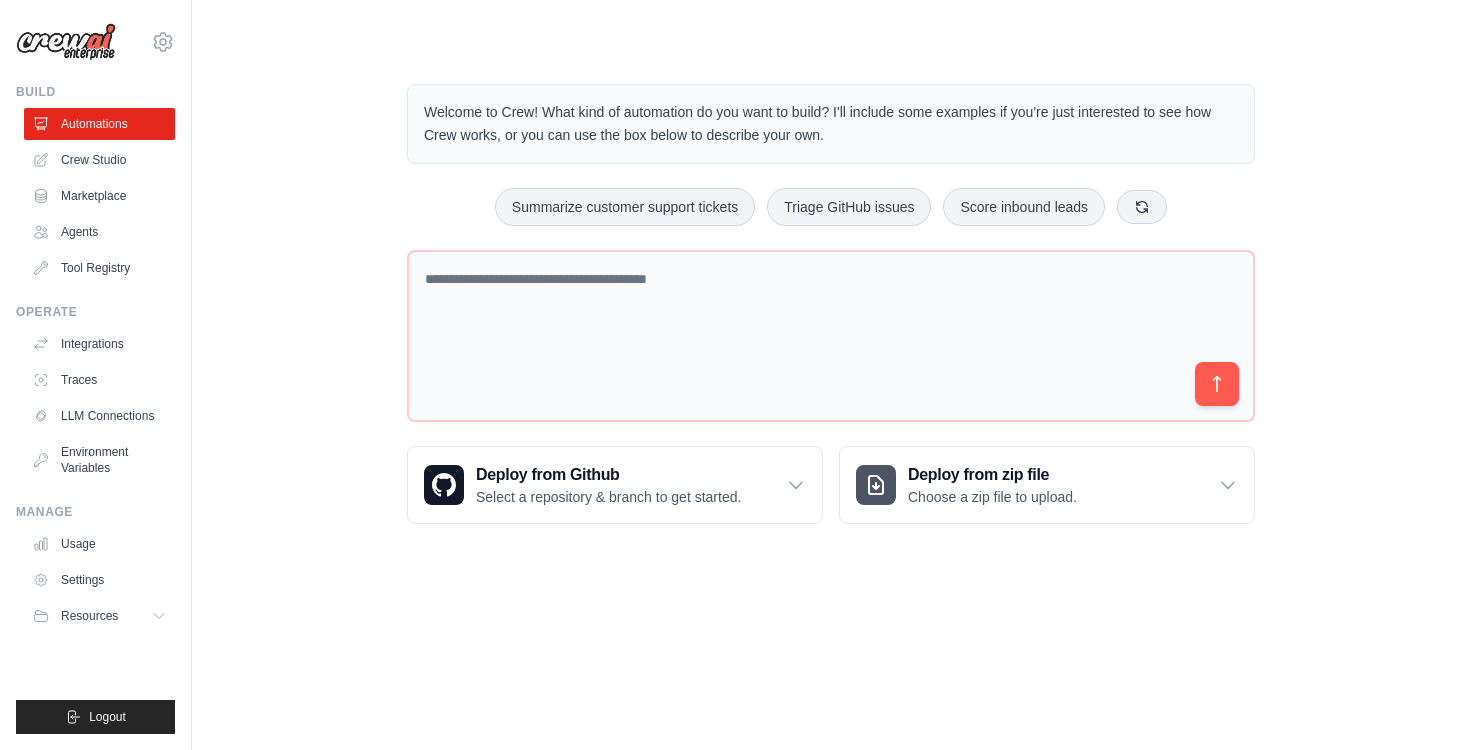scroll, scrollTop: 0, scrollLeft: 0, axis: both 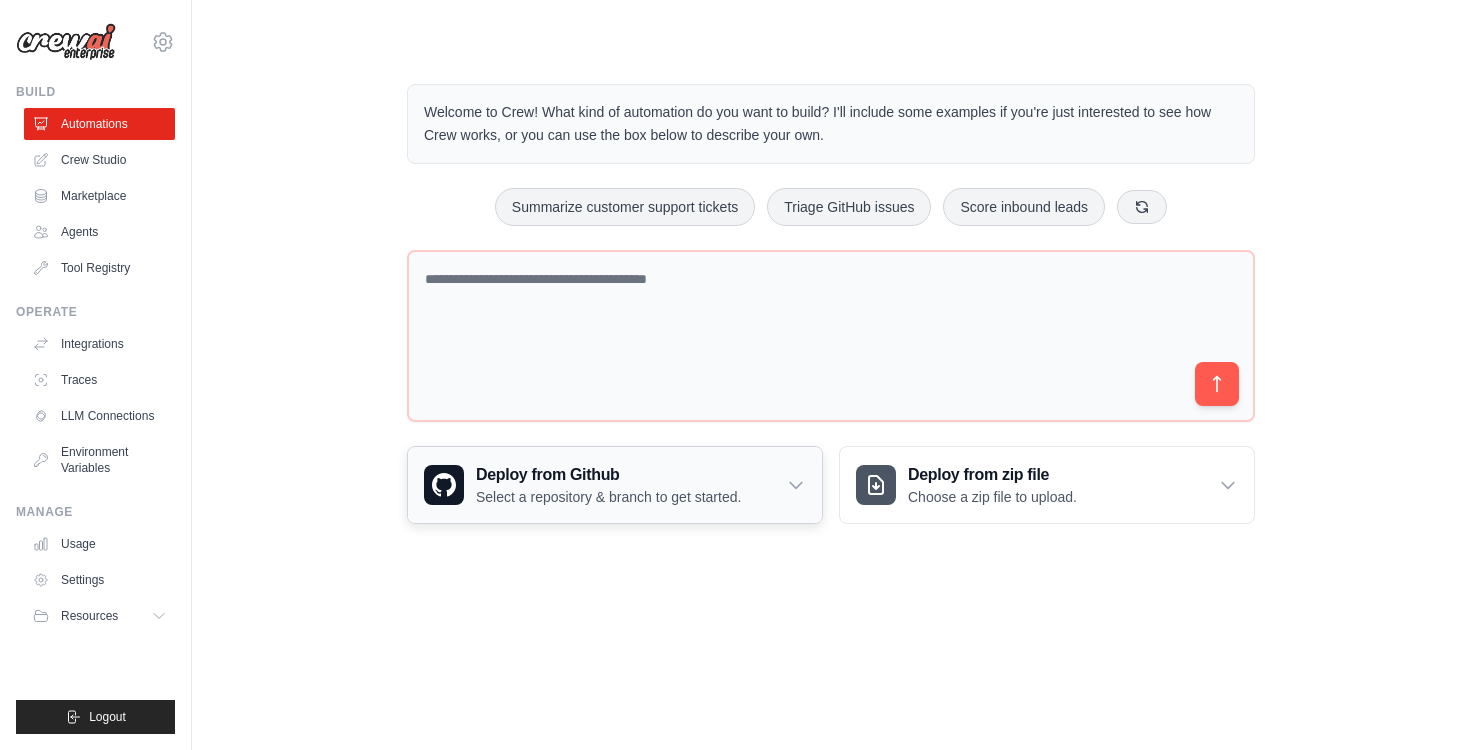 click on "Deploy from Github
Select a repository & branch to get started." at bounding box center (615, 485) 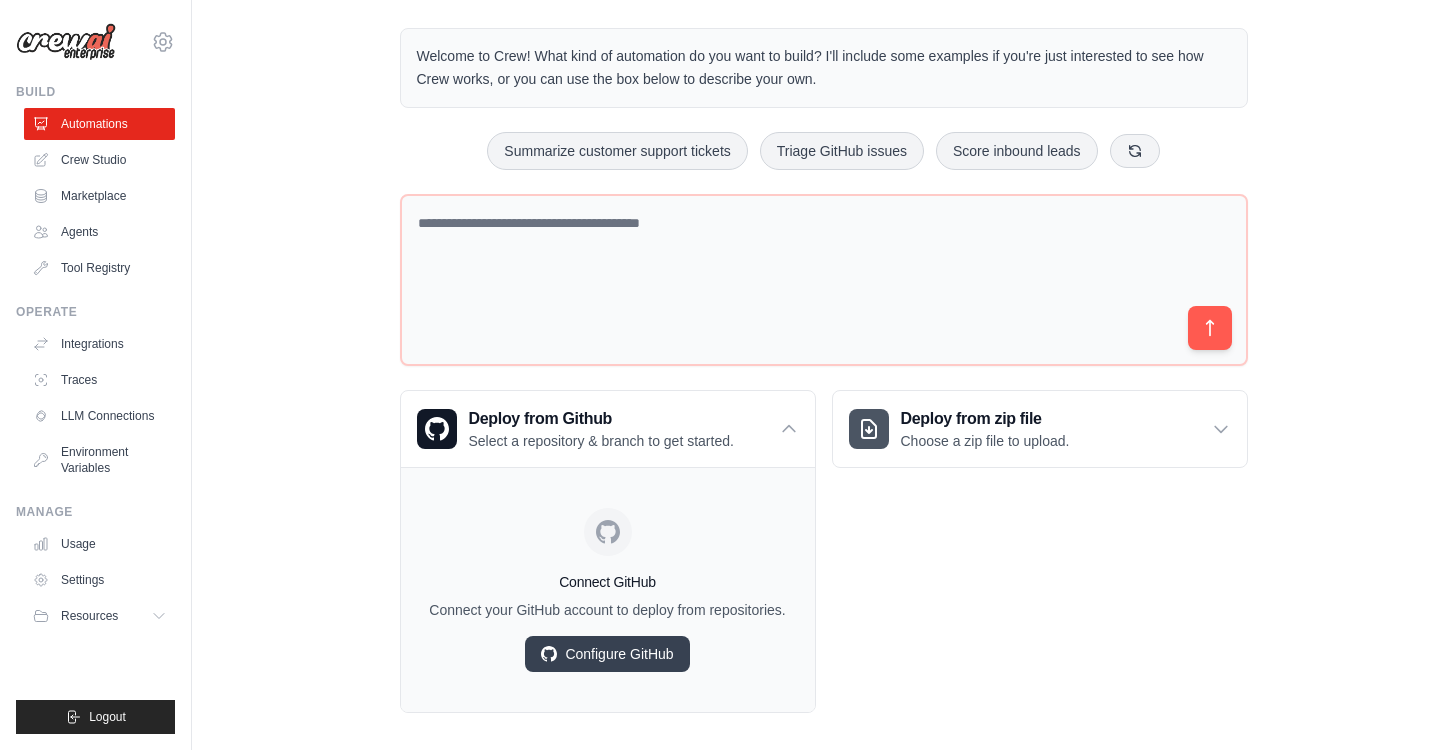 scroll, scrollTop: 52, scrollLeft: 0, axis: vertical 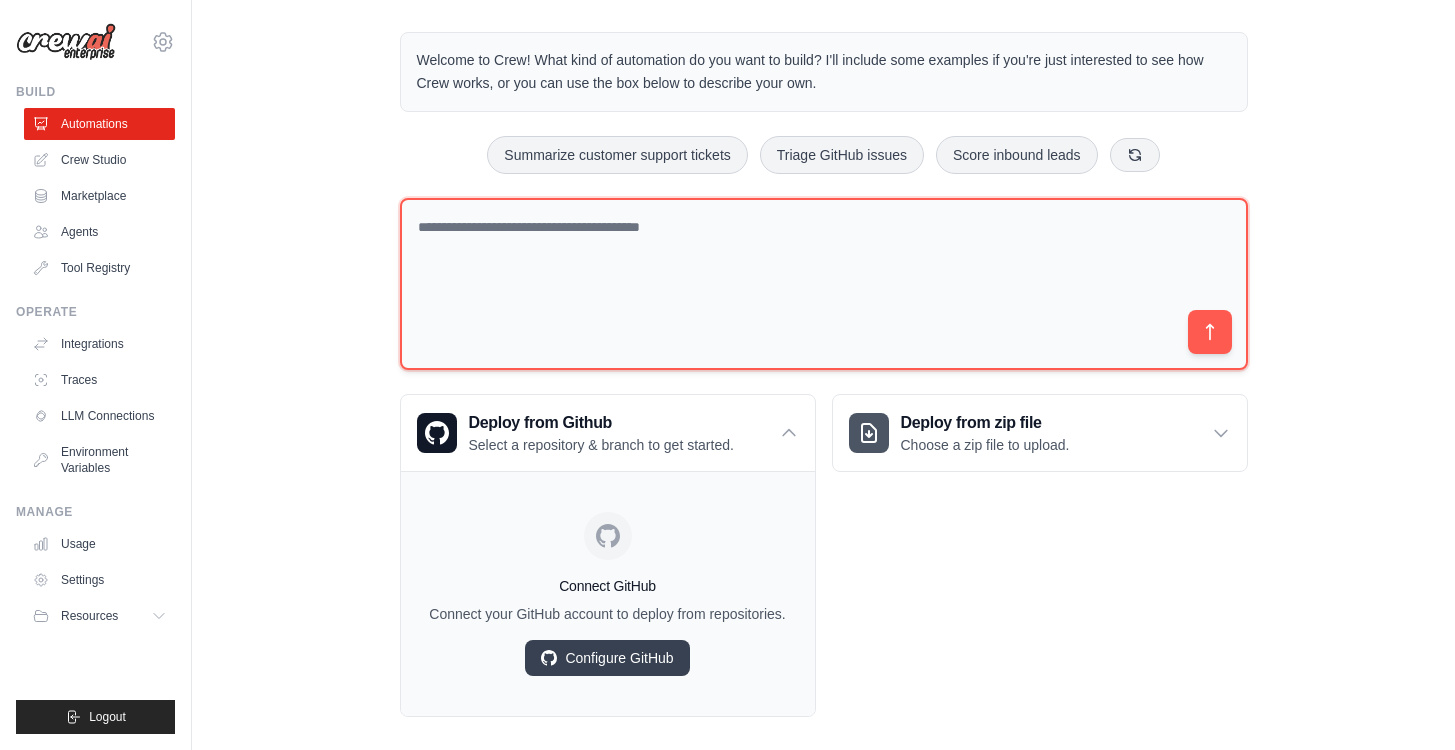 click at bounding box center [824, 284] 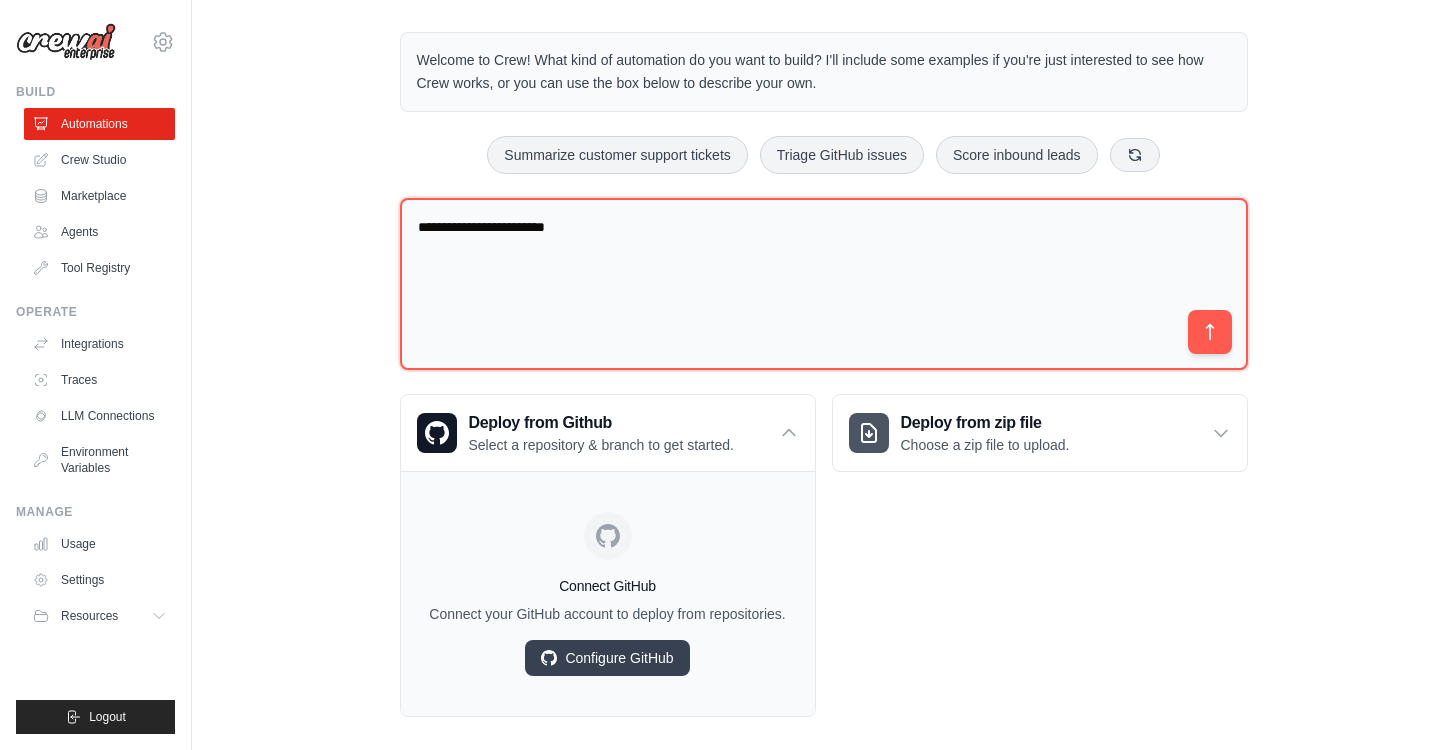 type on "**********" 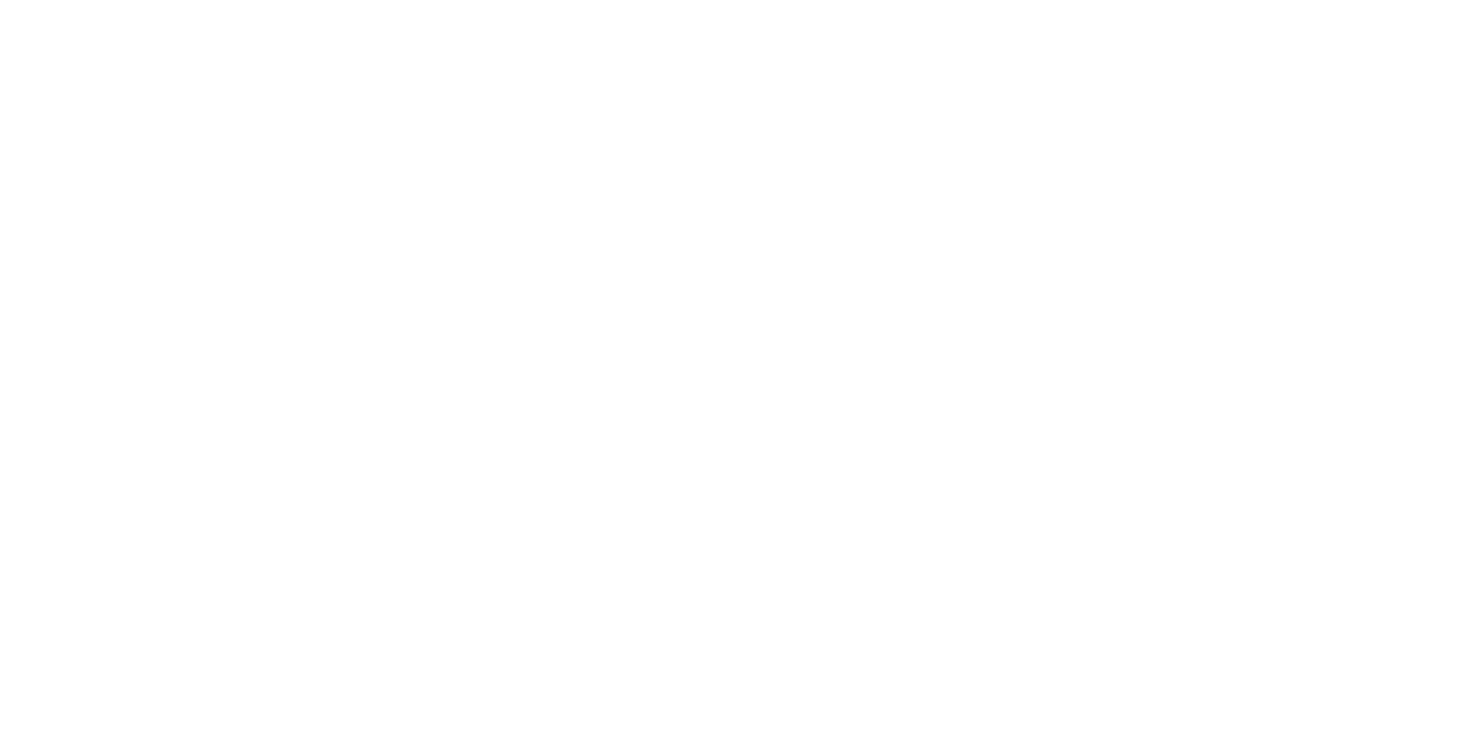 scroll, scrollTop: 0, scrollLeft: 0, axis: both 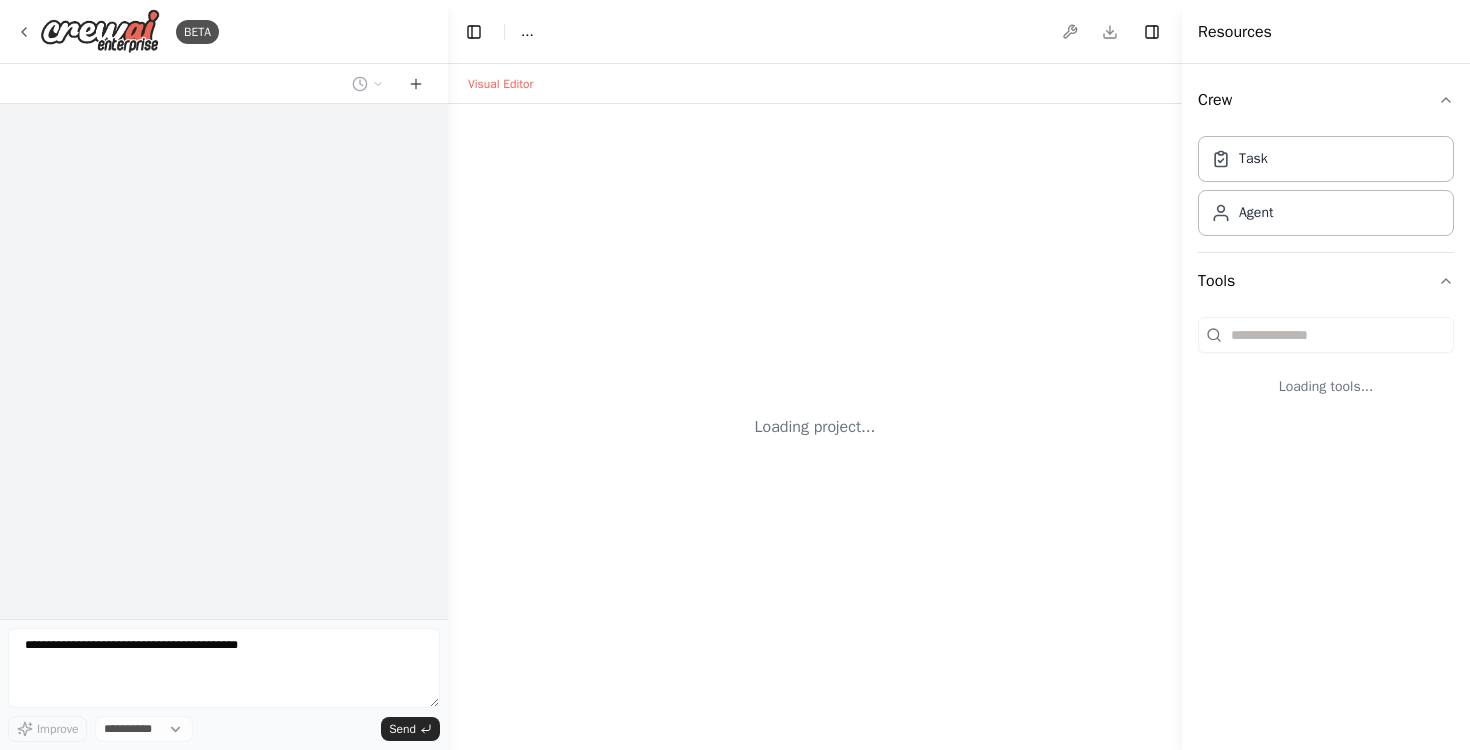 select on "****" 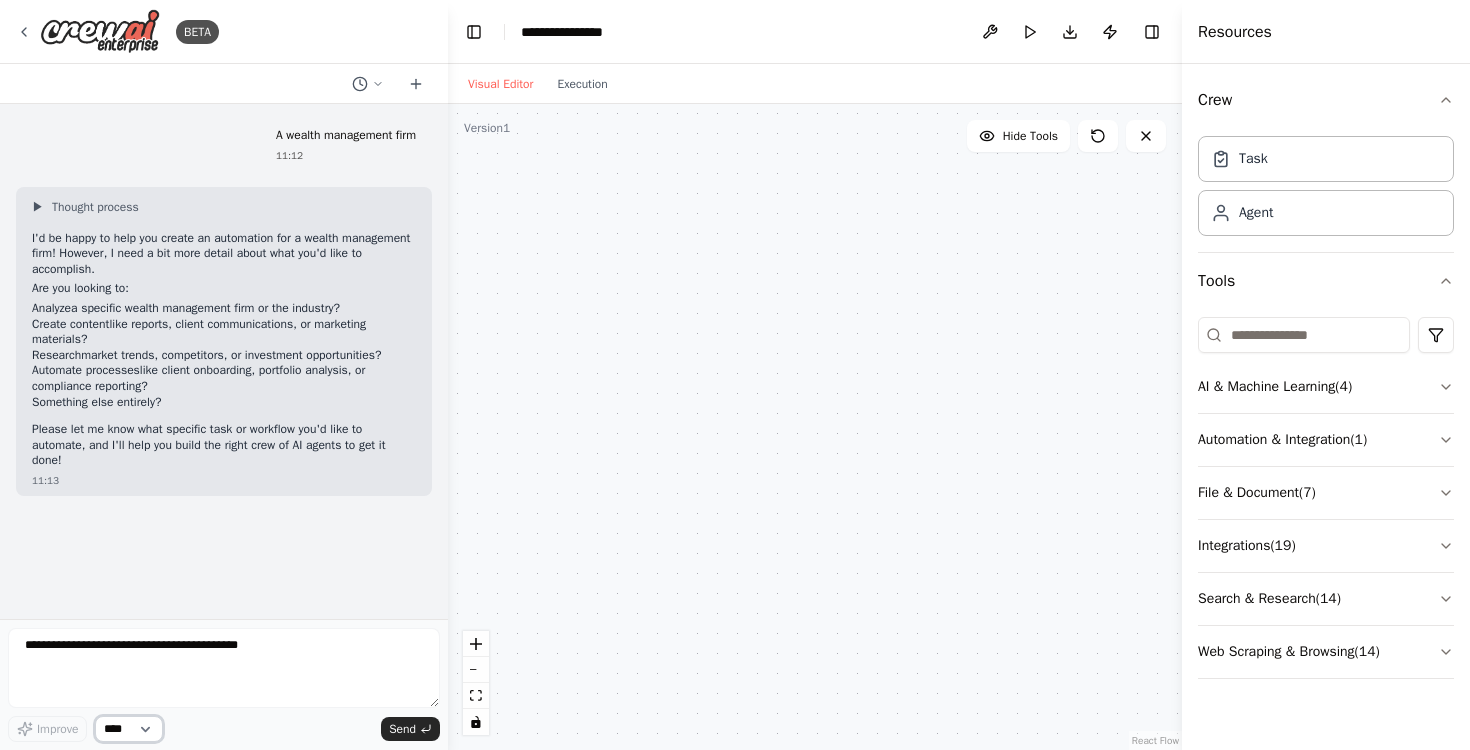 click on "****" at bounding box center [129, 729] 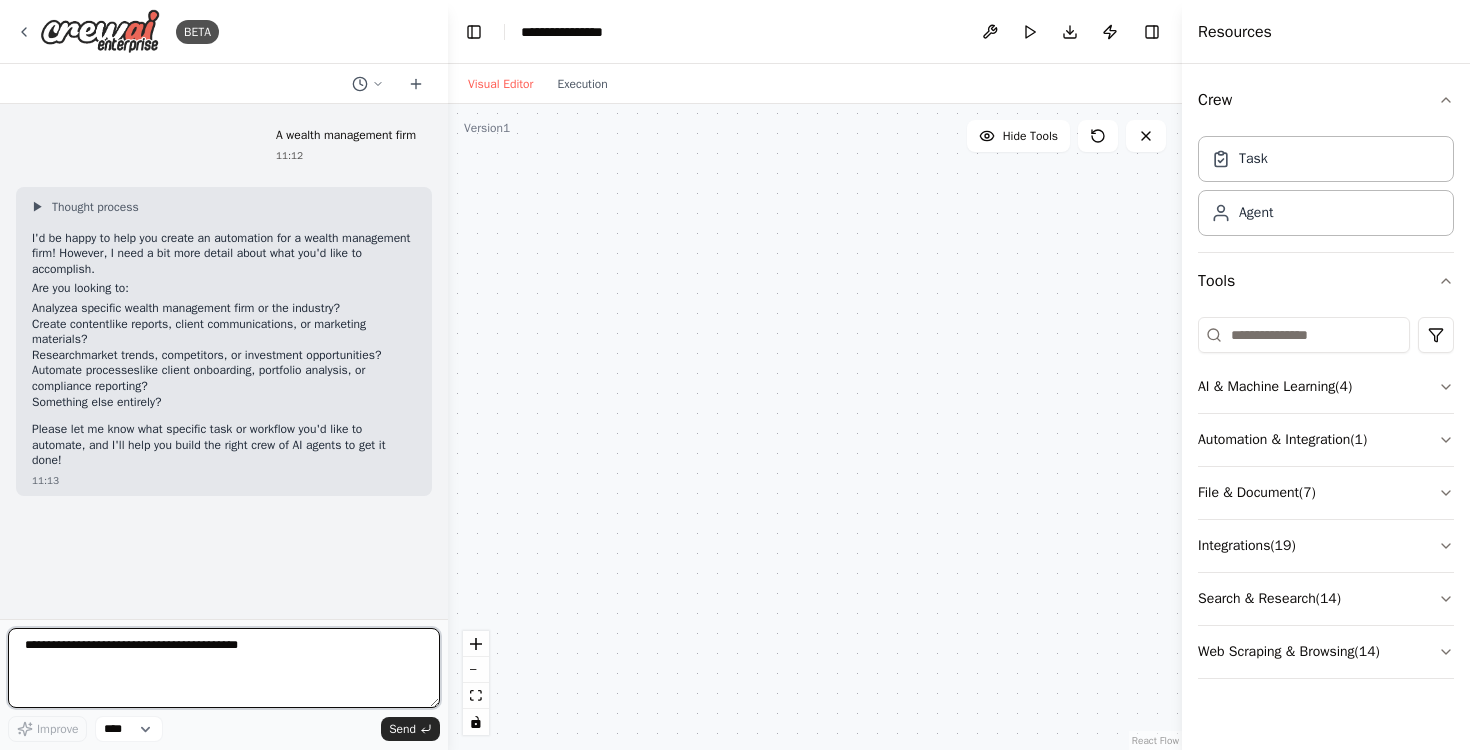 click at bounding box center (224, 668) 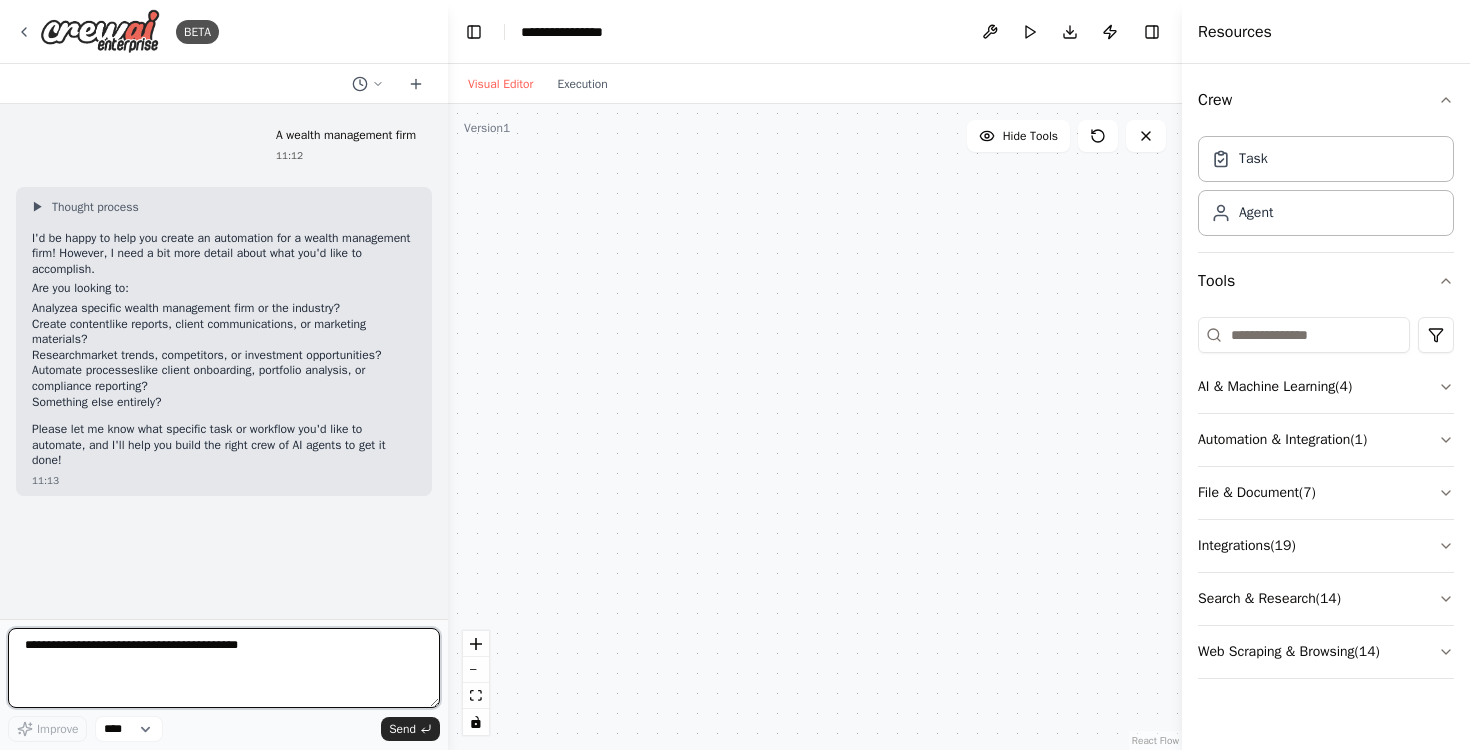 click at bounding box center [224, 668] 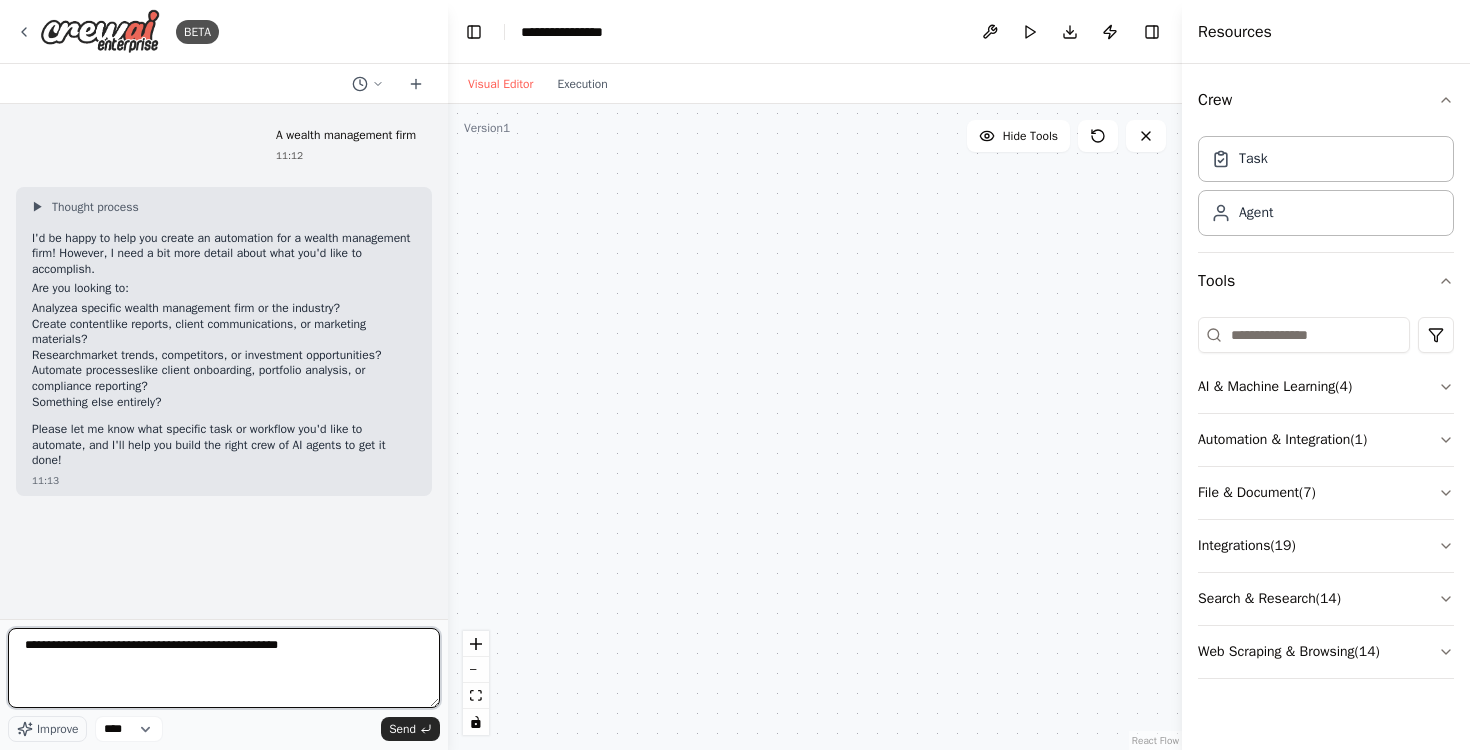 drag, startPoint x: 359, startPoint y: 653, endPoint x: 27, endPoint y: 638, distance: 332.33868 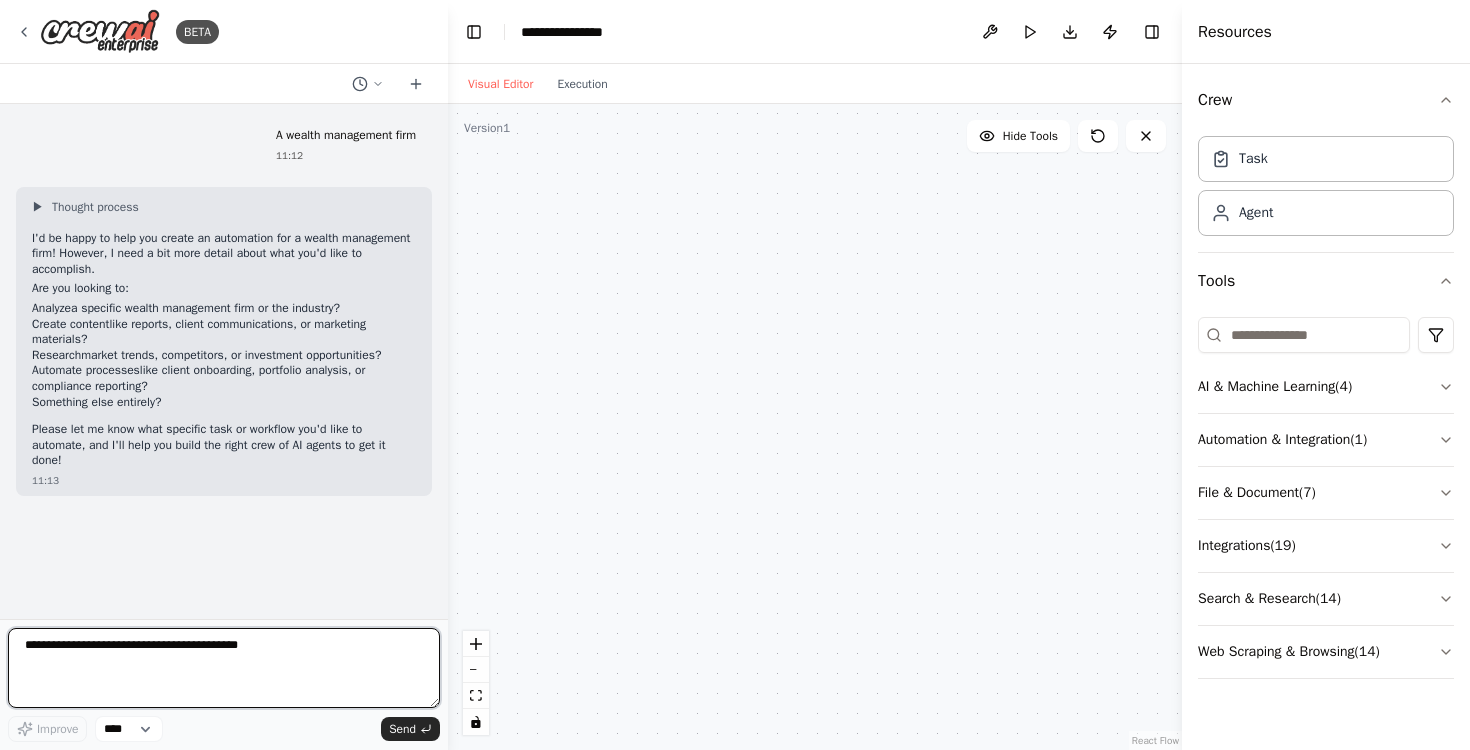click at bounding box center (224, 668) 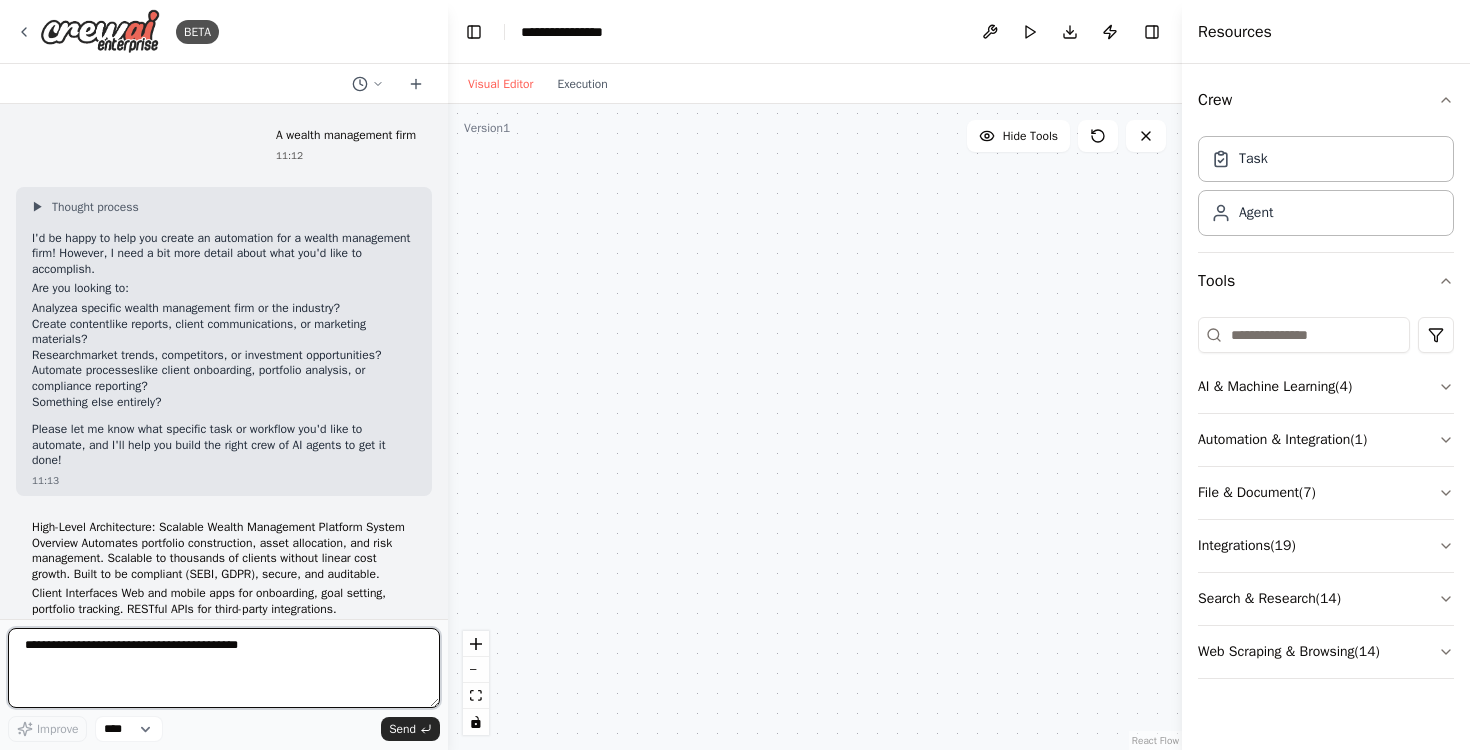 scroll, scrollTop: 0, scrollLeft: 0, axis: both 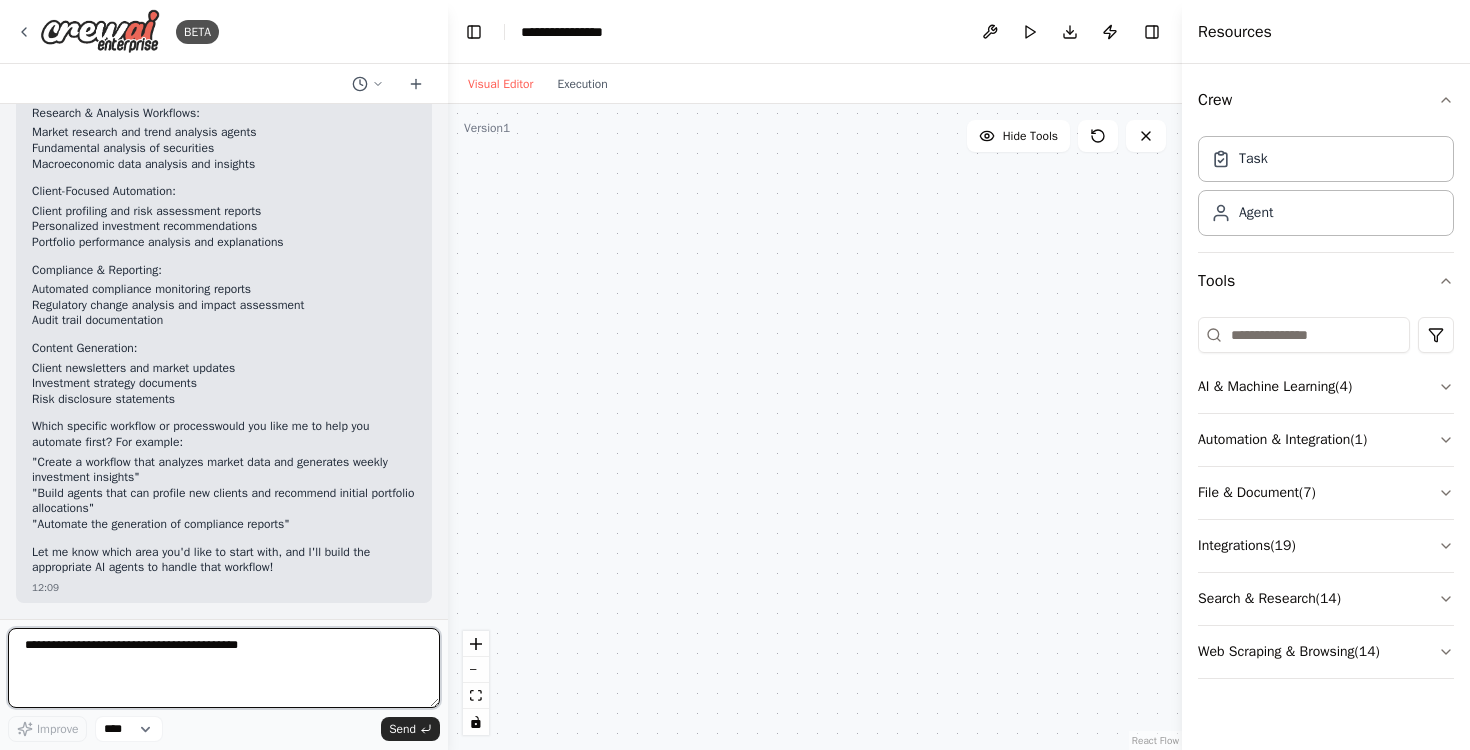 click at bounding box center [224, 668] 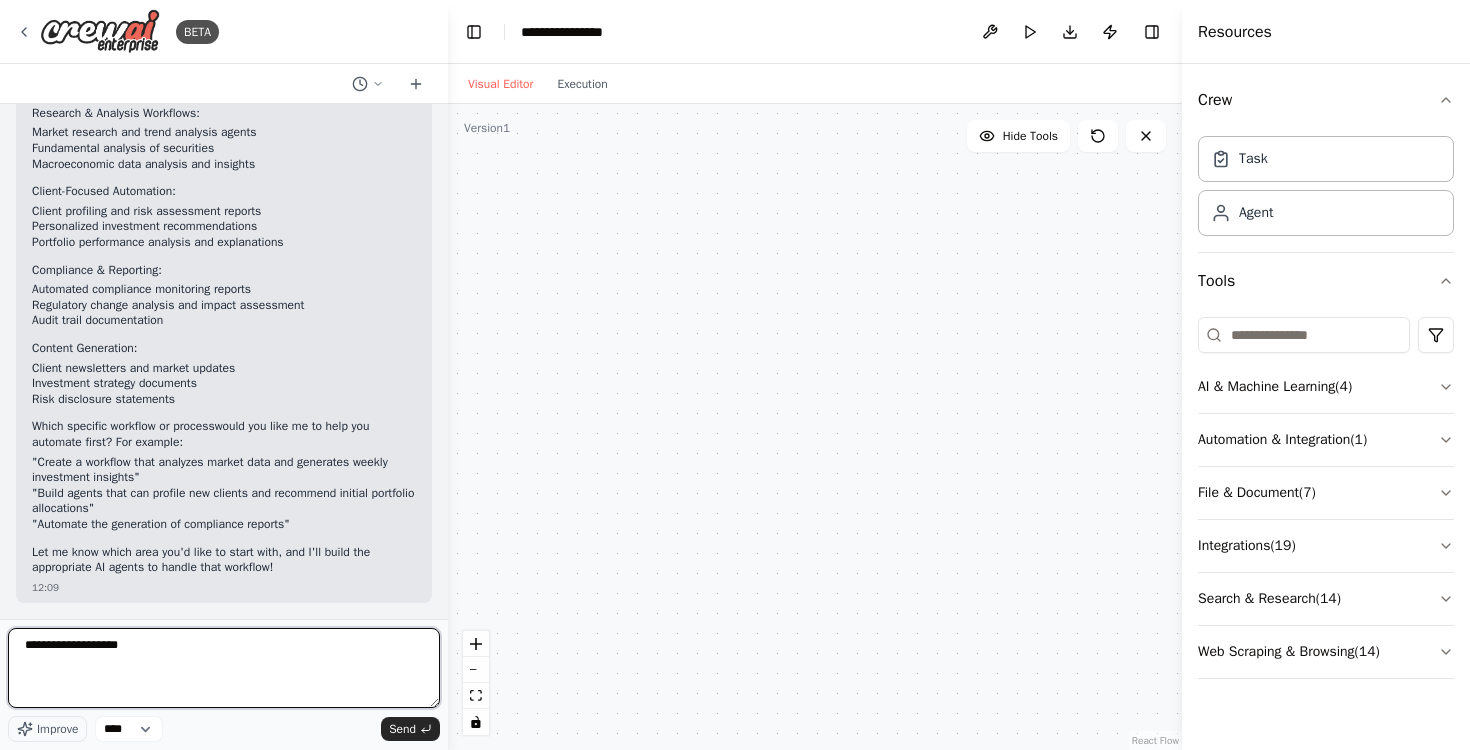 type on "**********" 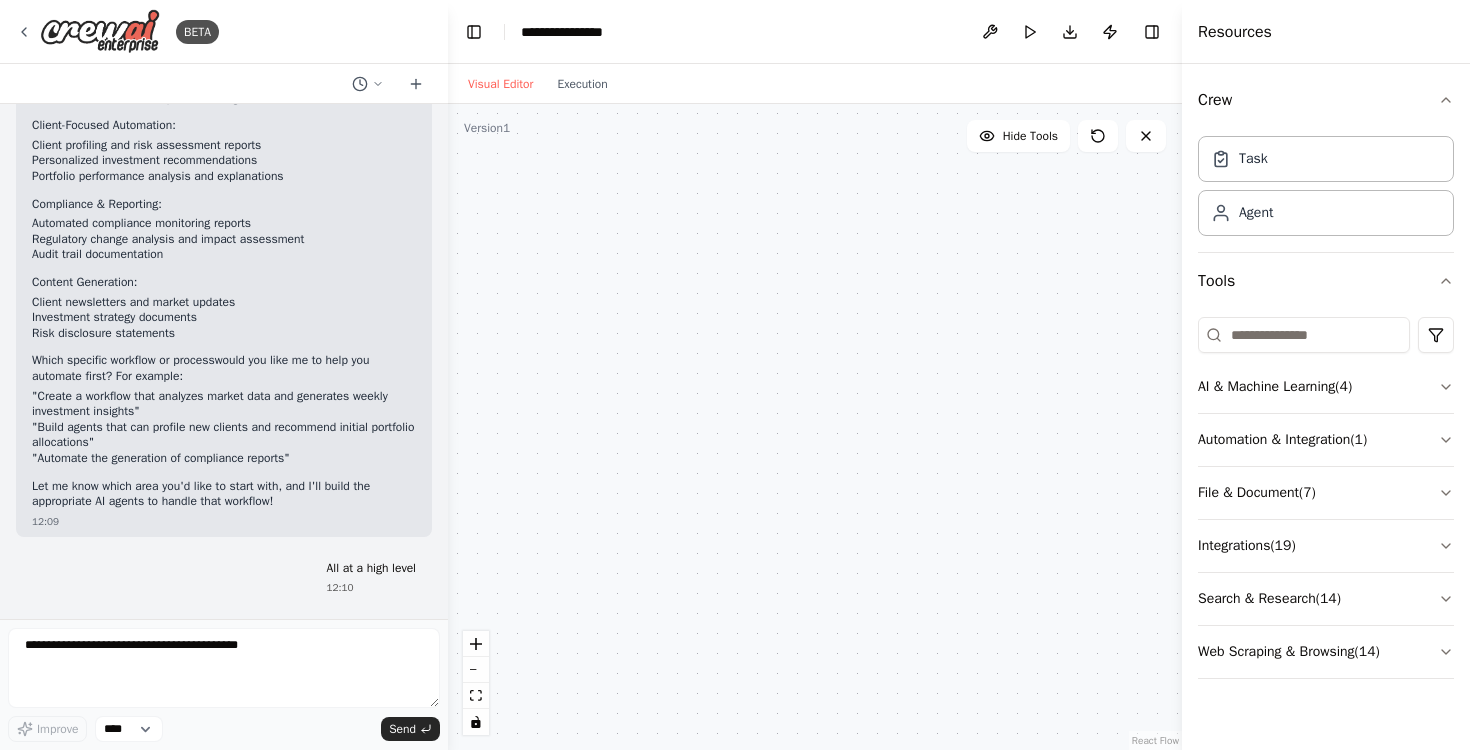scroll, scrollTop: 1399, scrollLeft: 0, axis: vertical 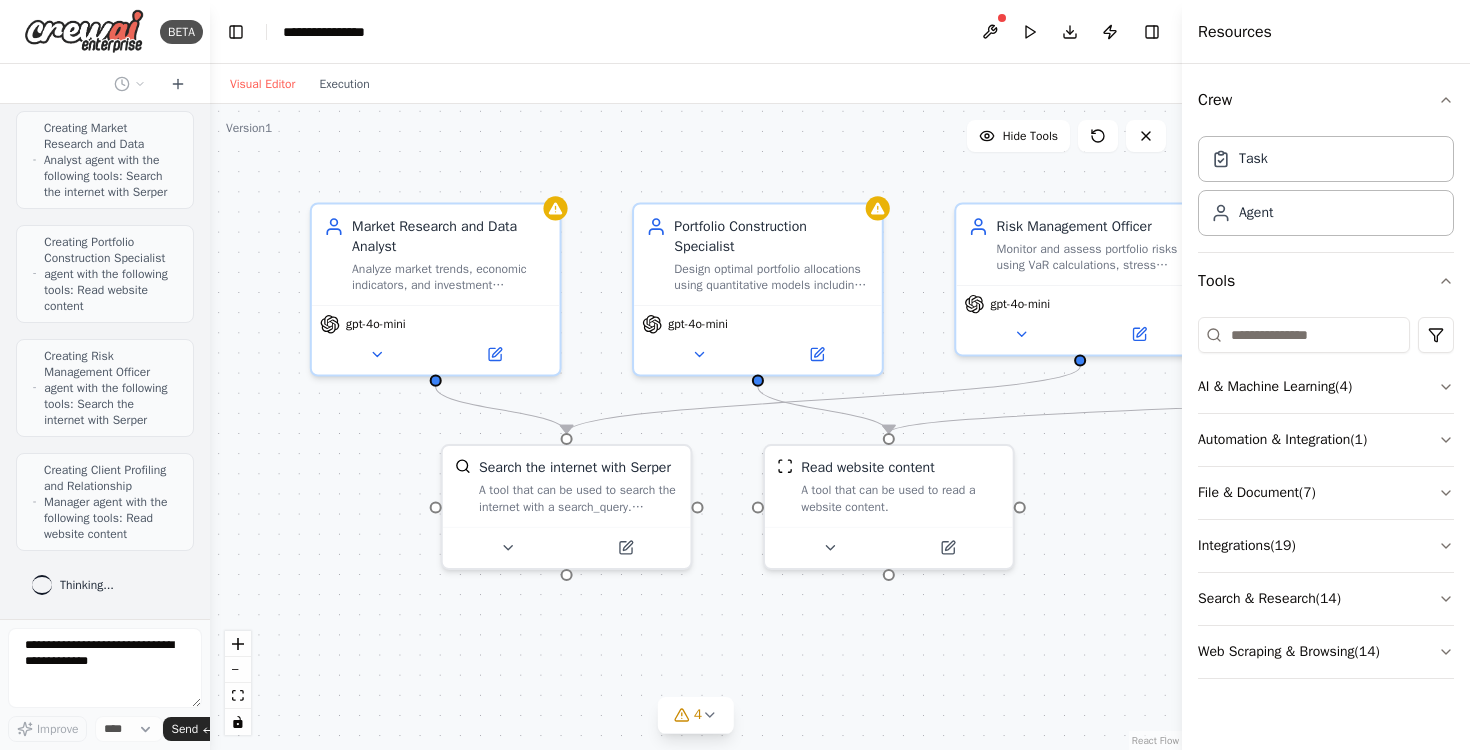 drag, startPoint x: 445, startPoint y: 401, endPoint x: 1, endPoint y: 346, distance: 447.39355 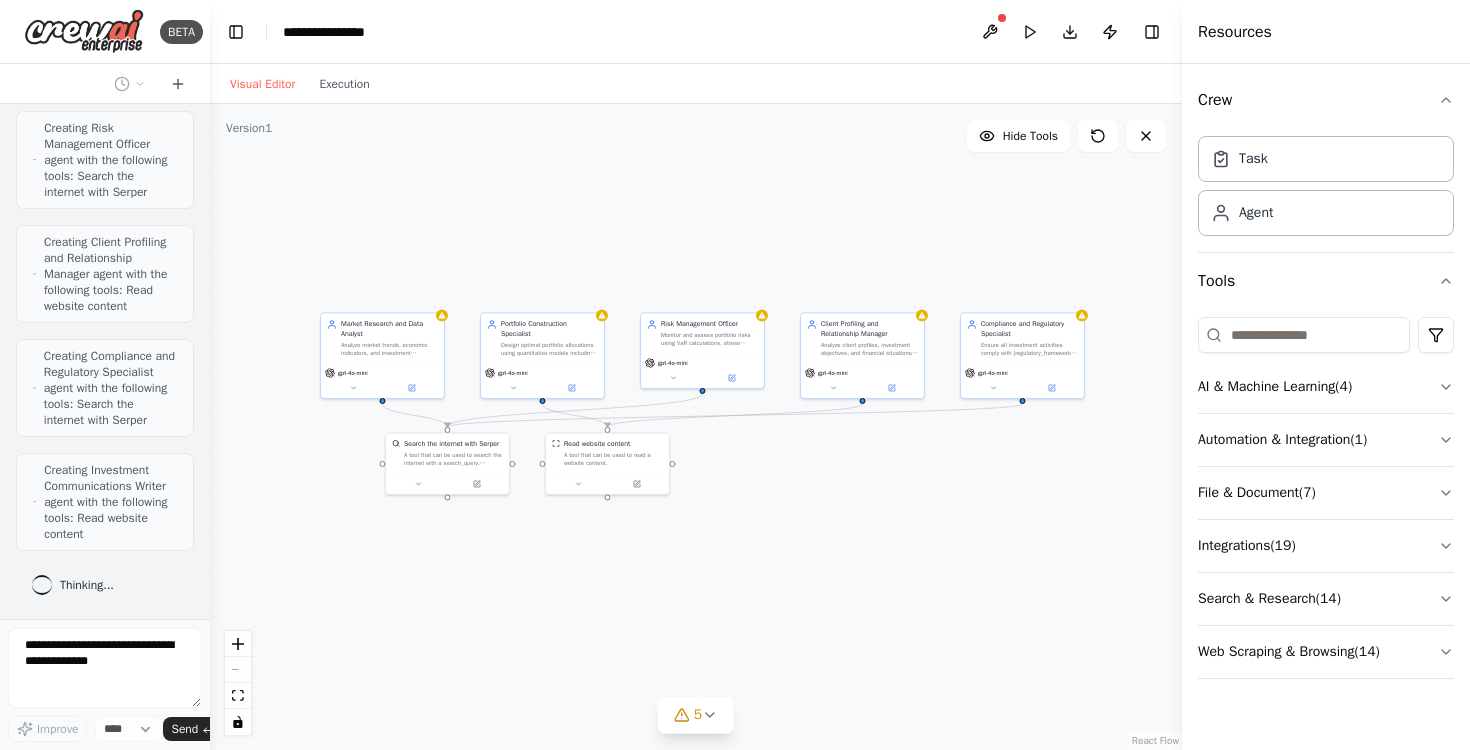 scroll, scrollTop: 5063, scrollLeft: 0, axis: vertical 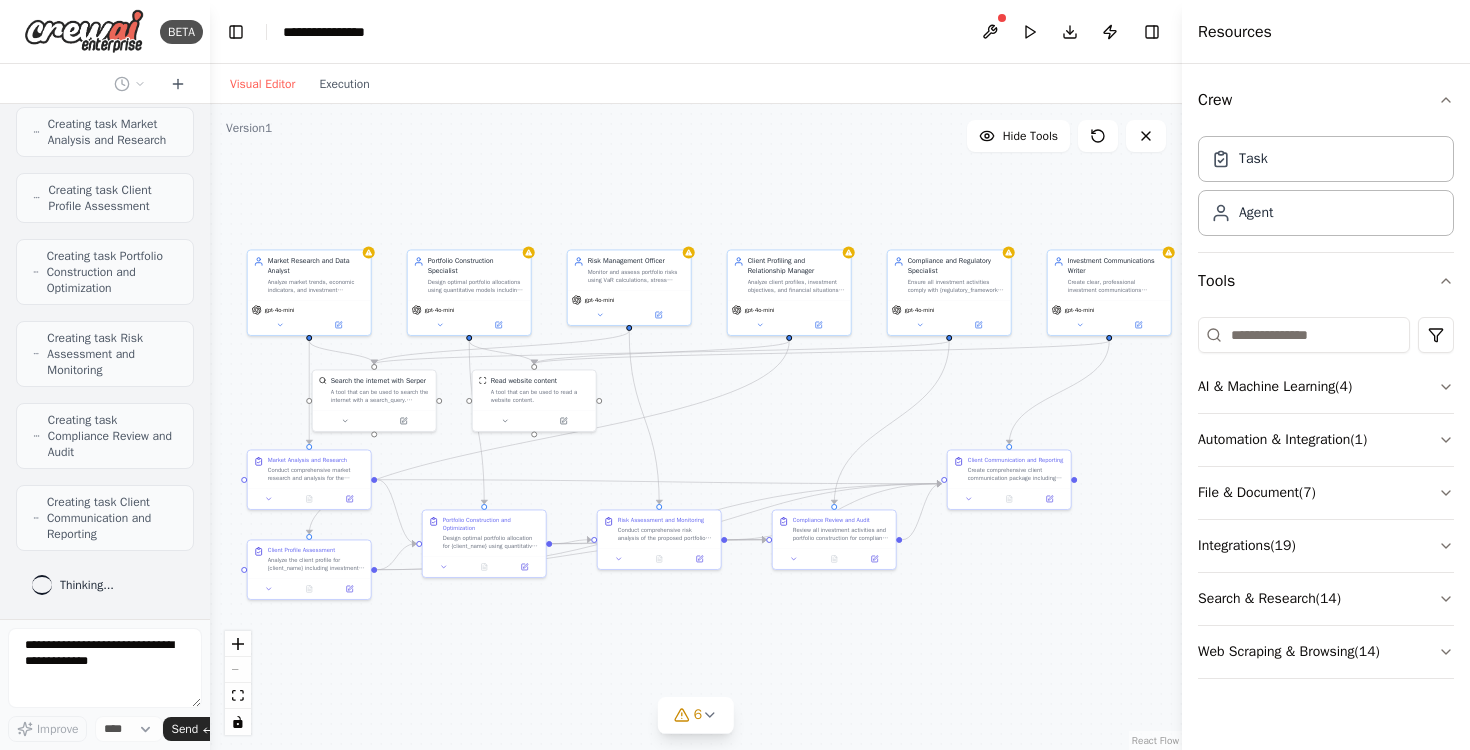 drag, startPoint x: 799, startPoint y: 235, endPoint x: 663, endPoint y: 190, distance: 143.25153 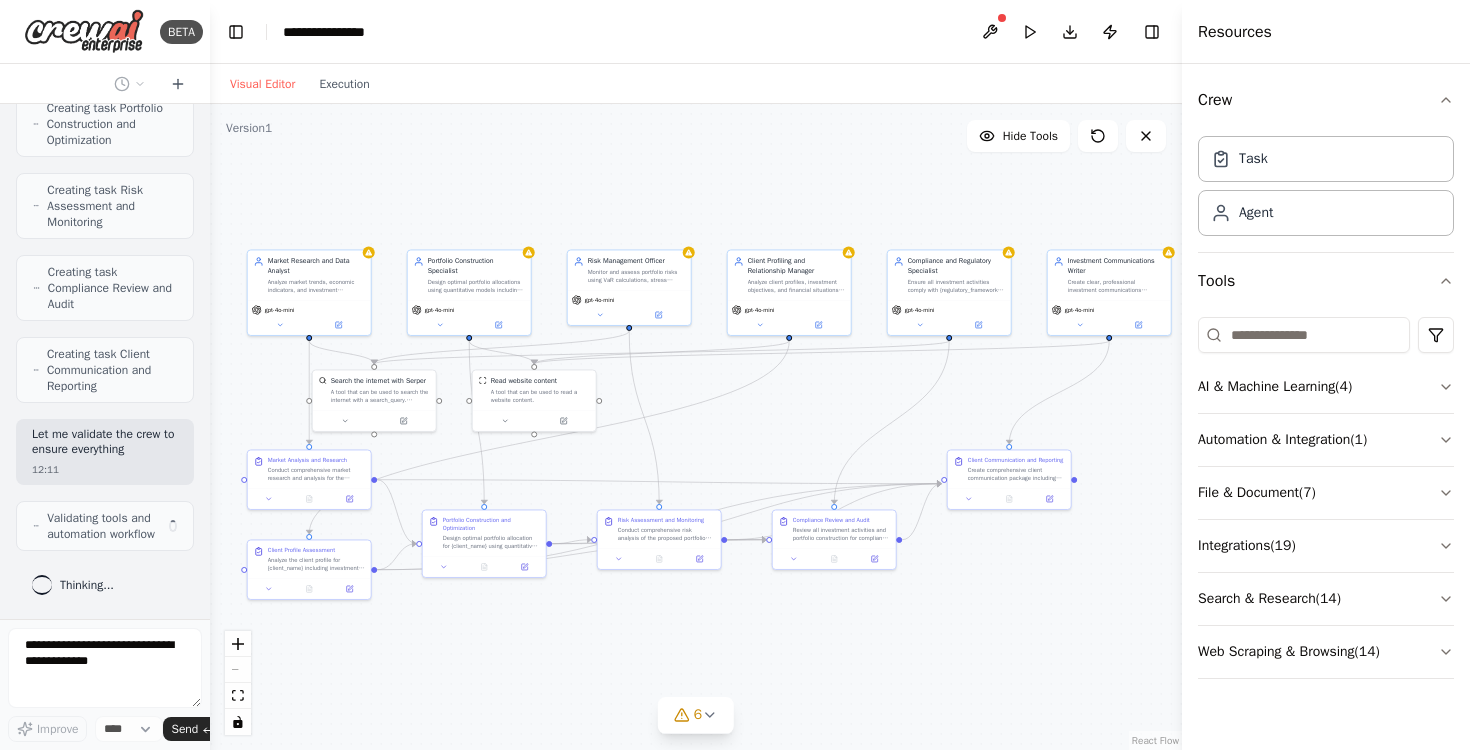 scroll, scrollTop: 5879, scrollLeft: 0, axis: vertical 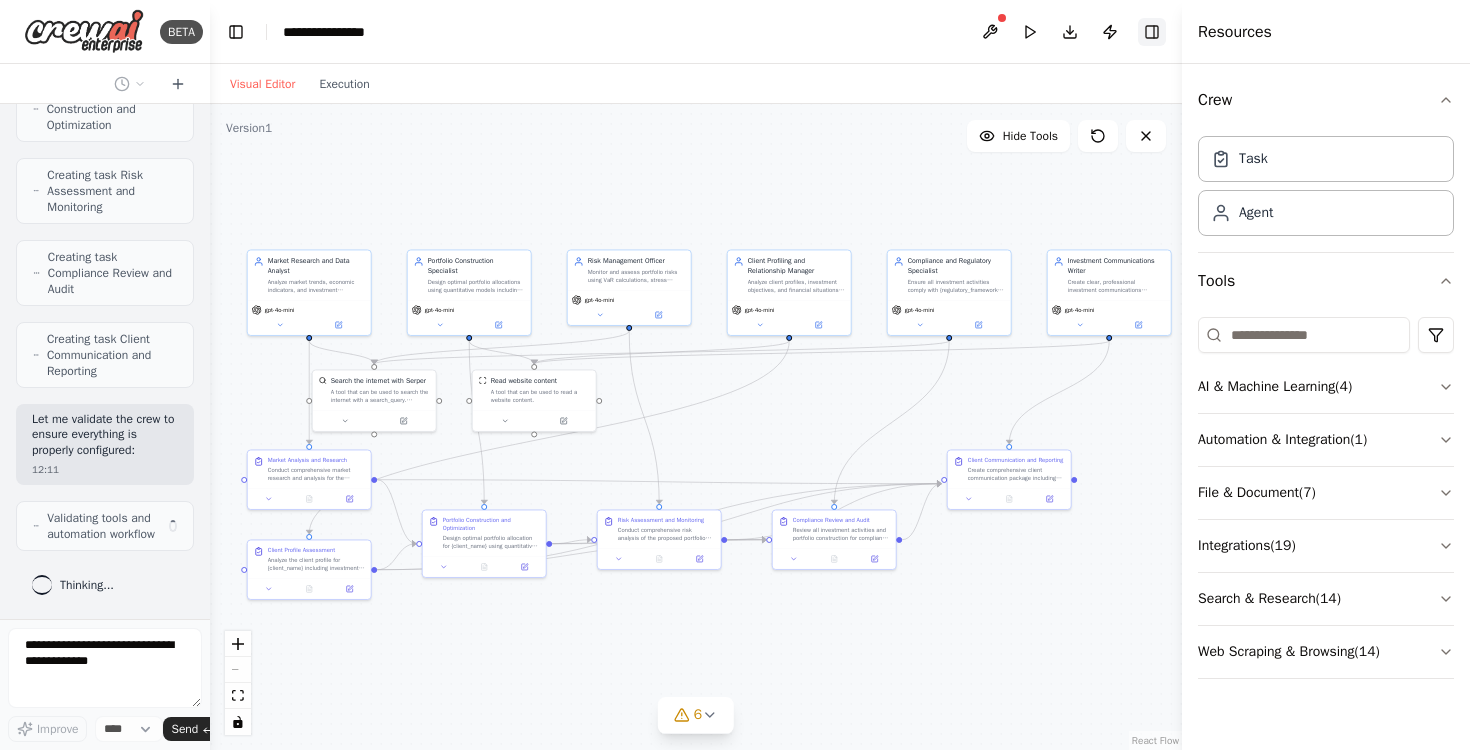 click on "Toggle Right Sidebar" at bounding box center [1152, 32] 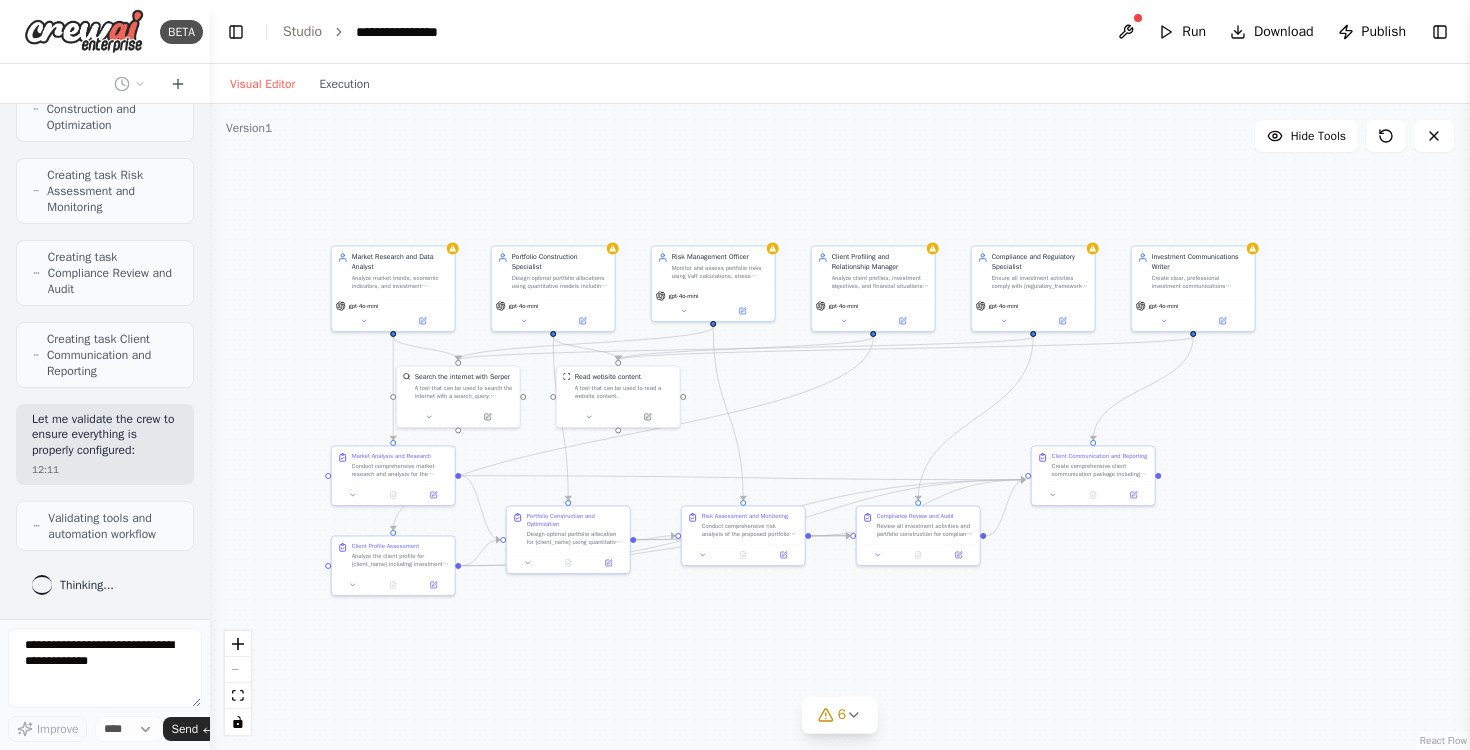 drag, startPoint x: 1089, startPoint y: 188, endPoint x: 1173, endPoint y: 184, distance: 84.095184 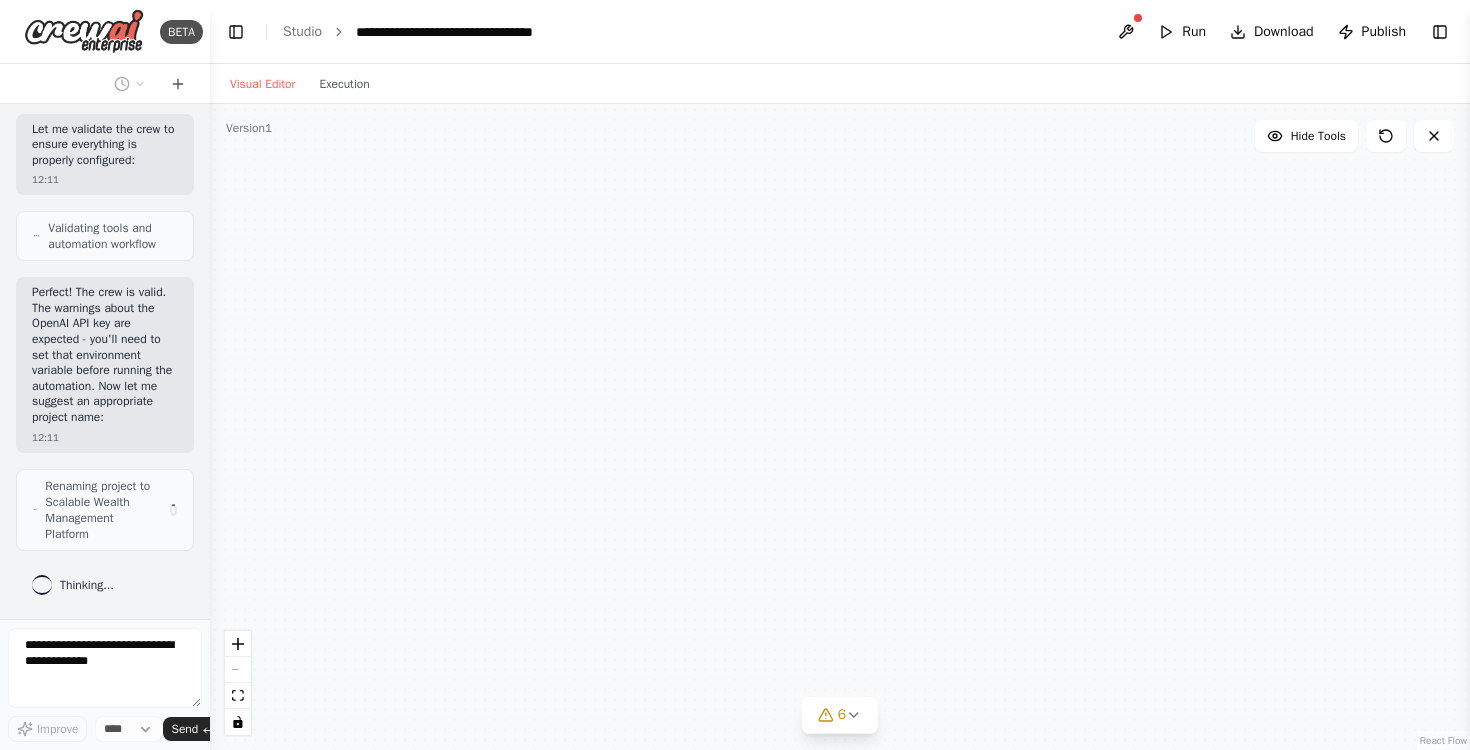 scroll, scrollTop: 6200, scrollLeft: 0, axis: vertical 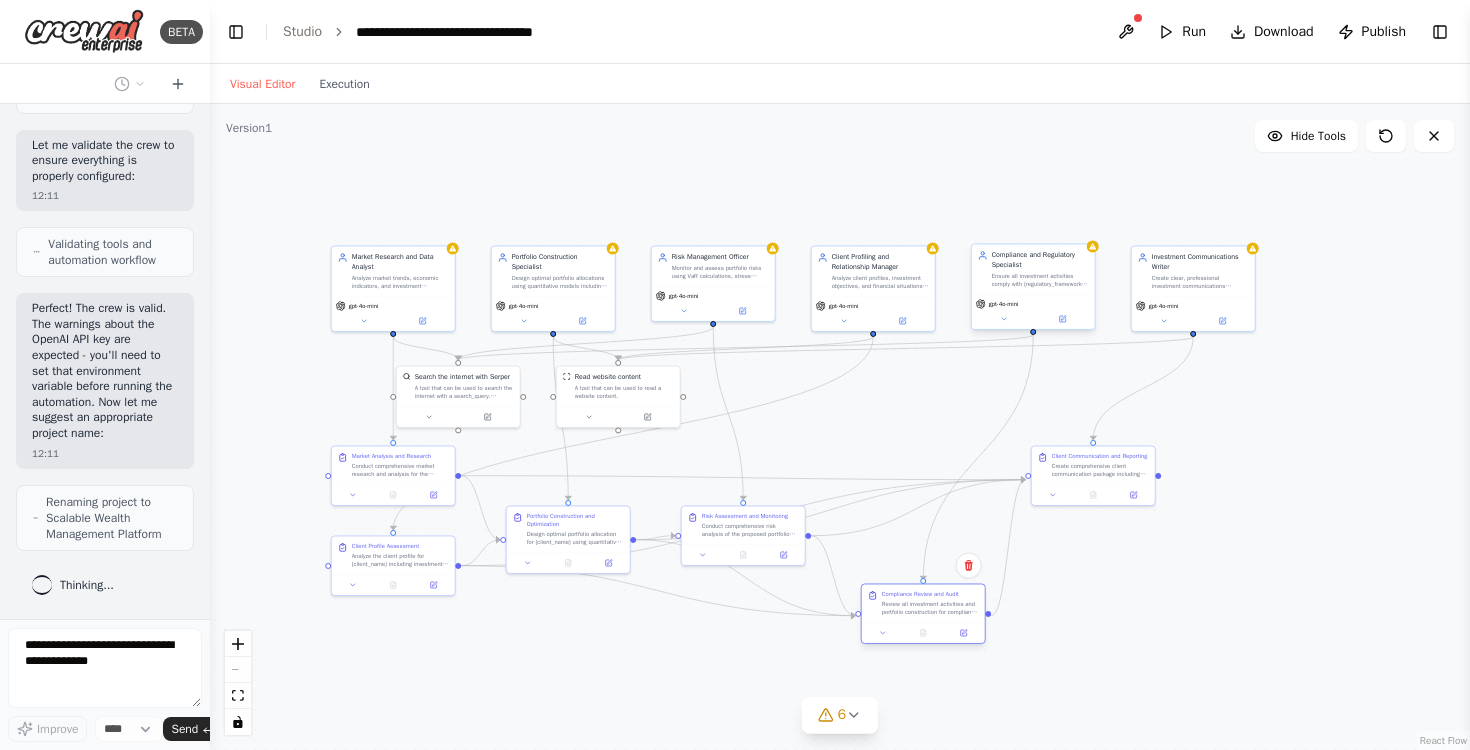 drag, startPoint x: 908, startPoint y: 539, endPoint x: 917, endPoint y: 618, distance: 79.51101 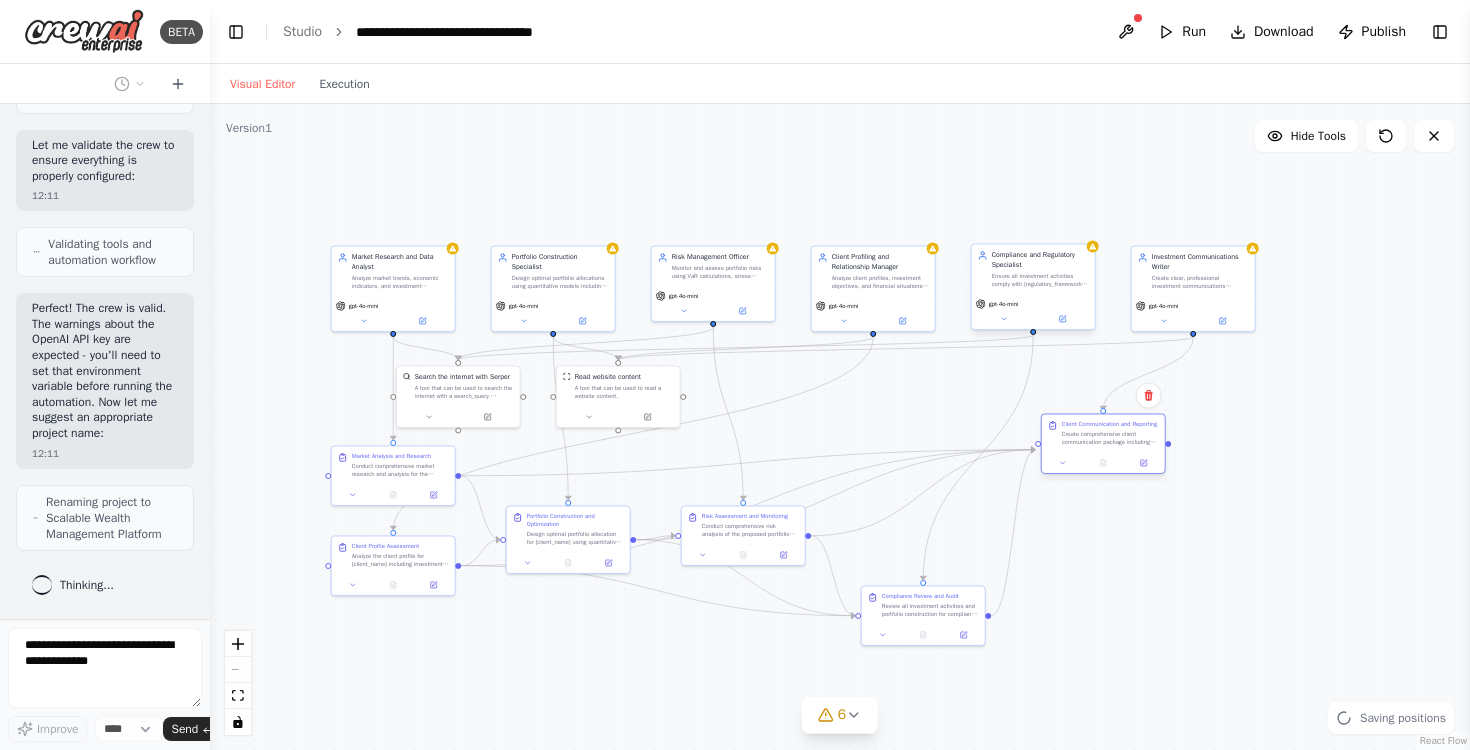drag, startPoint x: 1073, startPoint y: 474, endPoint x: 1082, endPoint y: 448, distance: 27.513634 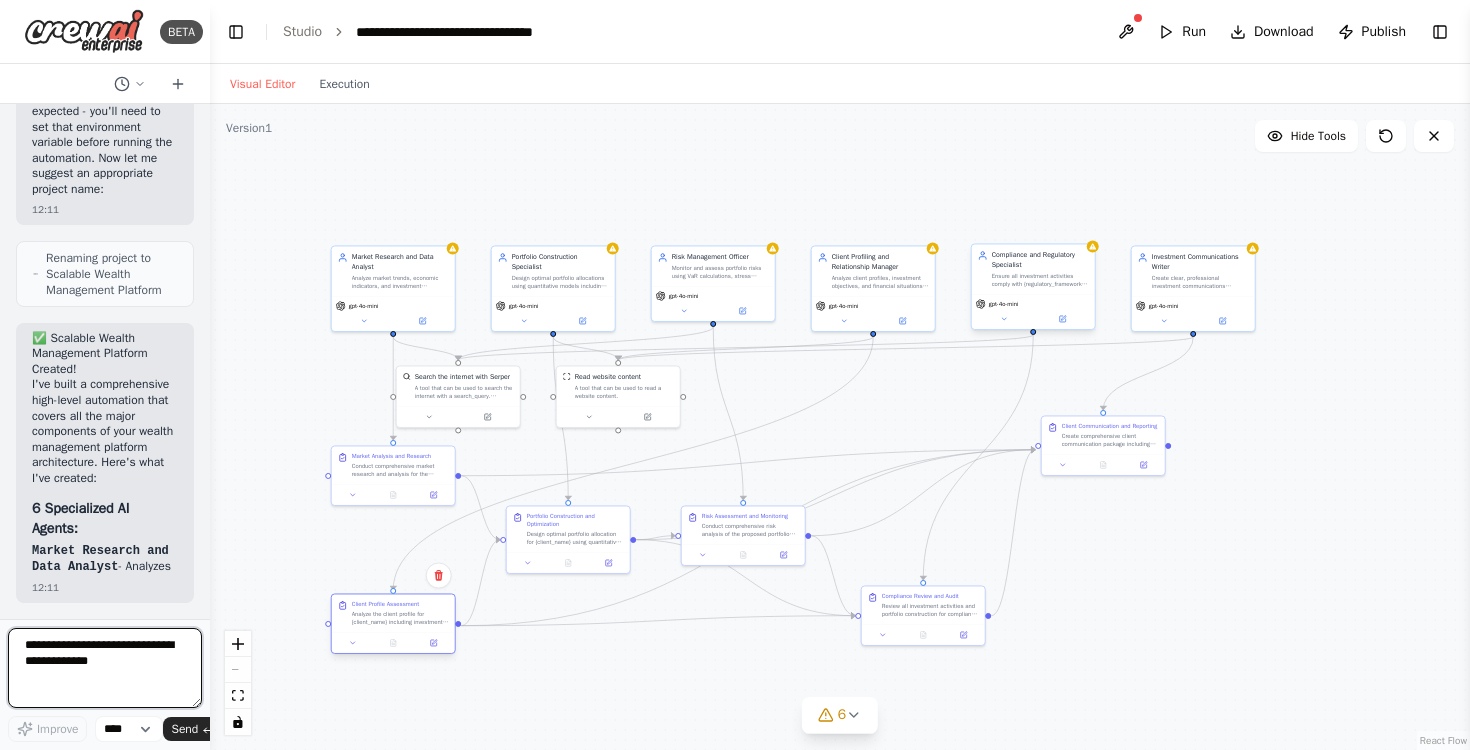 drag, startPoint x: 400, startPoint y: 571, endPoint x: 401, endPoint y: 632, distance: 61.008198 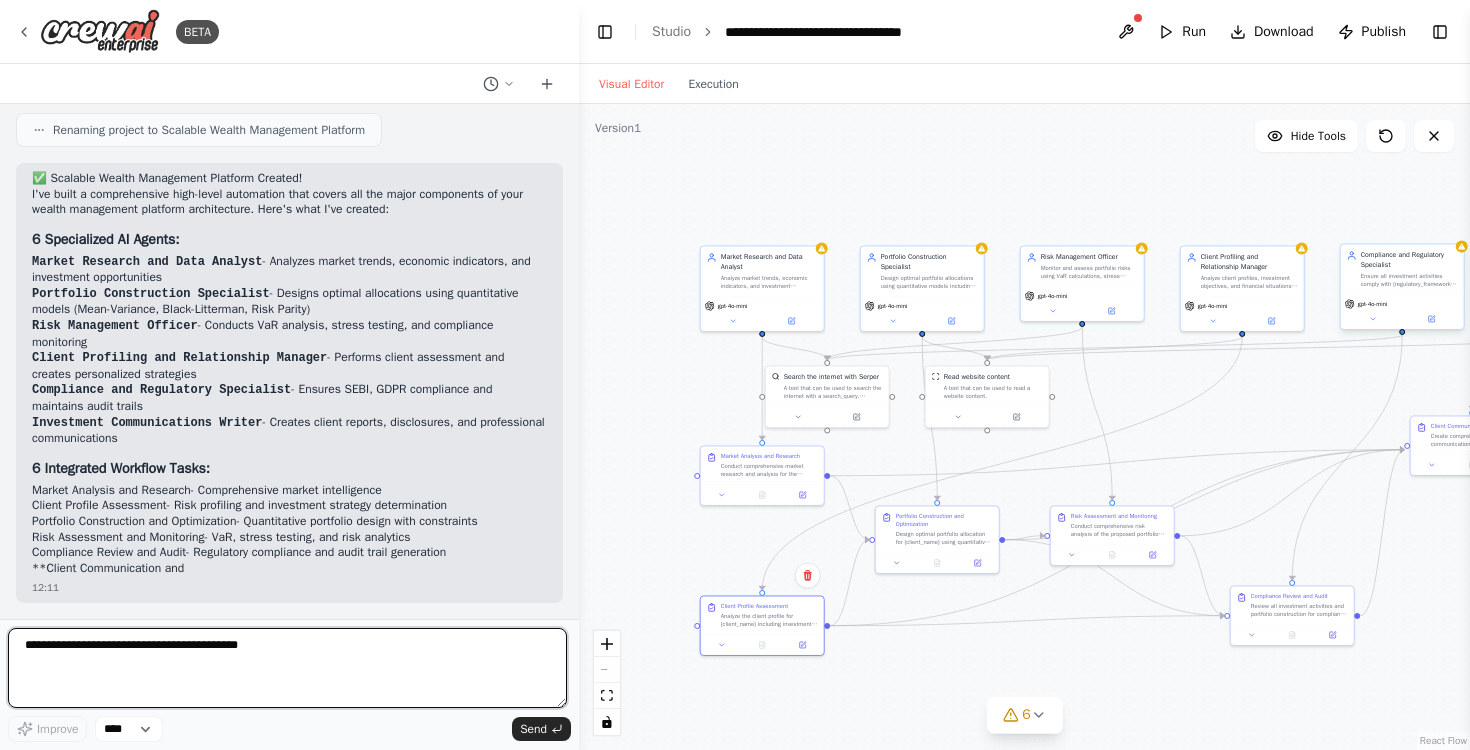 drag, startPoint x: 203, startPoint y: 361, endPoint x: 580, endPoint y: 368, distance: 377.06497 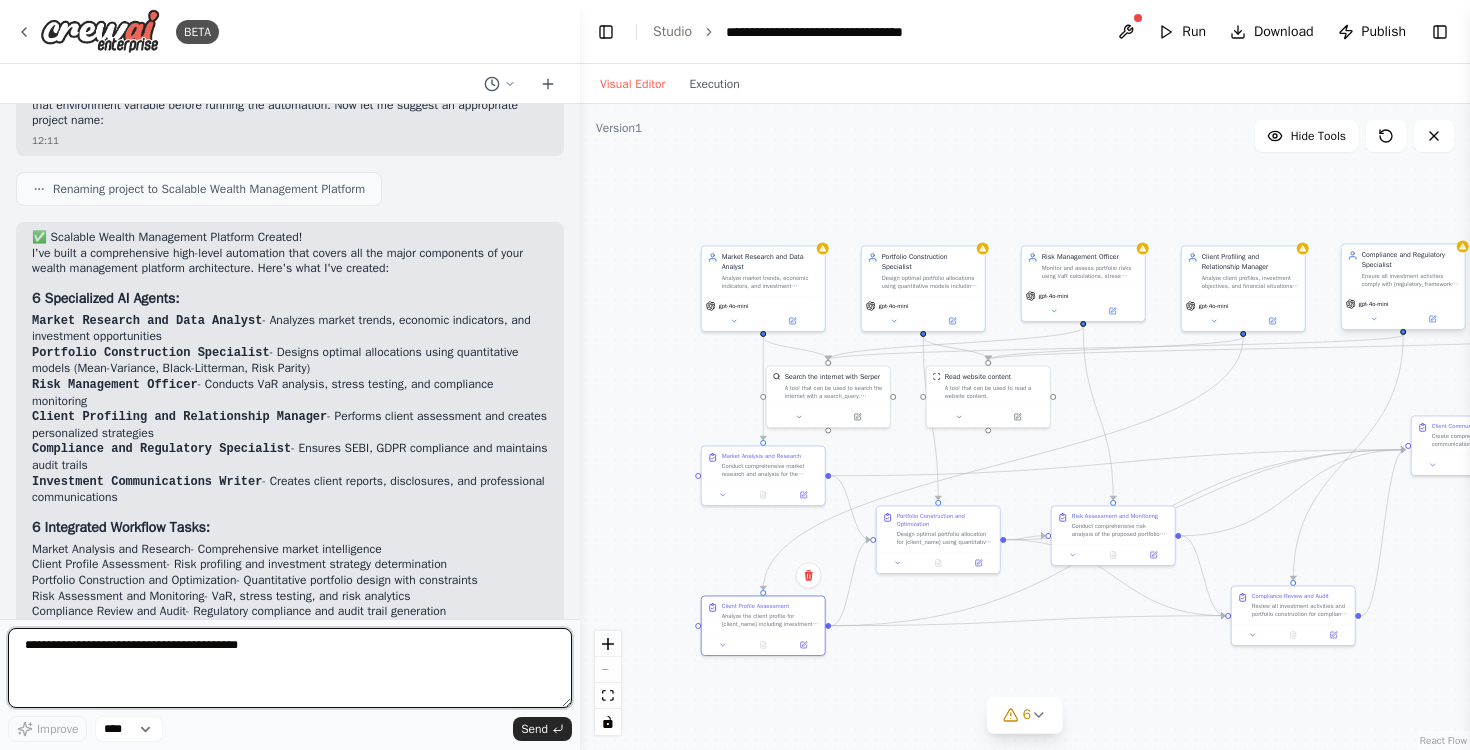 scroll, scrollTop: 2858, scrollLeft: 0, axis: vertical 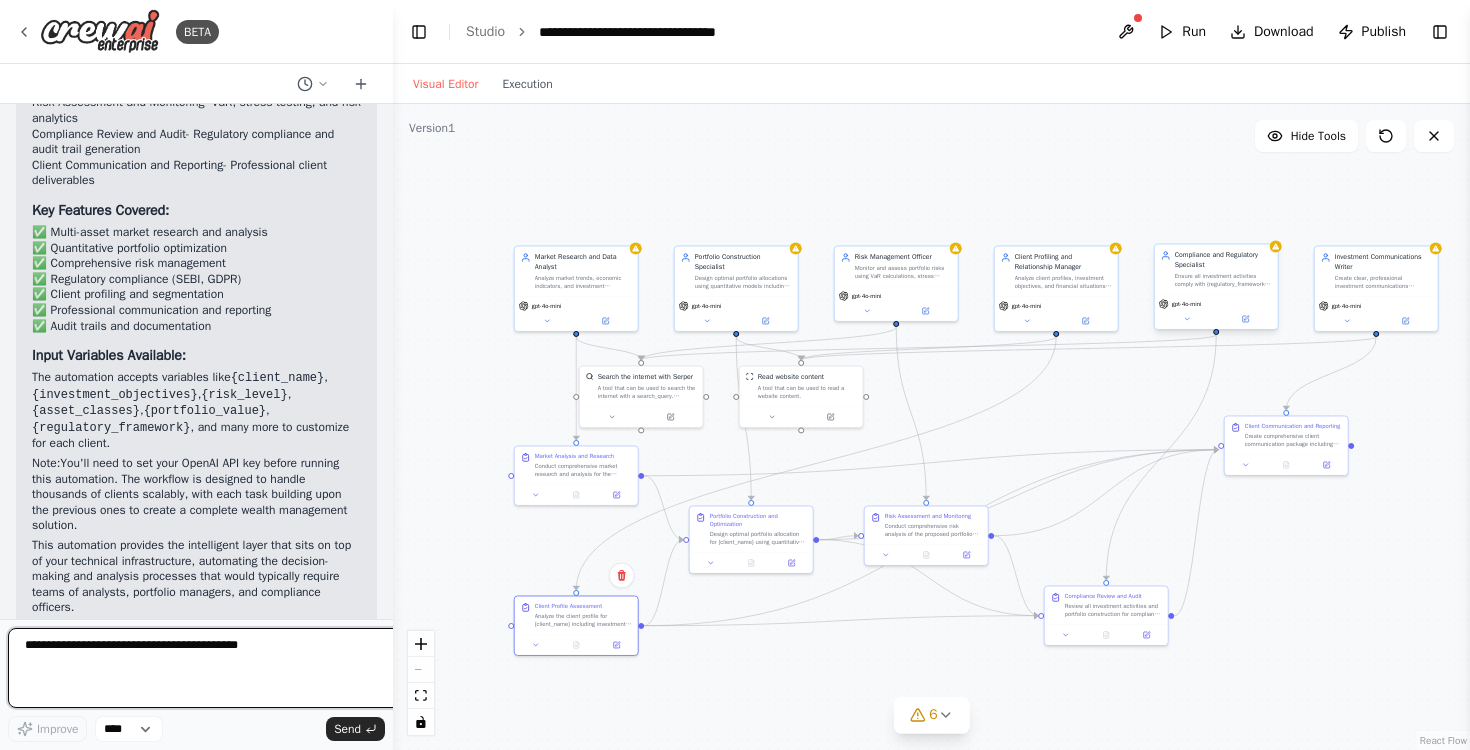 drag, startPoint x: 576, startPoint y: 310, endPoint x: 328, endPoint y: 314, distance: 248.03226 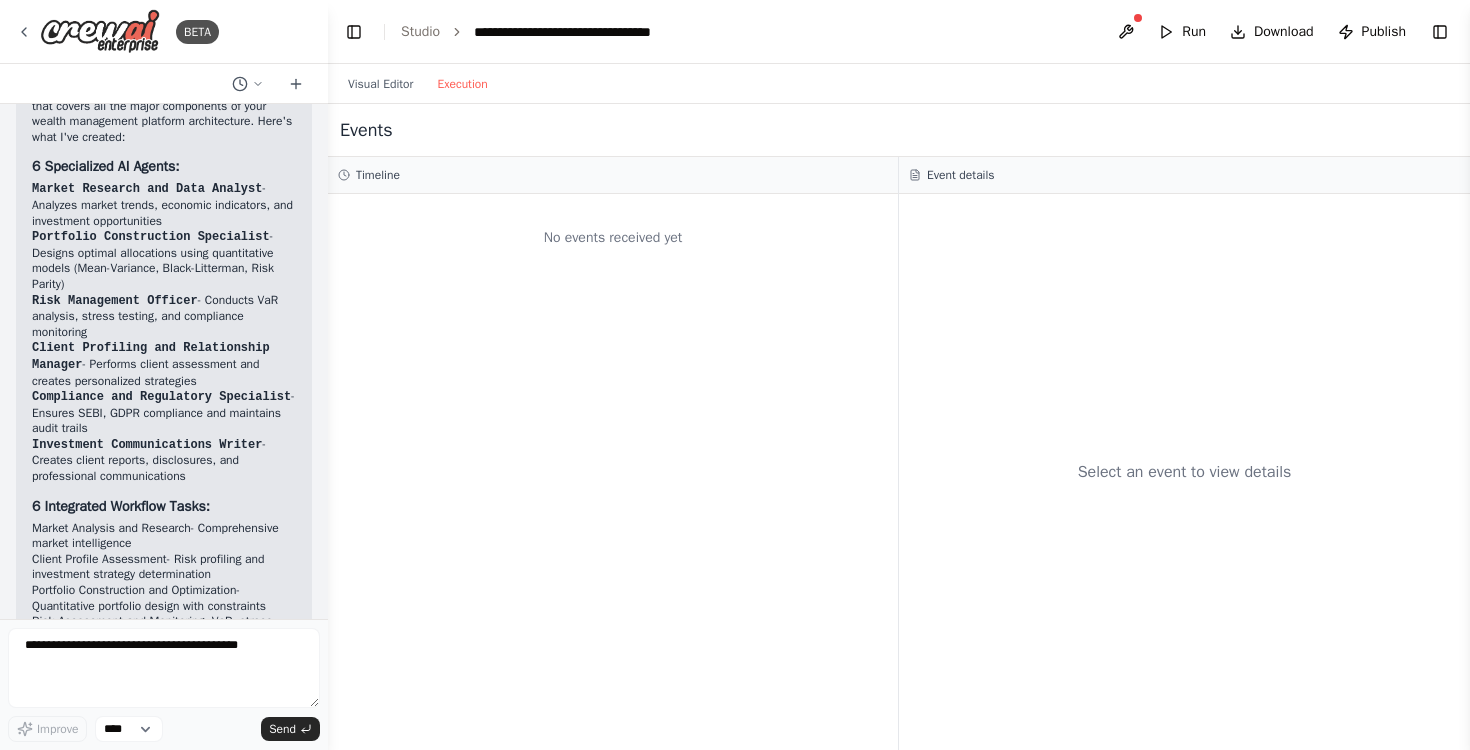 click on "Execution" at bounding box center [462, 84] 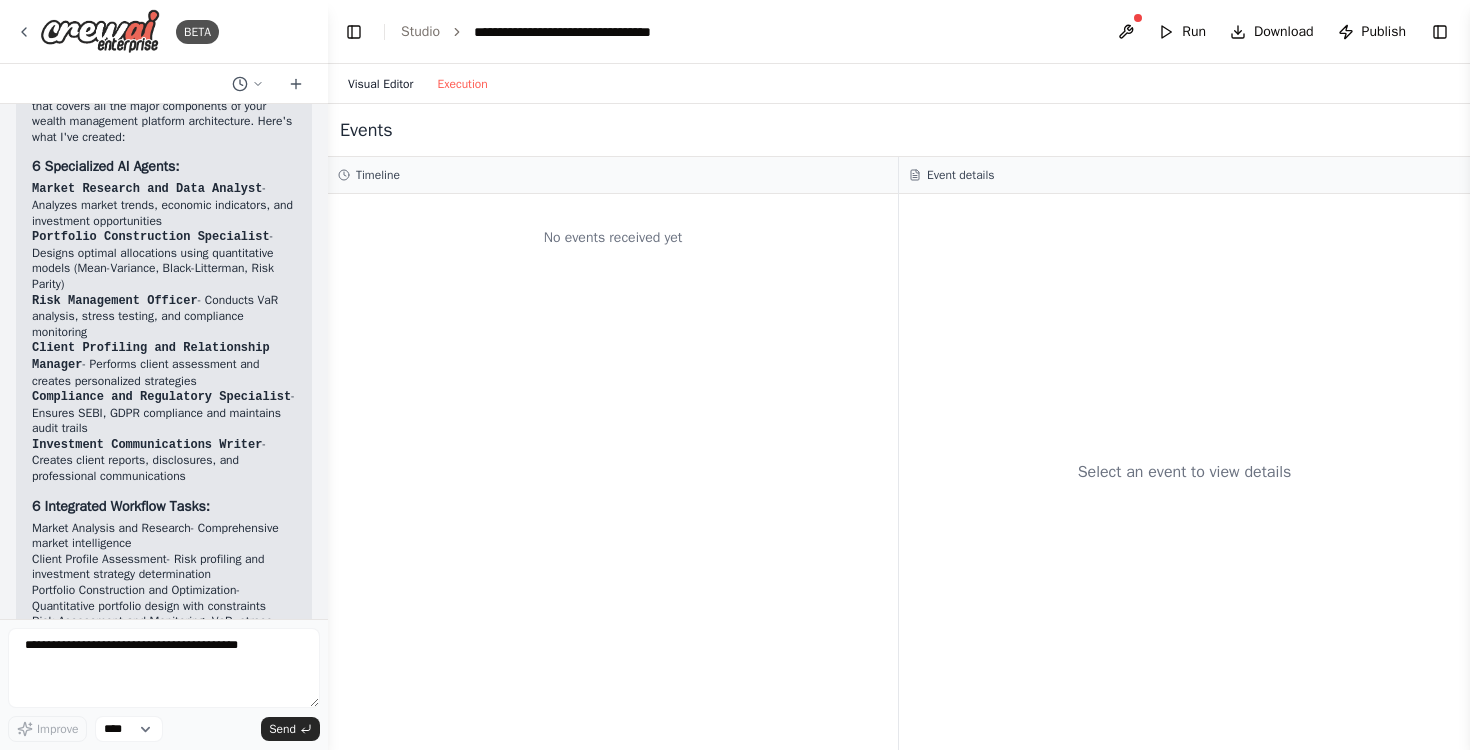 click on "Visual Editor" at bounding box center [380, 84] 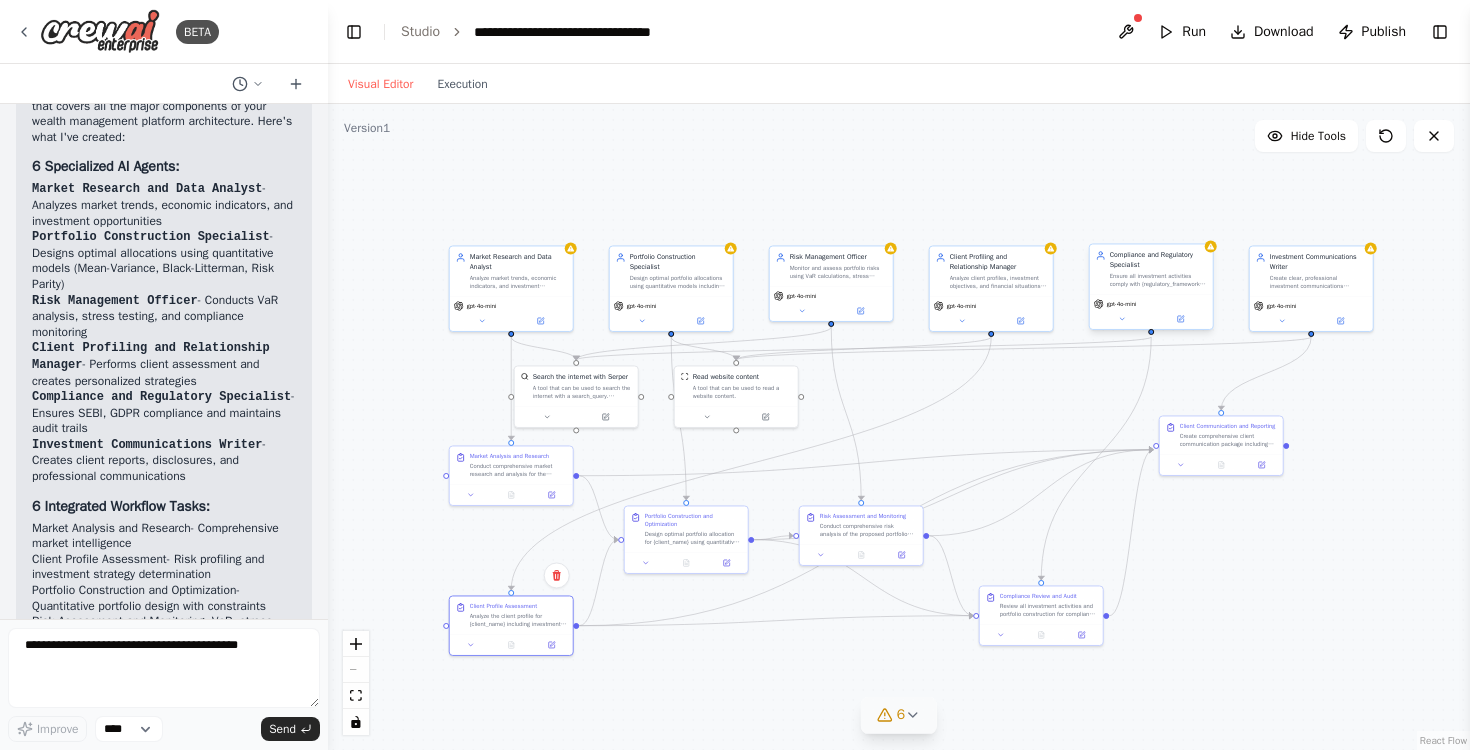 click on "6" at bounding box center [891, 715] 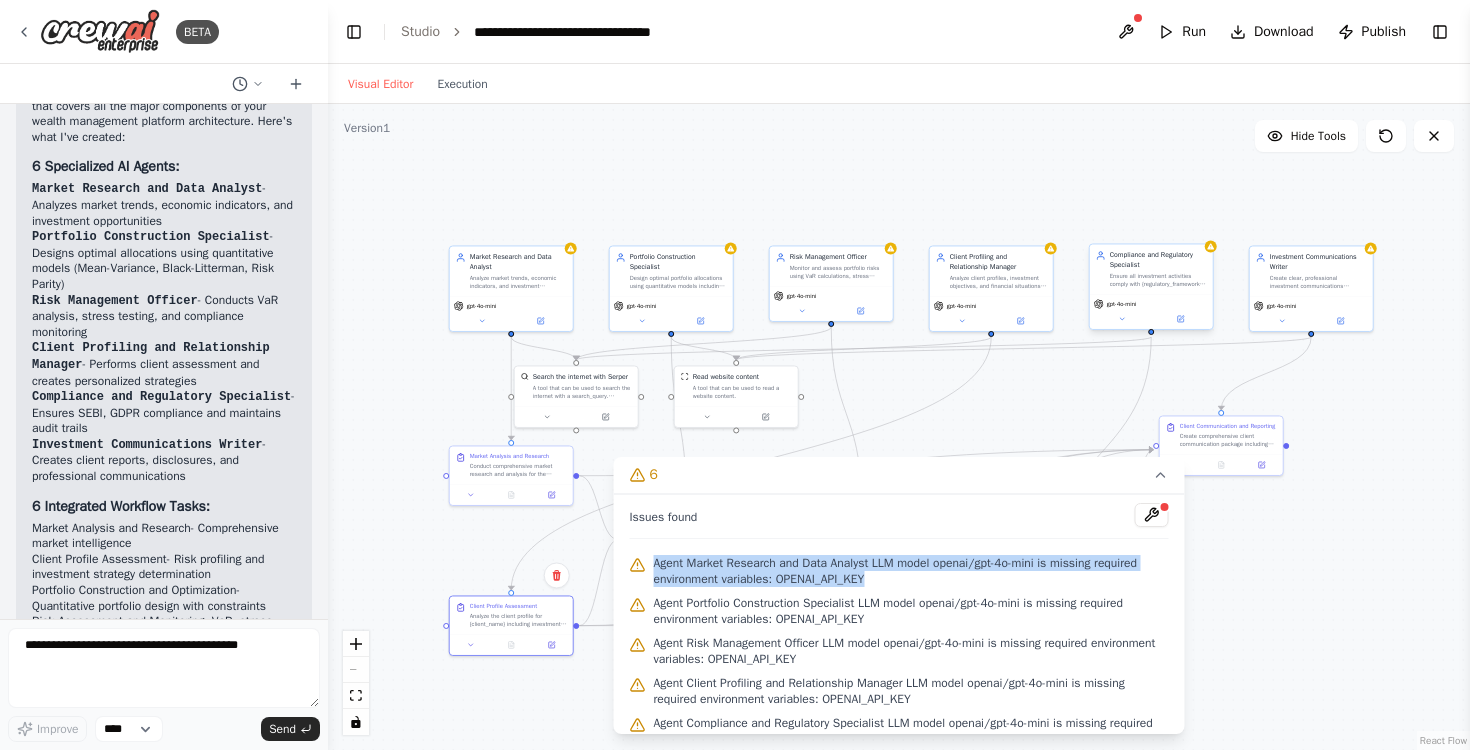 drag, startPoint x: 1009, startPoint y: 577, endPoint x: 654, endPoint y: 565, distance: 355.20276 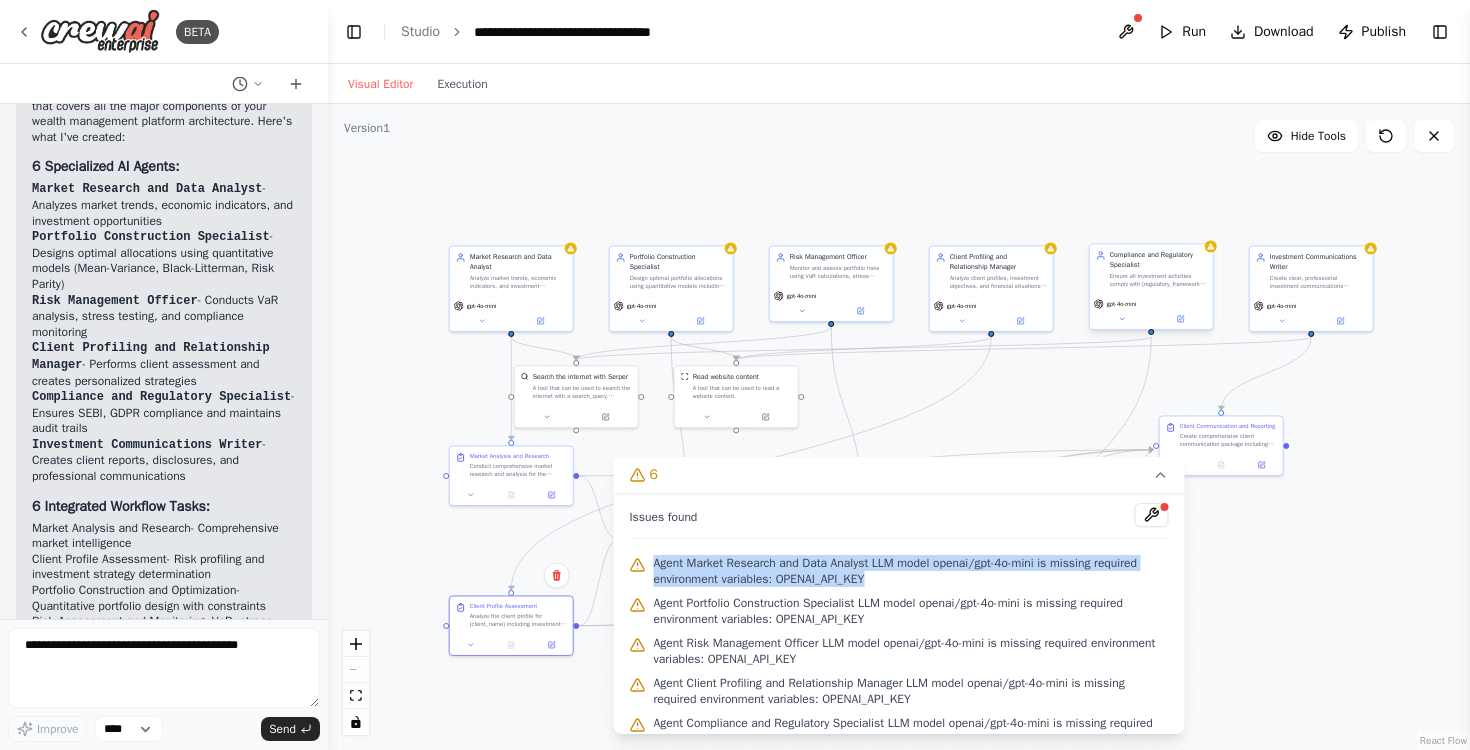 click on "Agent Market Research and Data Analyst LLM model openai/gpt-4o-mini is missing required environment variables: OPENAI_API_KEY" at bounding box center (911, 571) 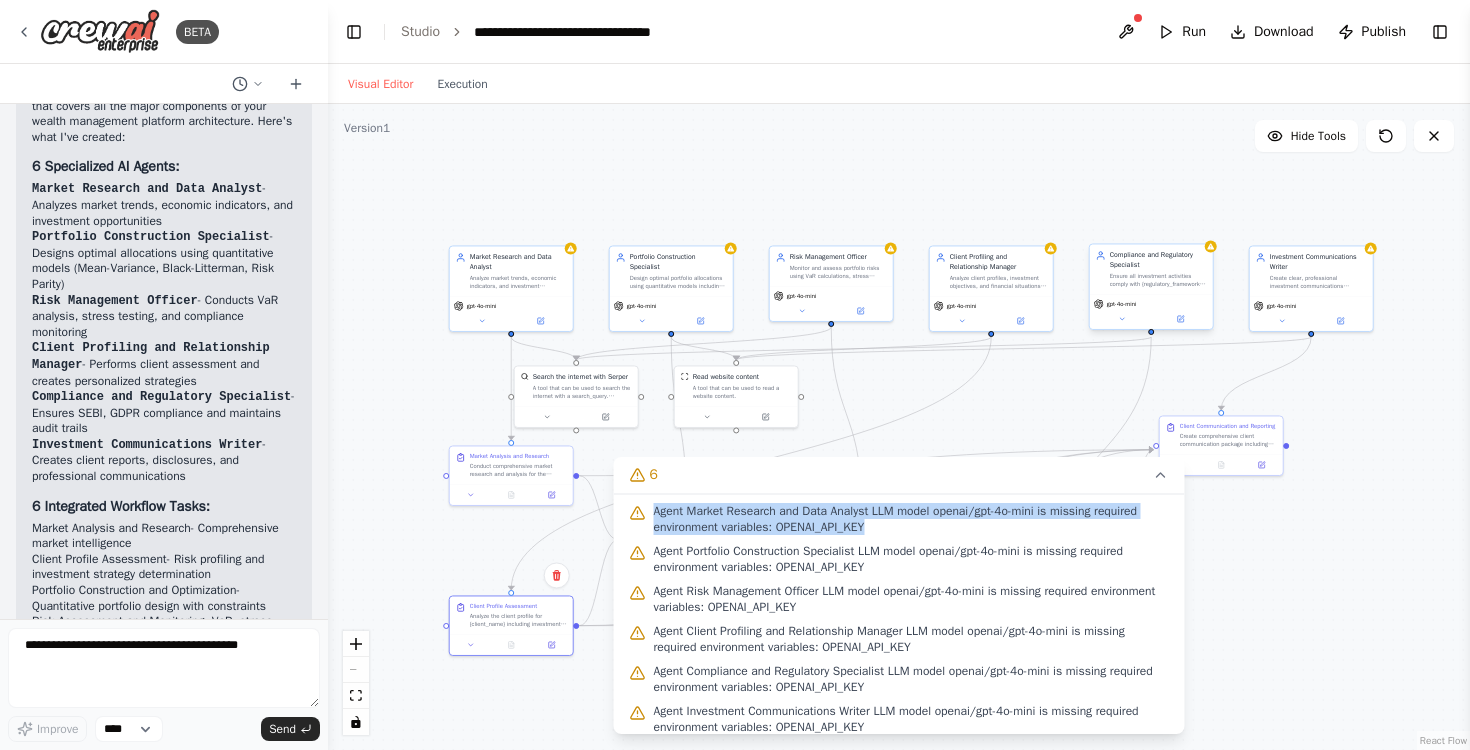 scroll, scrollTop: 64, scrollLeft: 0, axis: vertical 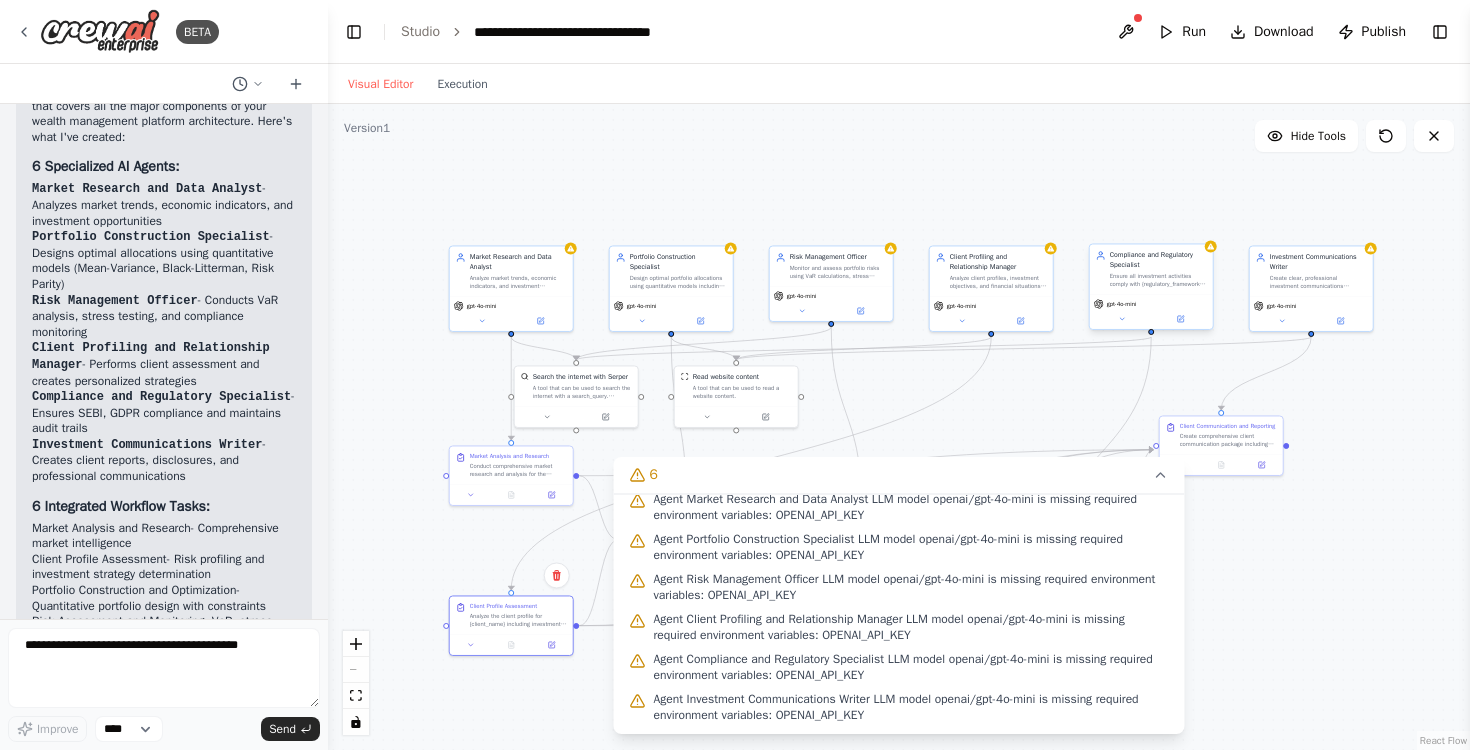 click on "Agent Portfolio Construction Specialist LLM model openai/gpt-4o-mini is missing required environment variables: OPENAI_API_KEY" at bounding box center [911, 547] 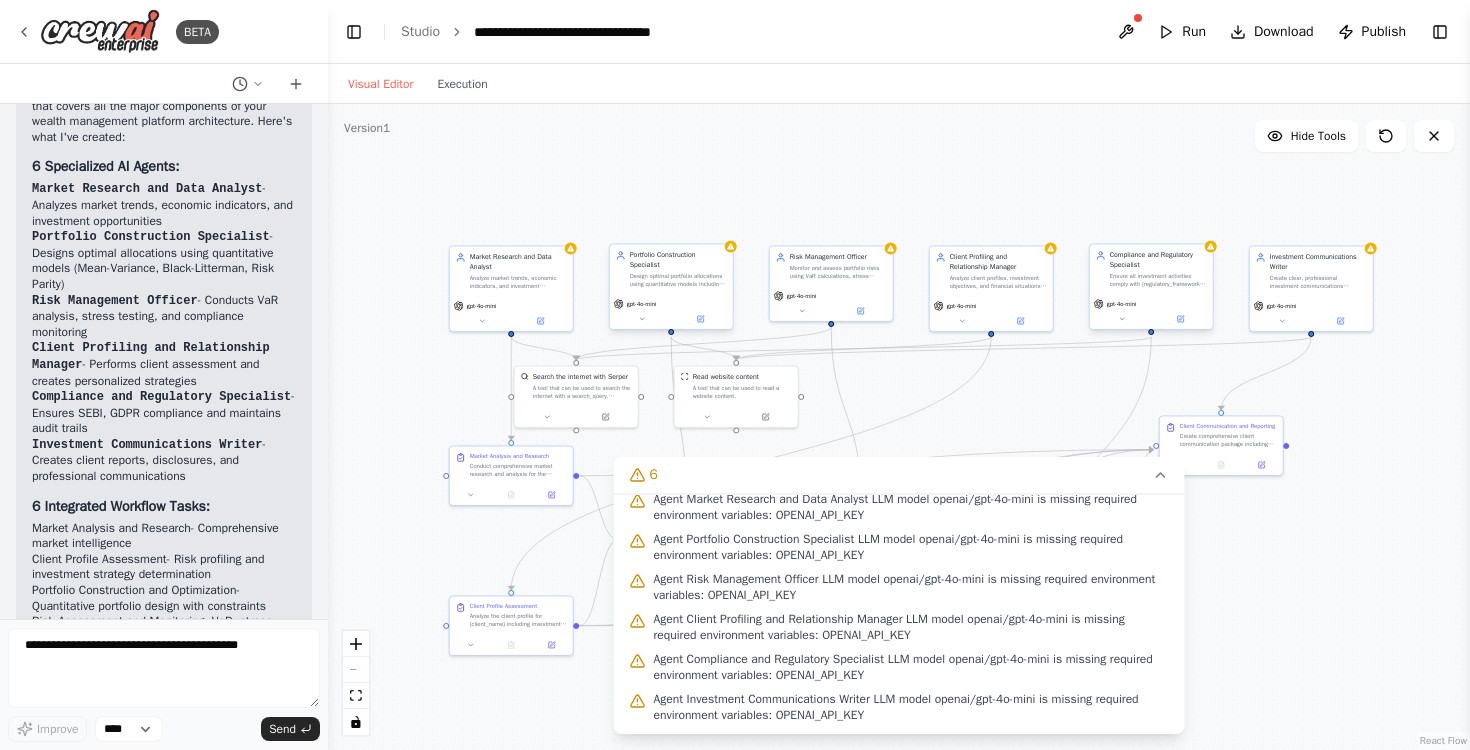 click on "Design optimal portfolio allocations using quantitative models including Mean-Variance Optimization, Black-Litterman, and Risk Parity approaches. Create tax-aware and constraint-aware allocation strategies for {client_profile} with risk tolerance {risk_level}." at bounding box center [678, 280] 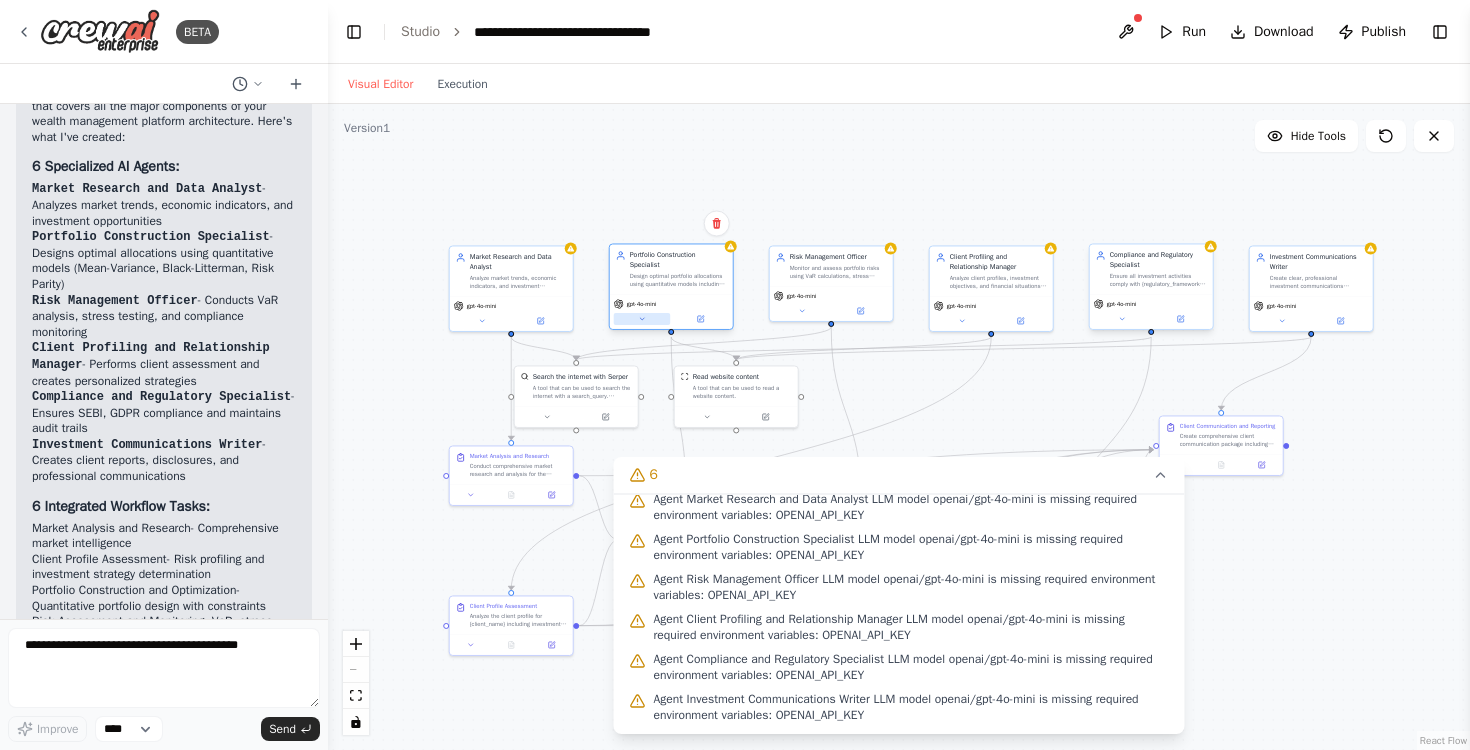 click 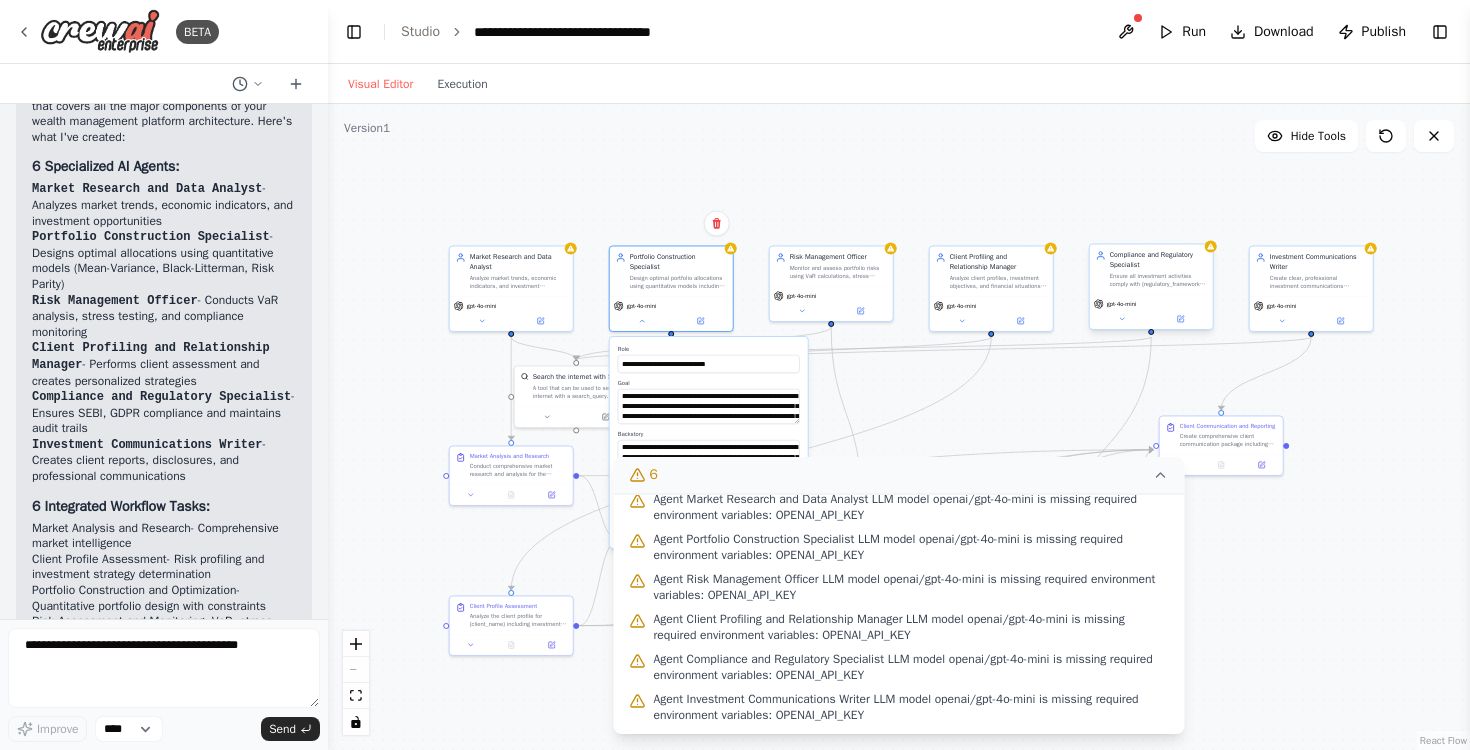 click 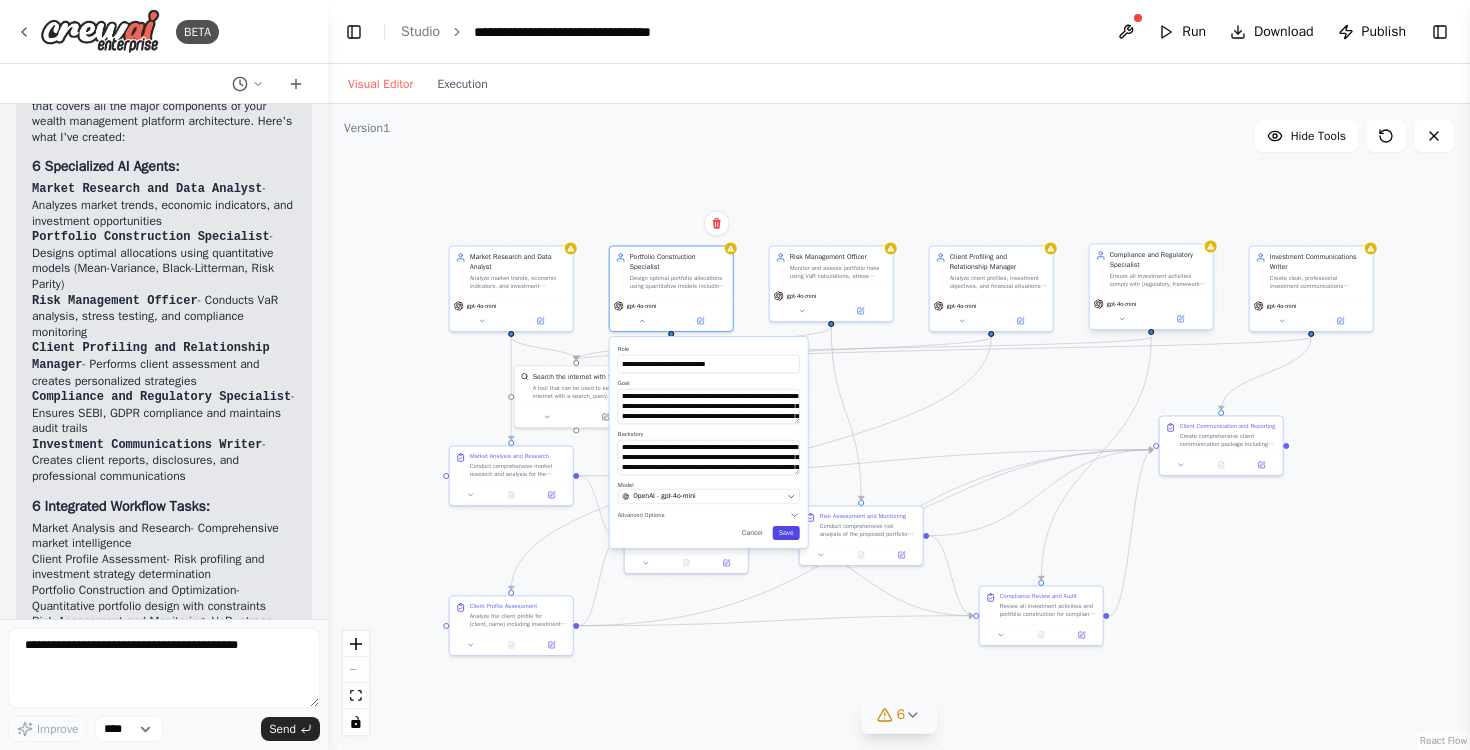 click on "Save" at bounding box center (786, 533) 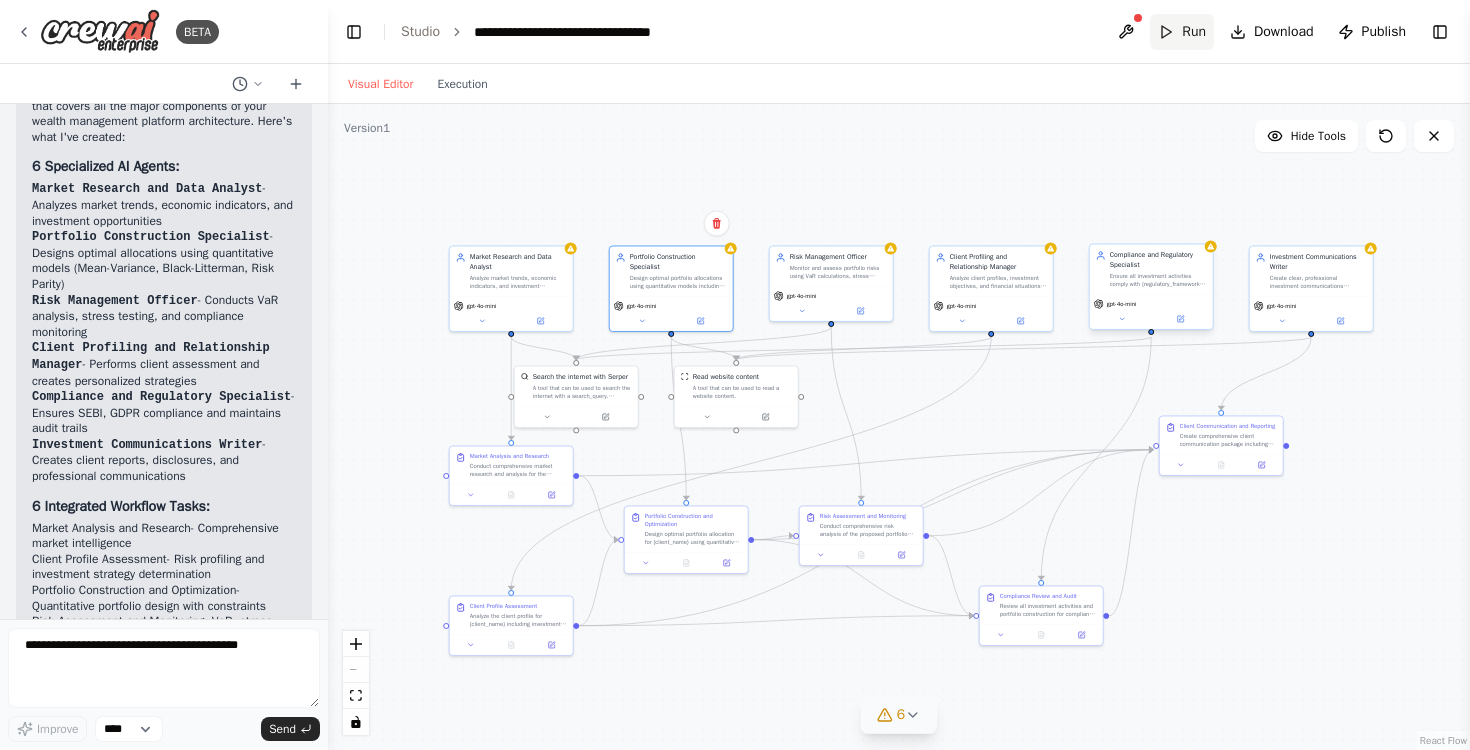 click on "Run" at bounding box center (1194, 32) 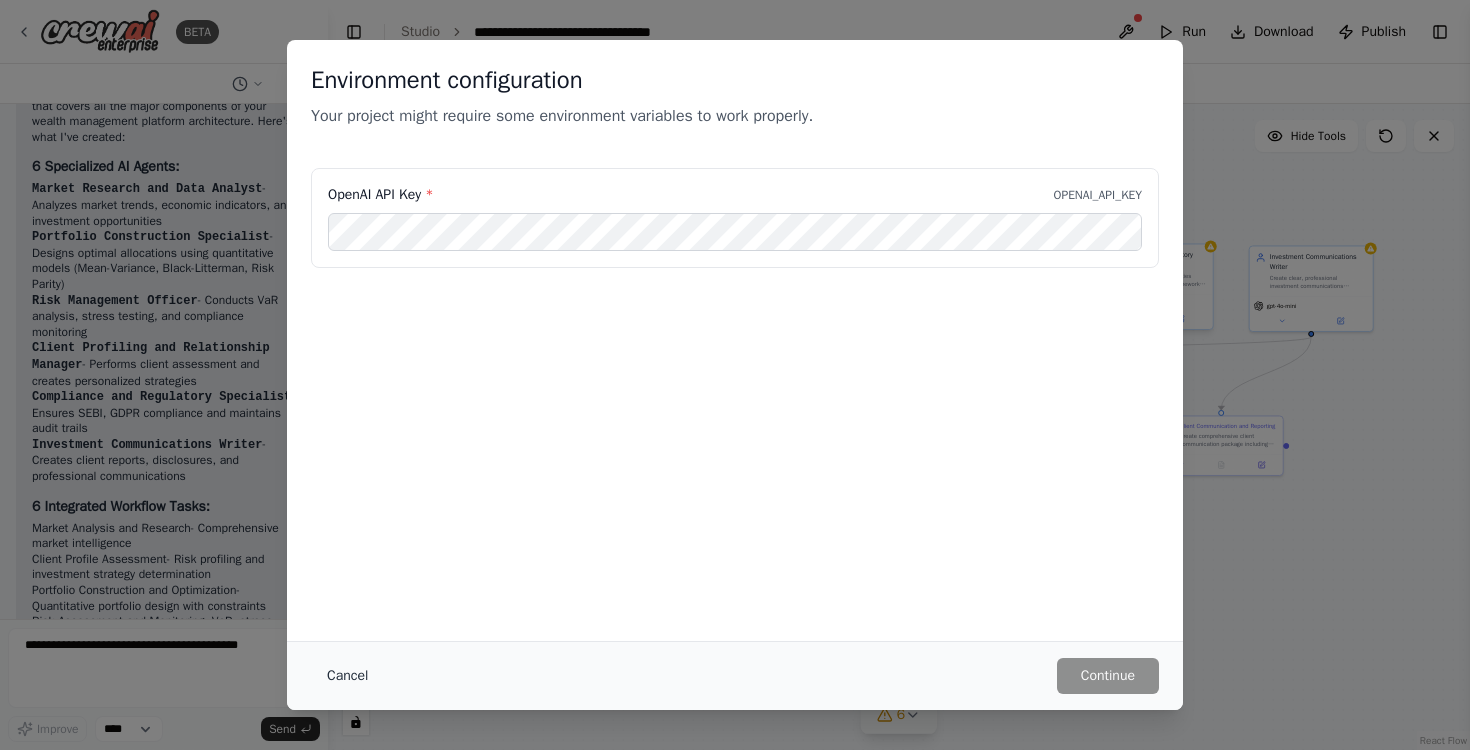 click on "Cancel" at bounding box center (347, 676) 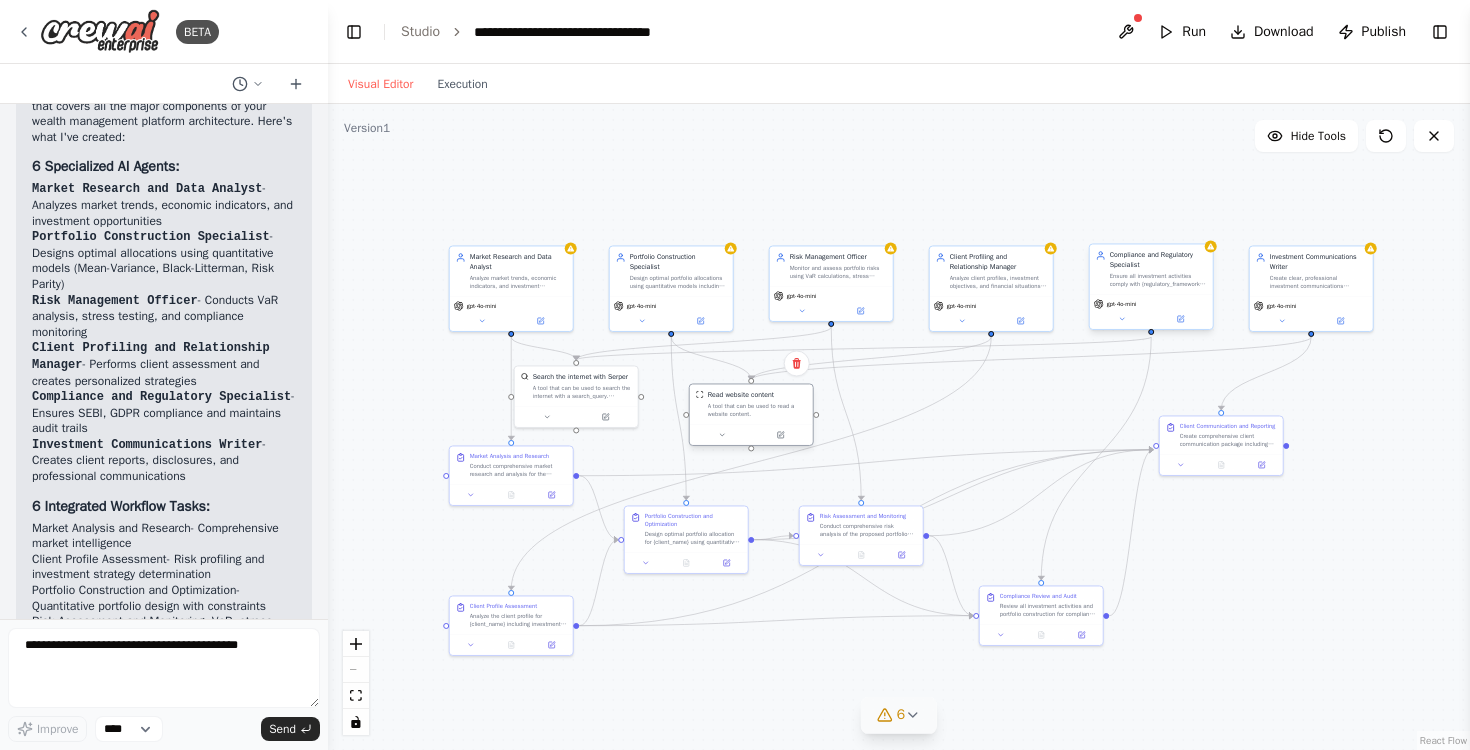 drag, startPoint x: 732, startPoint y: 381, endPoint x: 743, endPoint y: 406, distance: 27.313 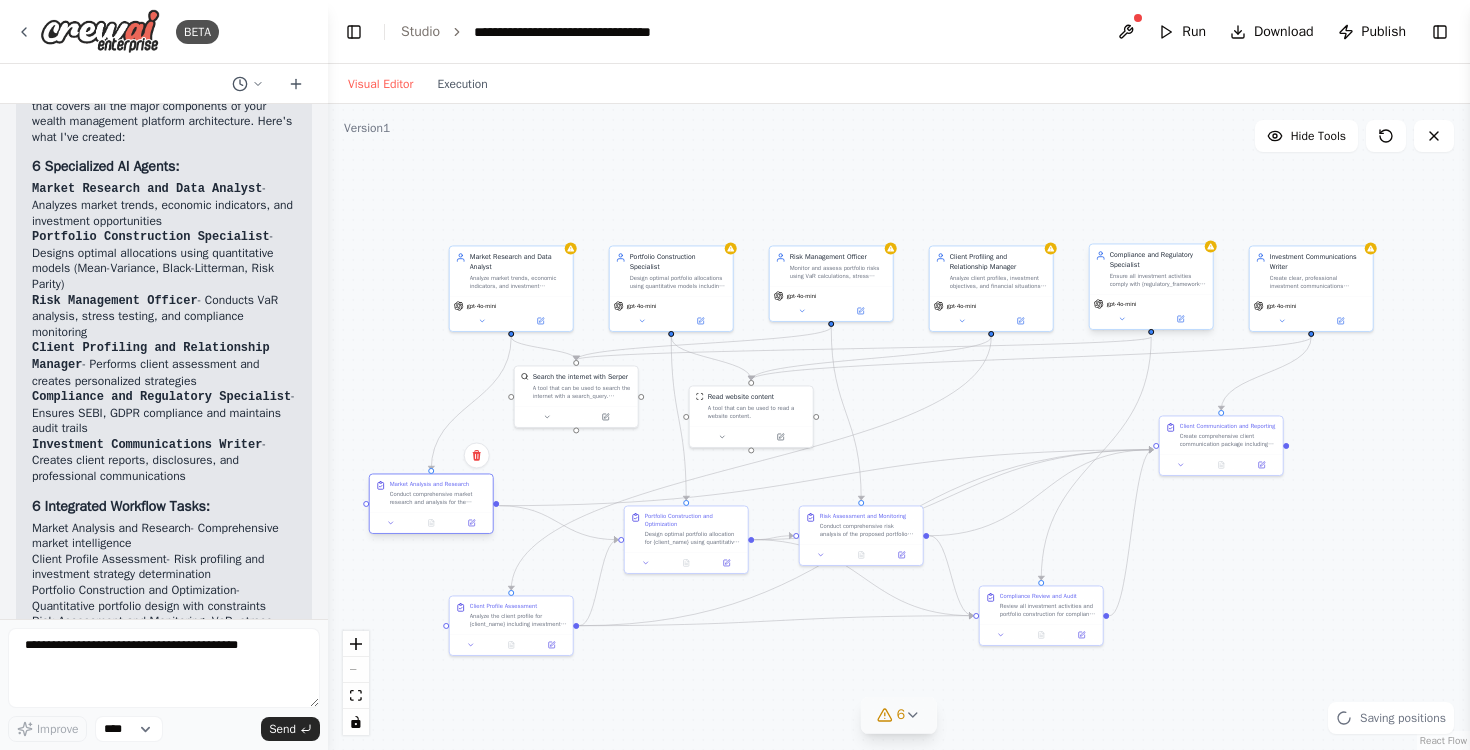 drag, startPoint x: 502, startPoint y: 470, endPoint x: 417, endPoint y: 495, distance: 88.60023 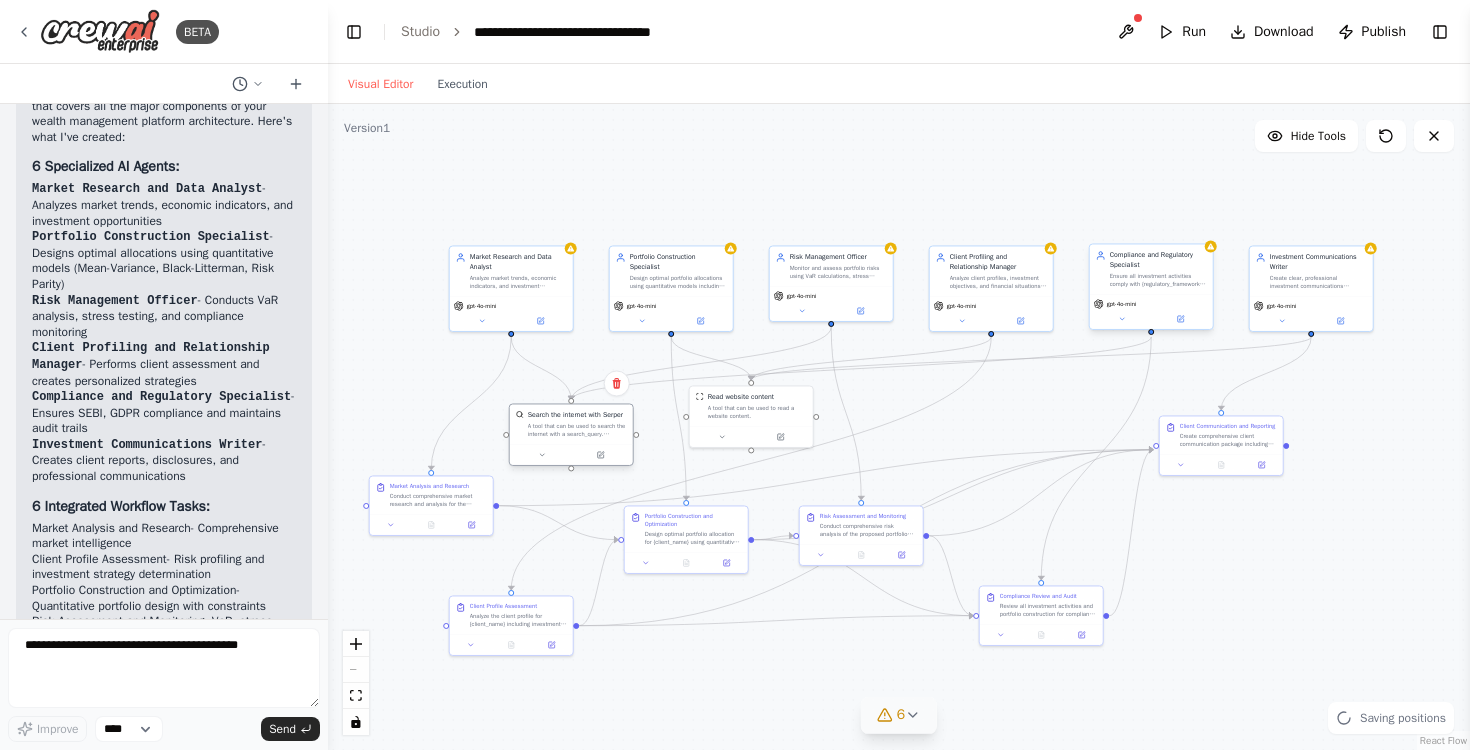 drag, startPoint x: 561, startPoint y: 394, endPoint x: 555, endPoint y: 437, distance: 43.416588 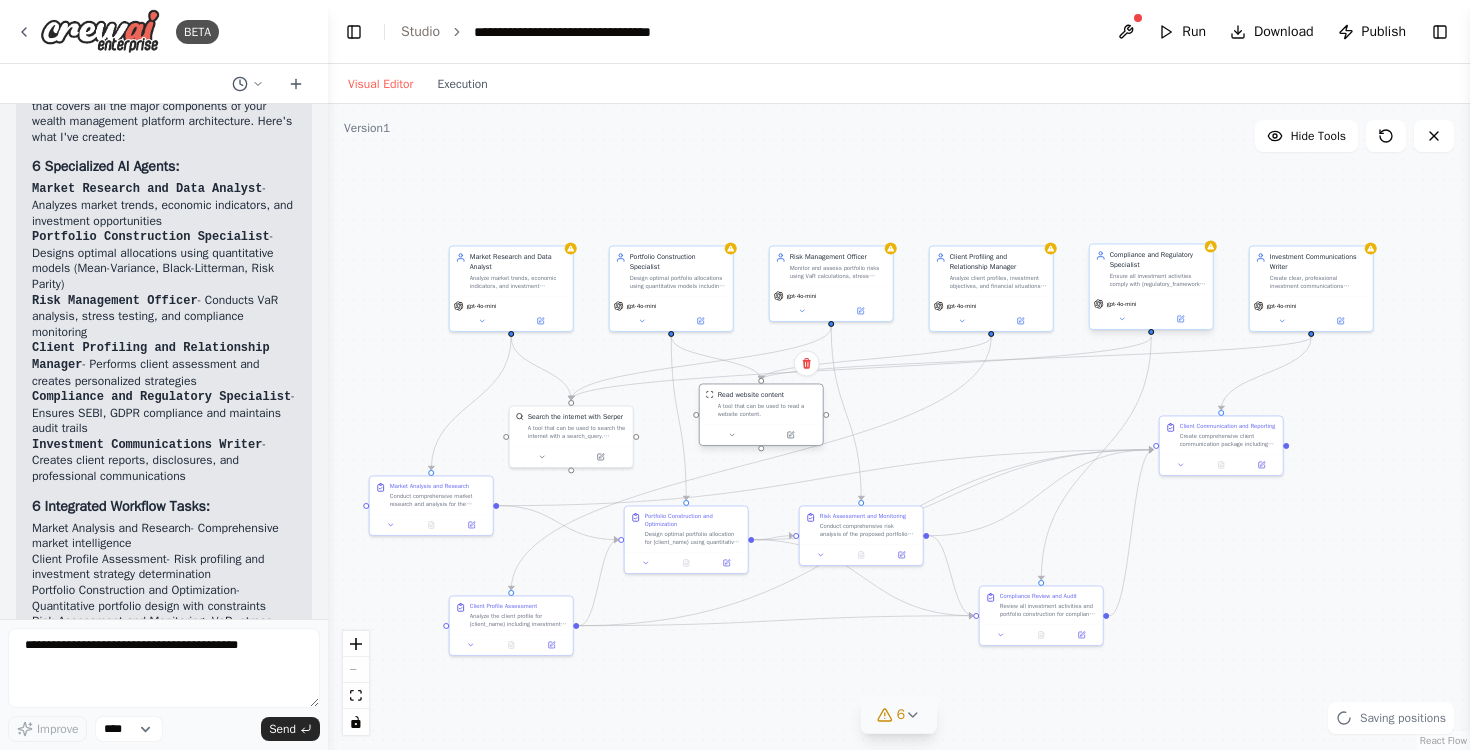 drag, startPoint x: 775, startPoint y: 413, endPoint x: 785, endPoint y: 417, distance: 10.770329 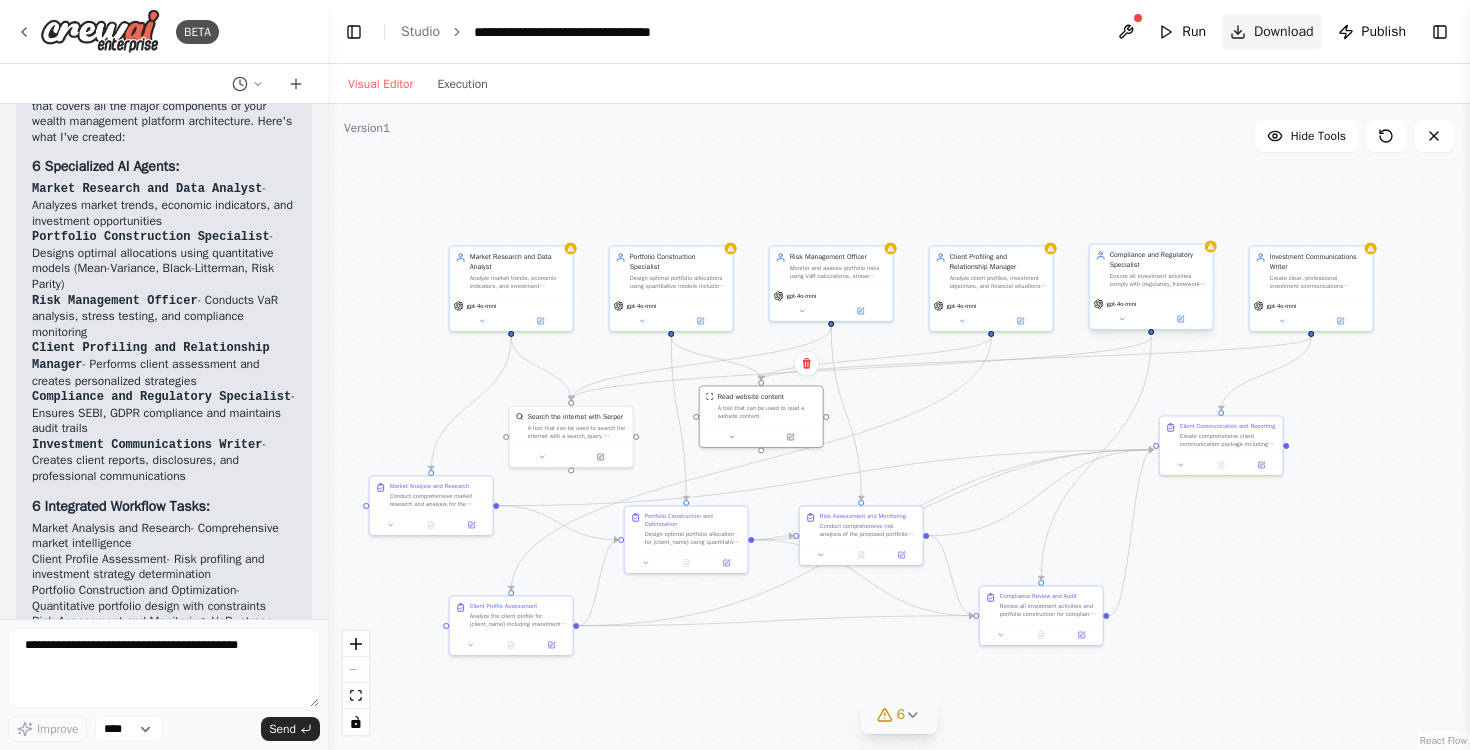 click on "Download" at bounding box center (1284, 32) 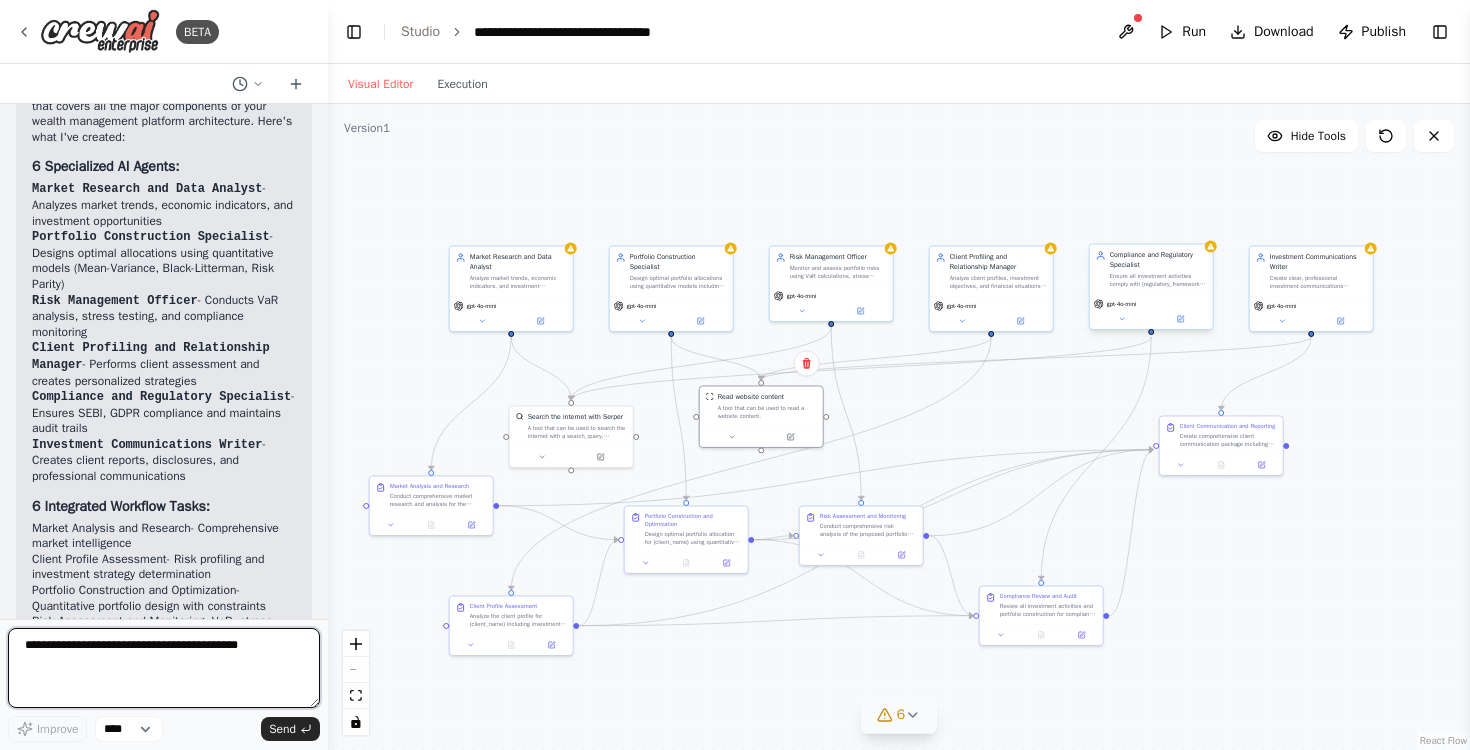 click at bounding box center (164, 668) 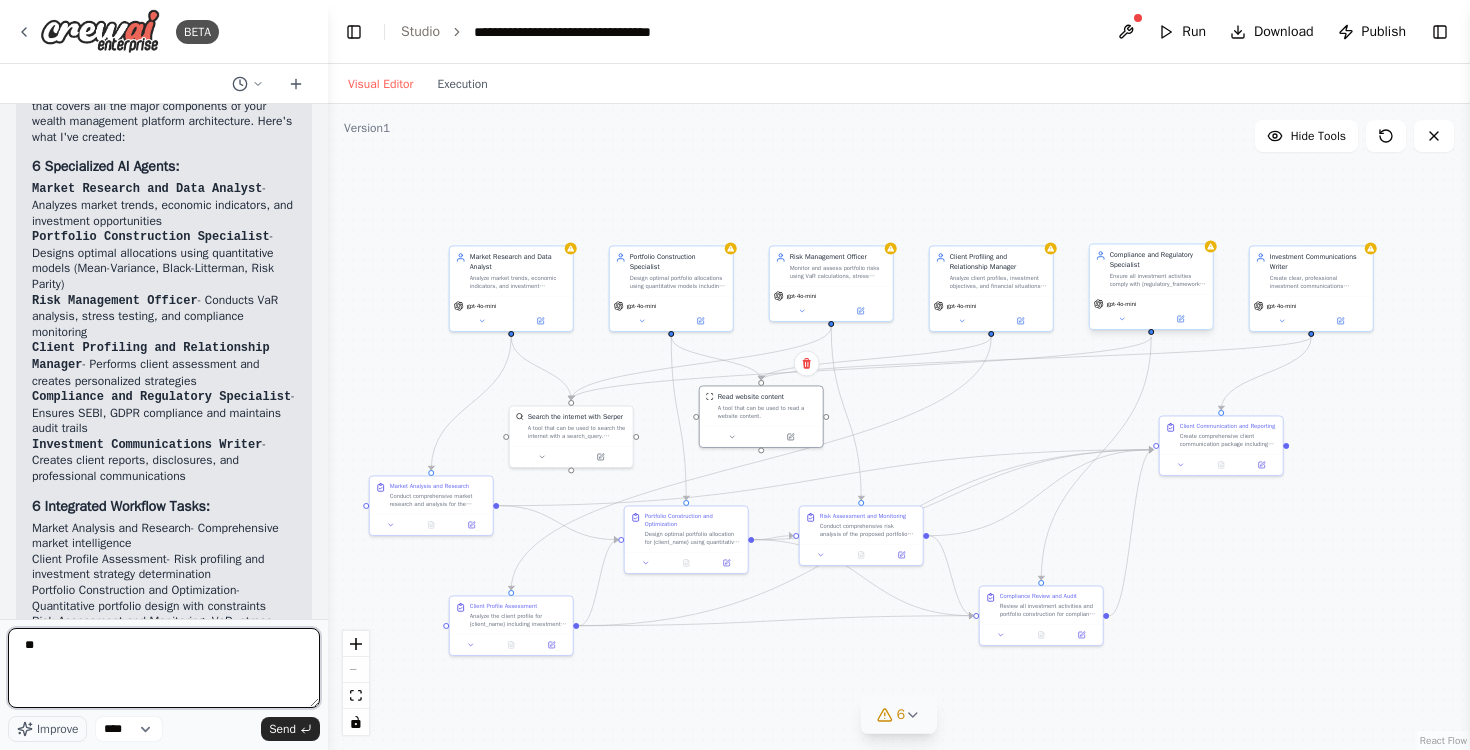 type on "*" 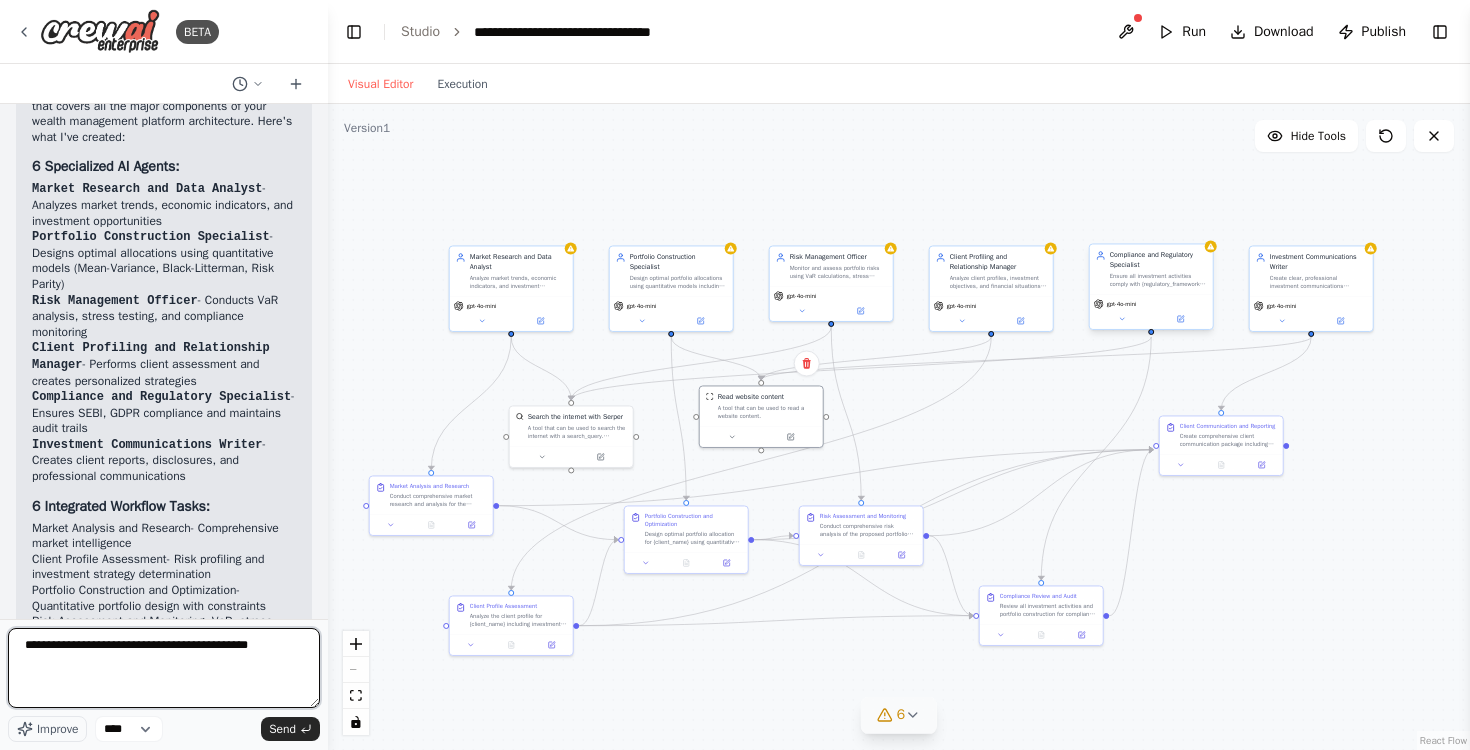 type on "**********" 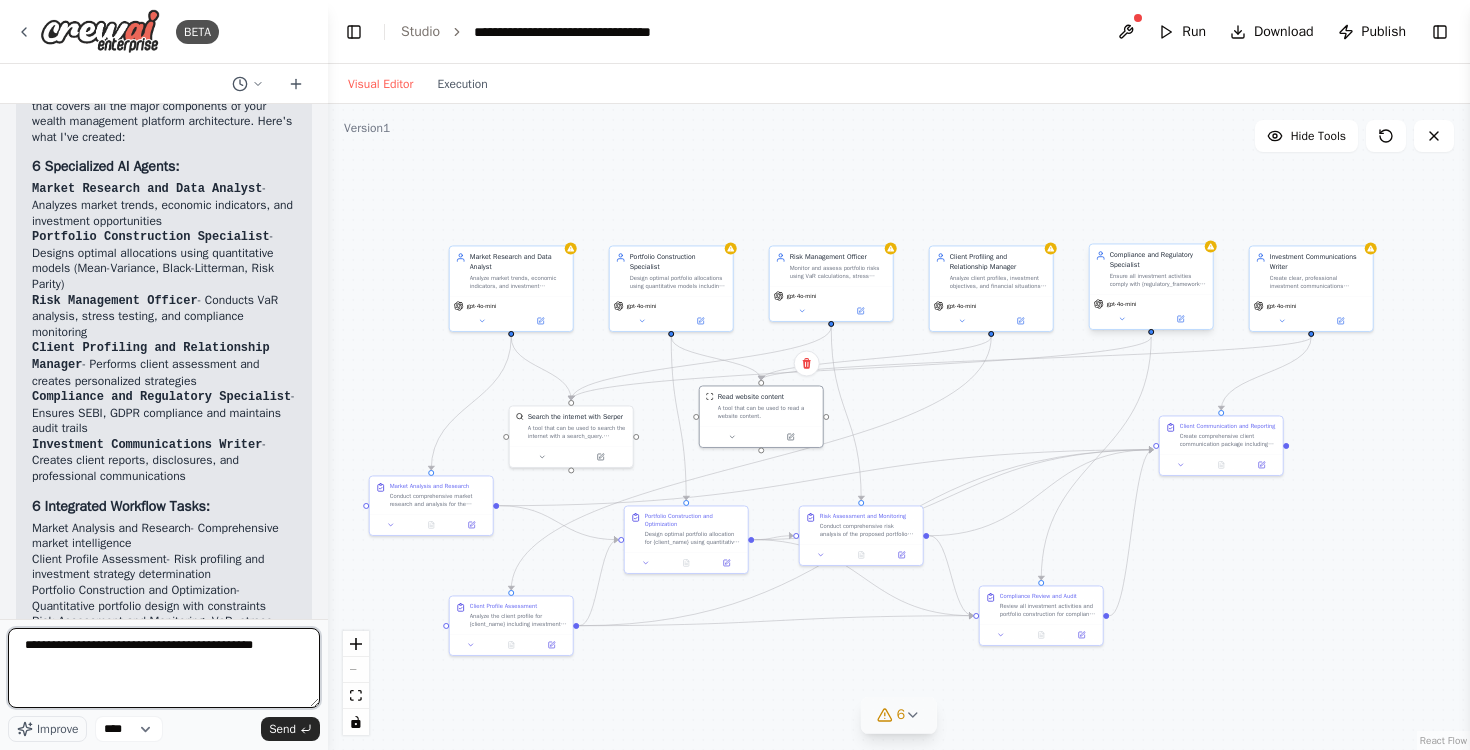 type 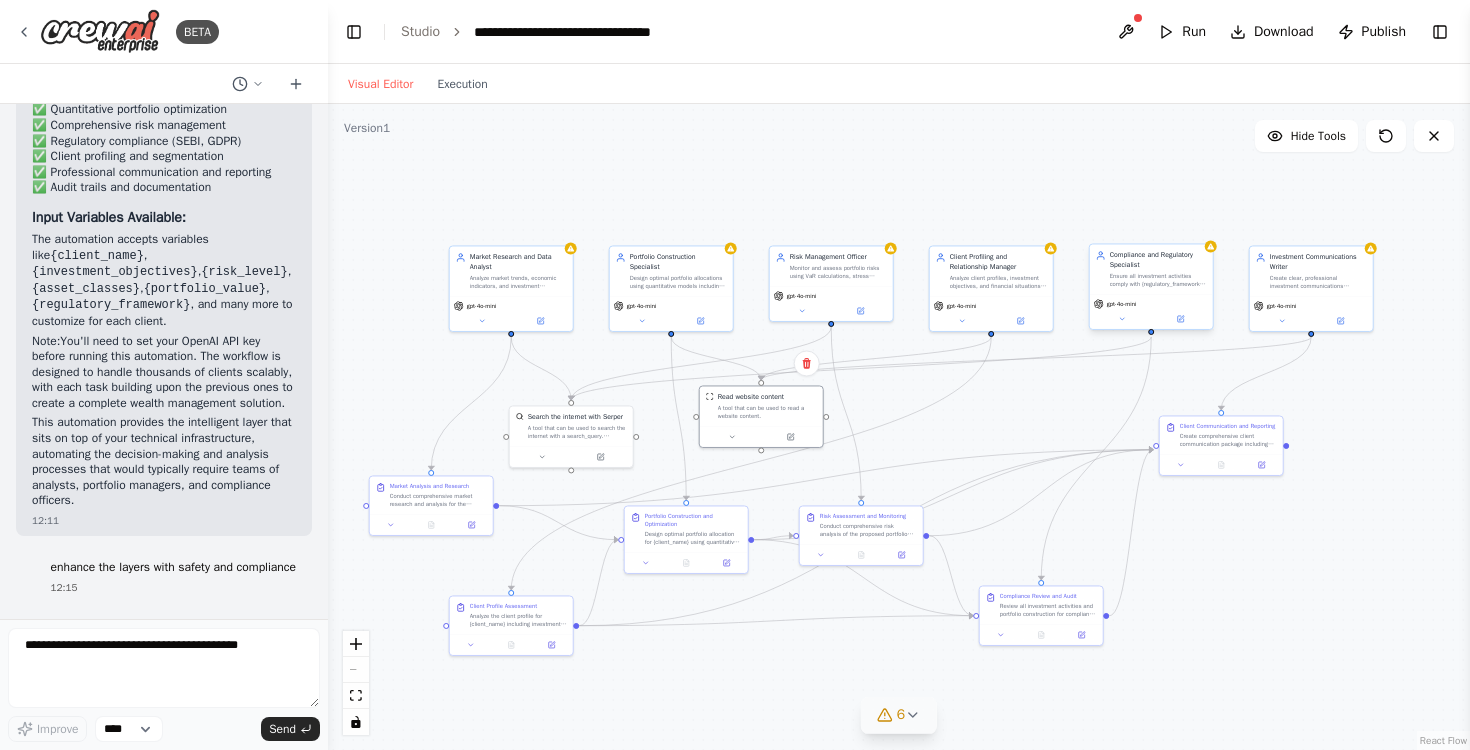 scroll, scrollTop: 5043, scrollLeft: 0, axis: vertical 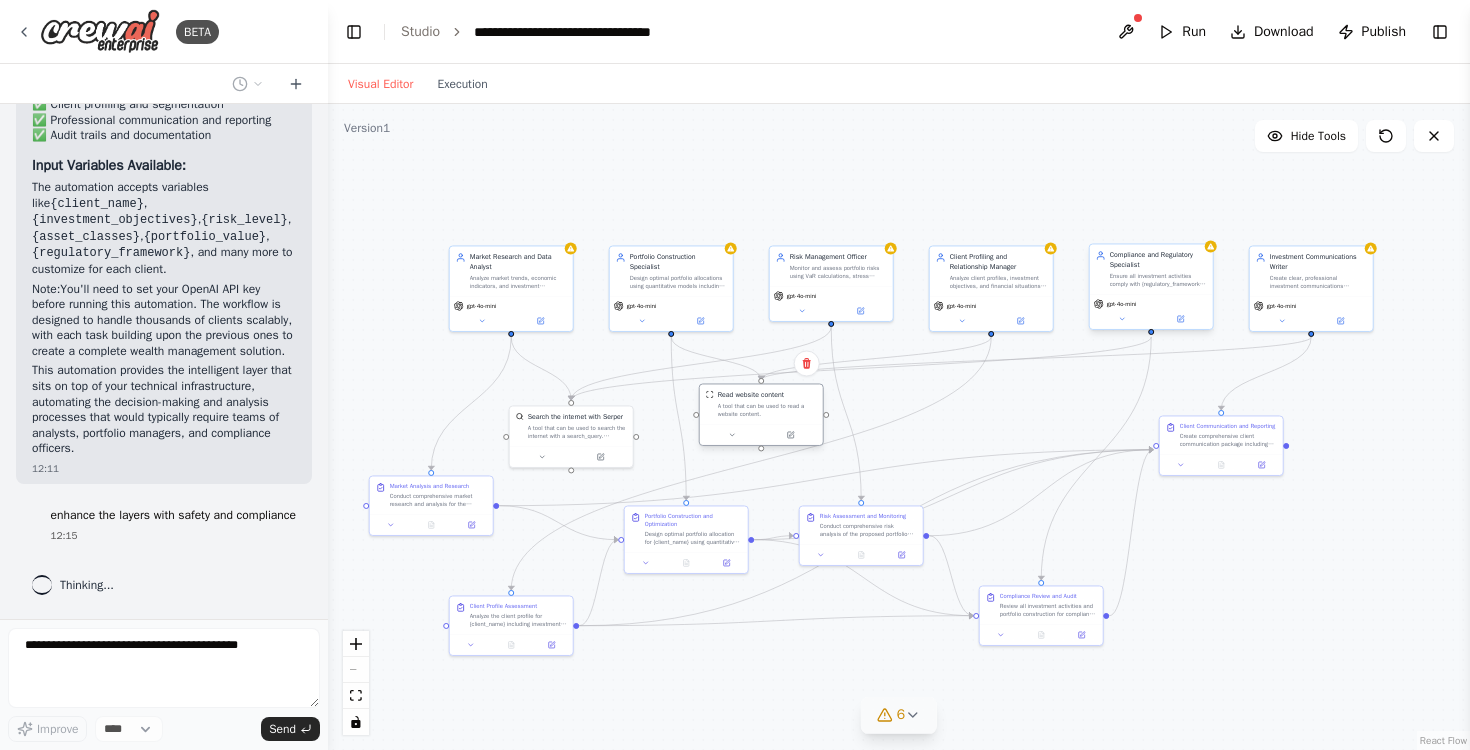 click on "A tool that can be used to read a website content." at bounding box center [767, 410] 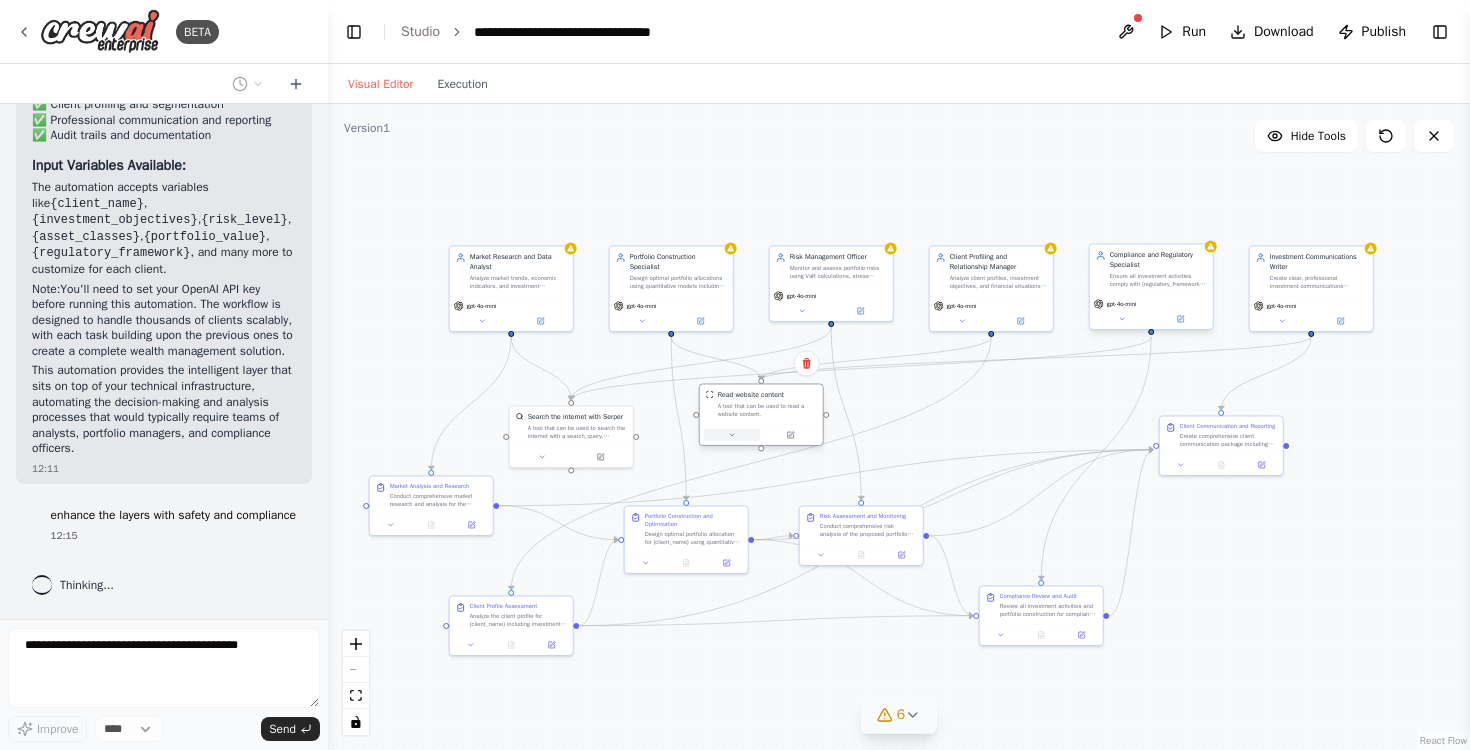 click 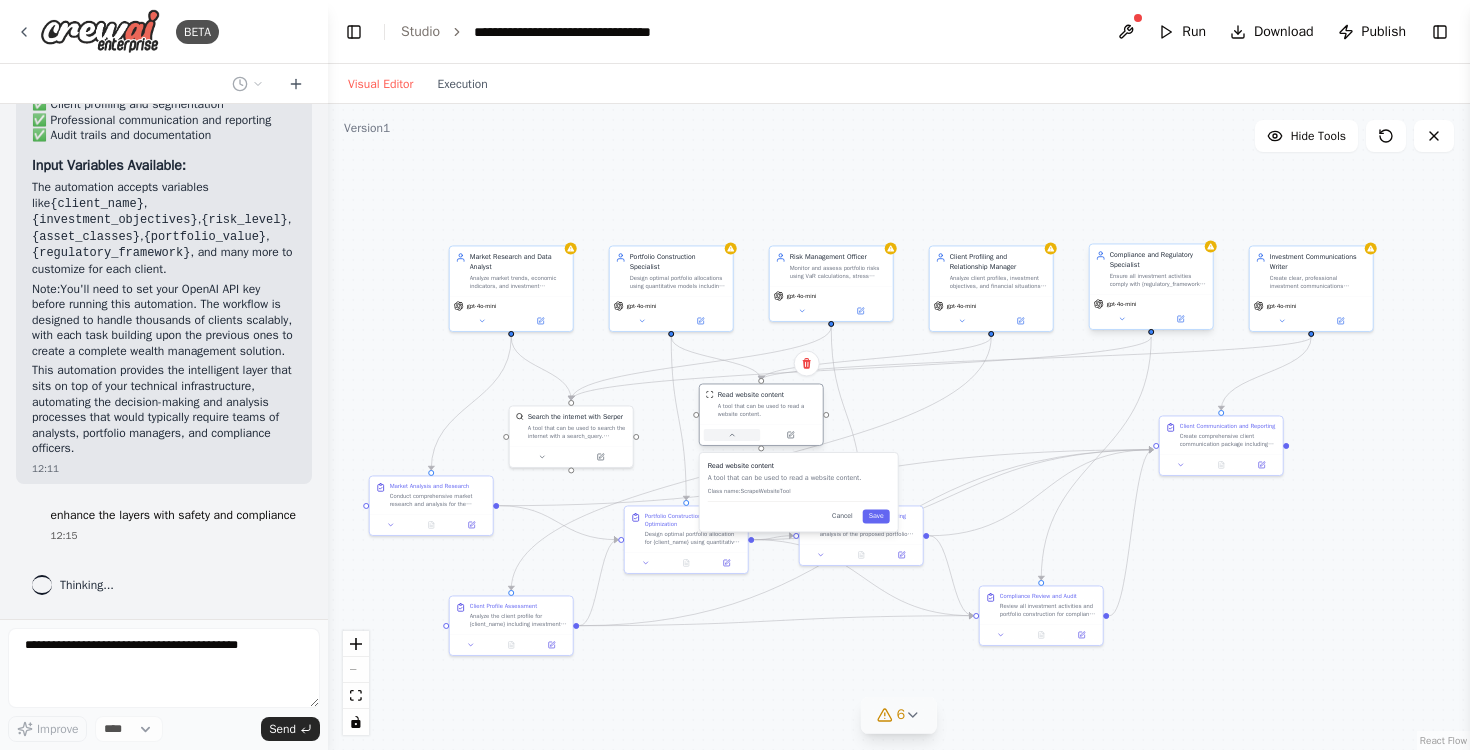 click 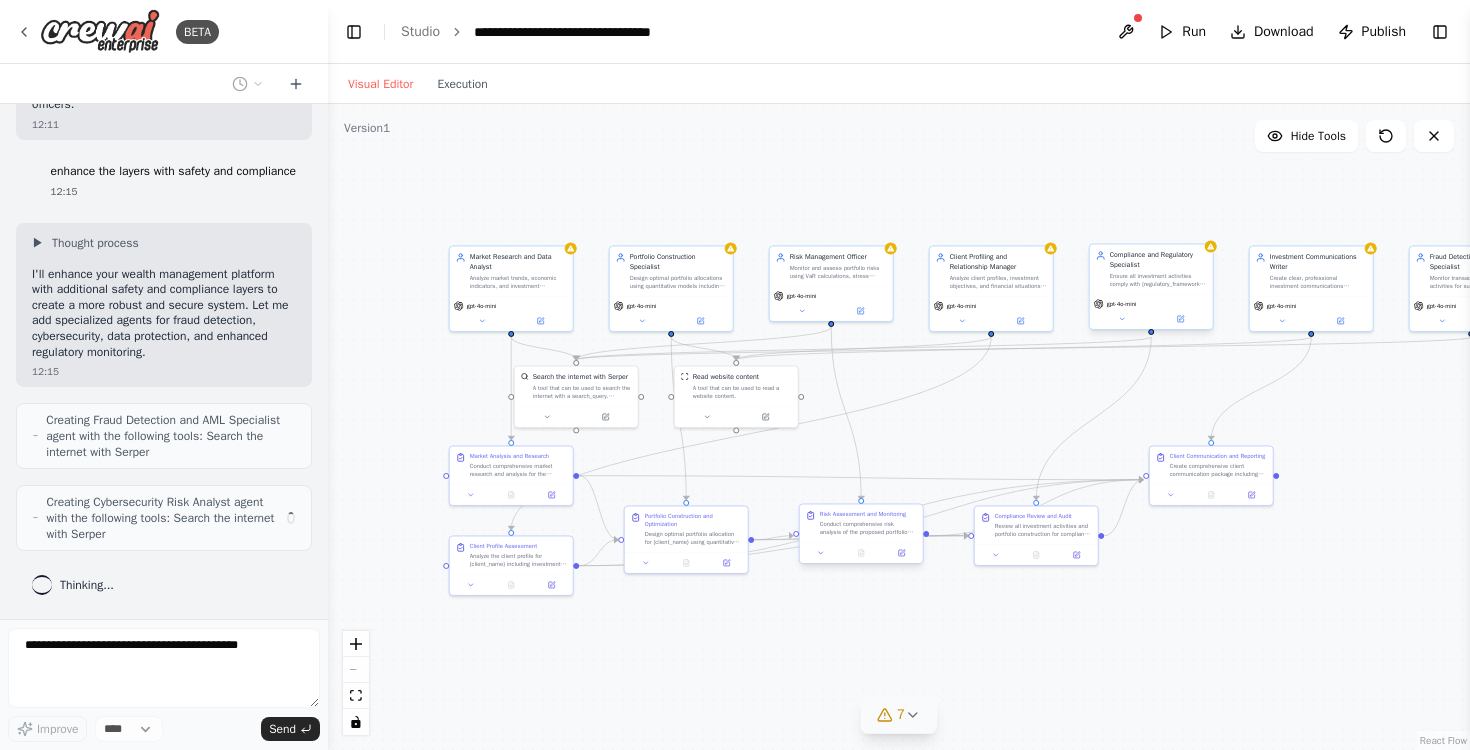 scroll, scrollTop: 5404, scrollLeft: 0, axis: vertical 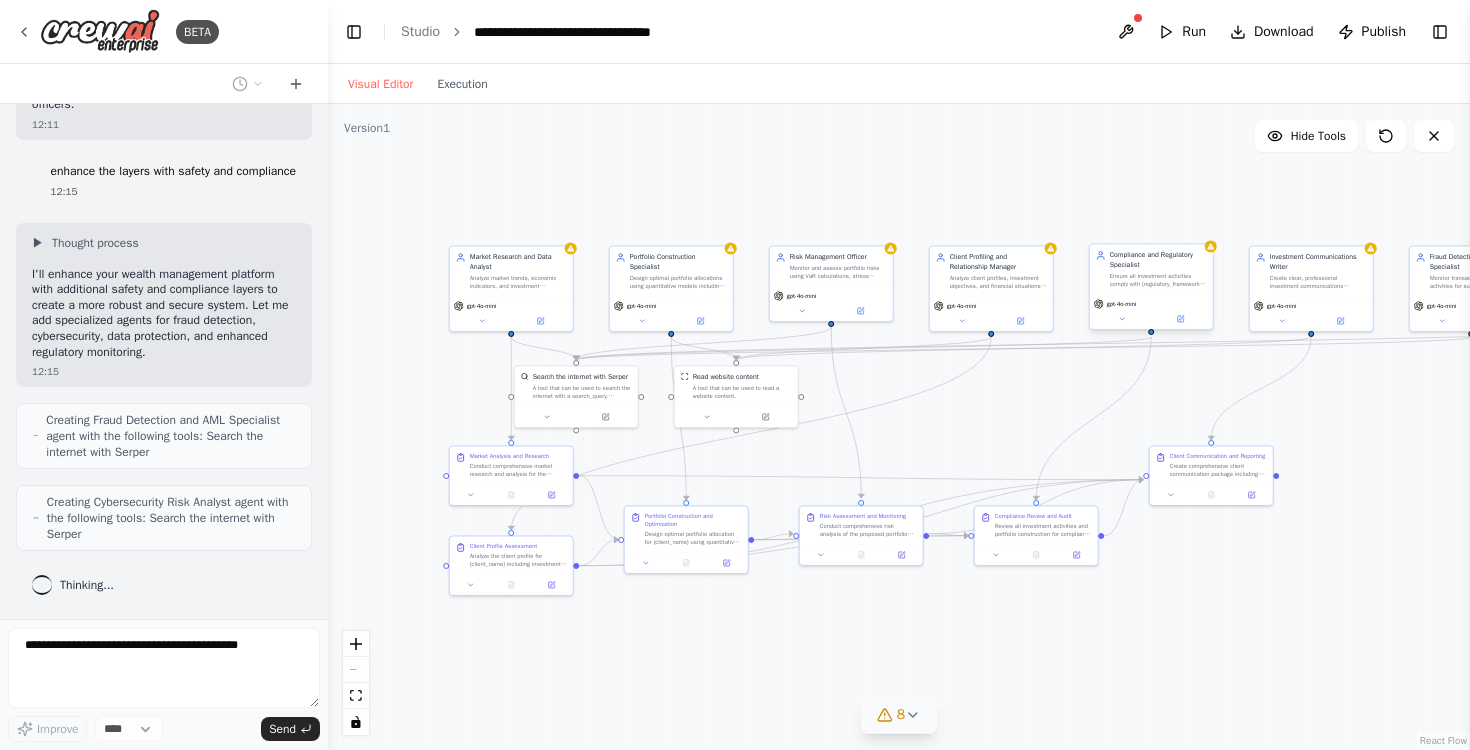 click on ".deletable-edge-delete-btn {
width: 20px;
height: 20px;
border: 0px solid #ffffff;
color: #6b7280;
background-color: #f8fafc;
cursor: pointer;
border-radius: 50%;
font-size: 12px;
padding: 3px;
display: flex;
align-items: center;
justify-content: center;
transition: all 0.2s cubic-bezier(0.4, 0, 0.2, 1);
box-shadow: 0 2px 4px rgba(0, 0, 0, 0.1);
}
.deletable-edge-delete-btn:hover {
background-color: #ef4444;
color: #ffffff;
border-color: #dc2626;
transform: scale(1.1);
box-shadow: 0 4px 12px rgba(239, 68, 68, 0.4);
}
.deletable-edge-delete-btn:active {
transform: scale(0.95);
box-shadow: 0 2px 4px rgba(239, 68, 68, 0.3);
}
Market Research and Data Analyst gpt-4o-mini gpt-4o-mini gpt-4o-mini" at bounding box center (684, 356) 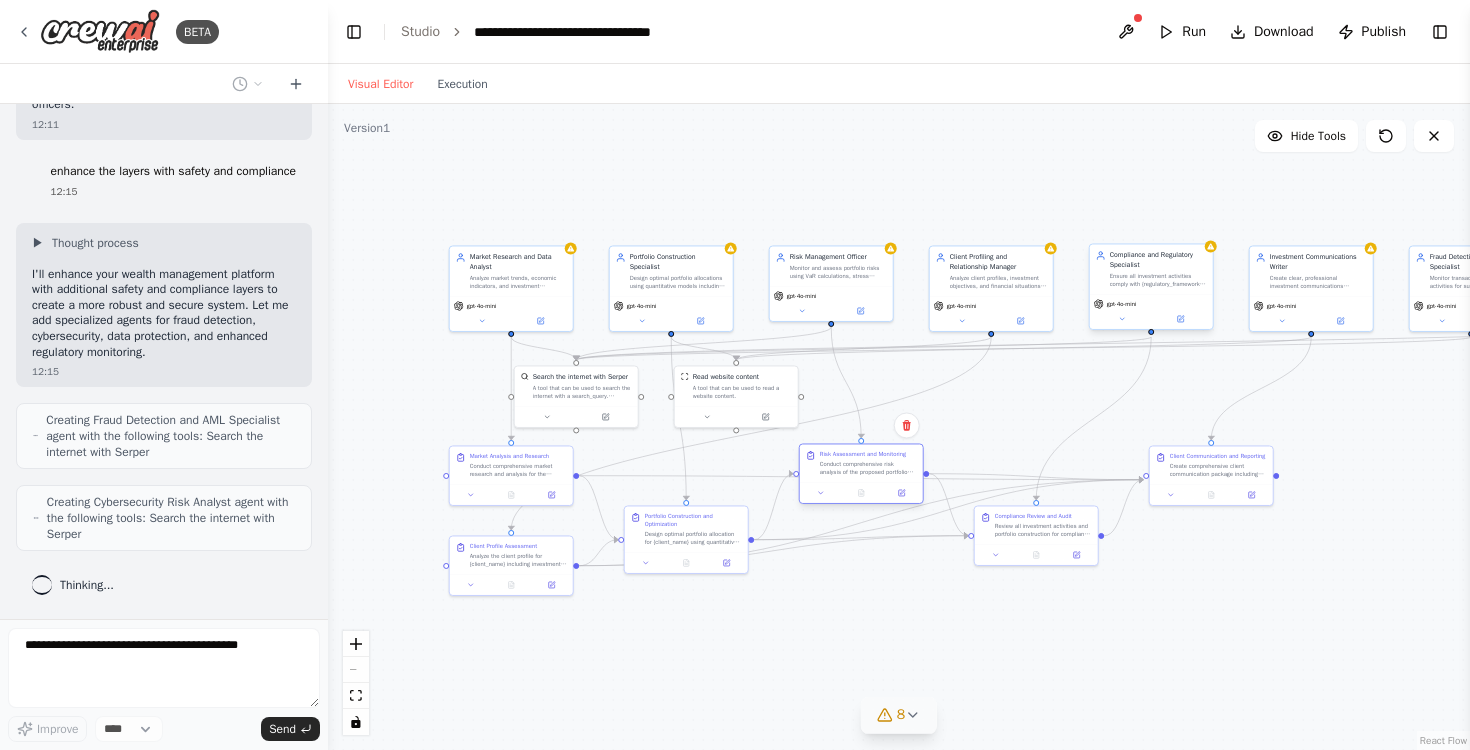 drag, startPoint x: 853, startPoint y: 540, endPoint x: 853, endPoint y: 476, distance: 64 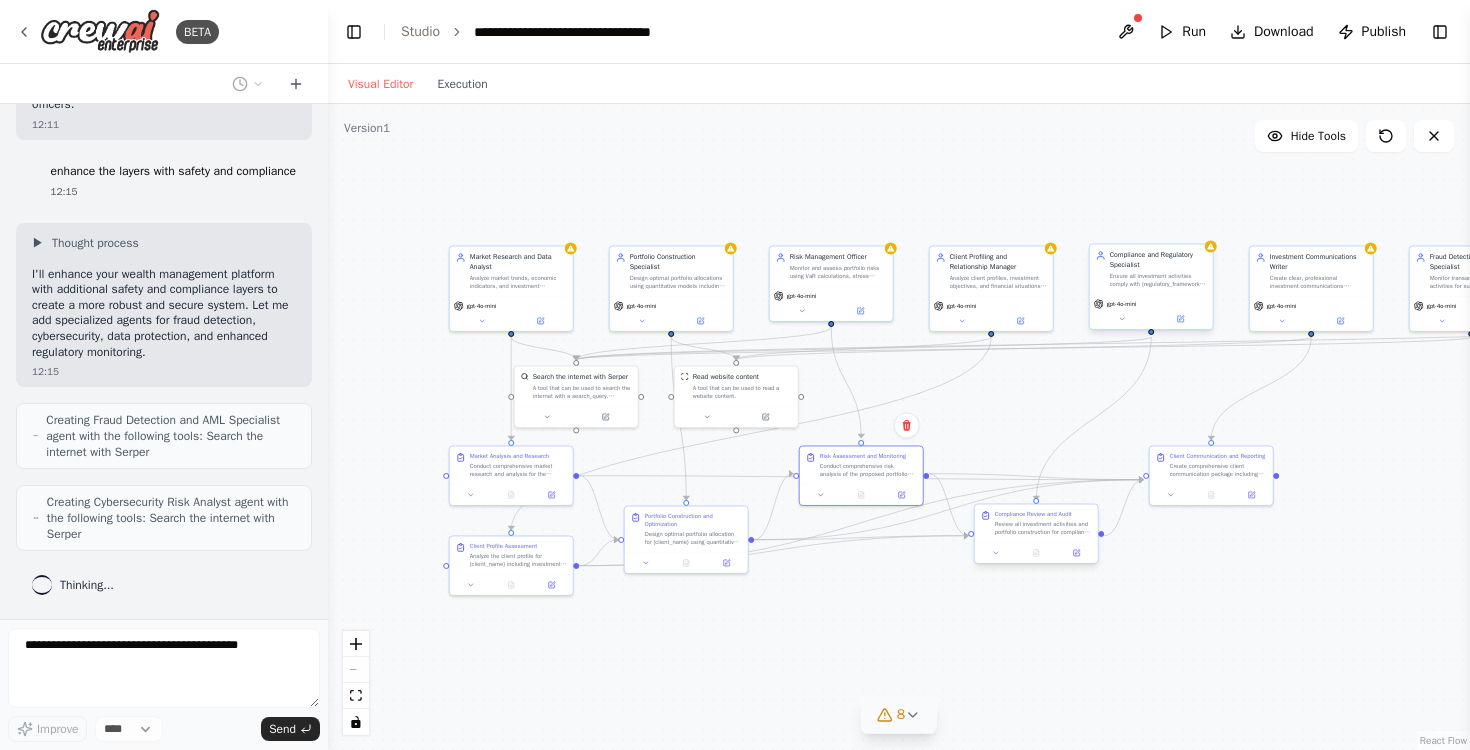 scroll, scrollTop: 5486, scrollLeft: 0, axis: vertical 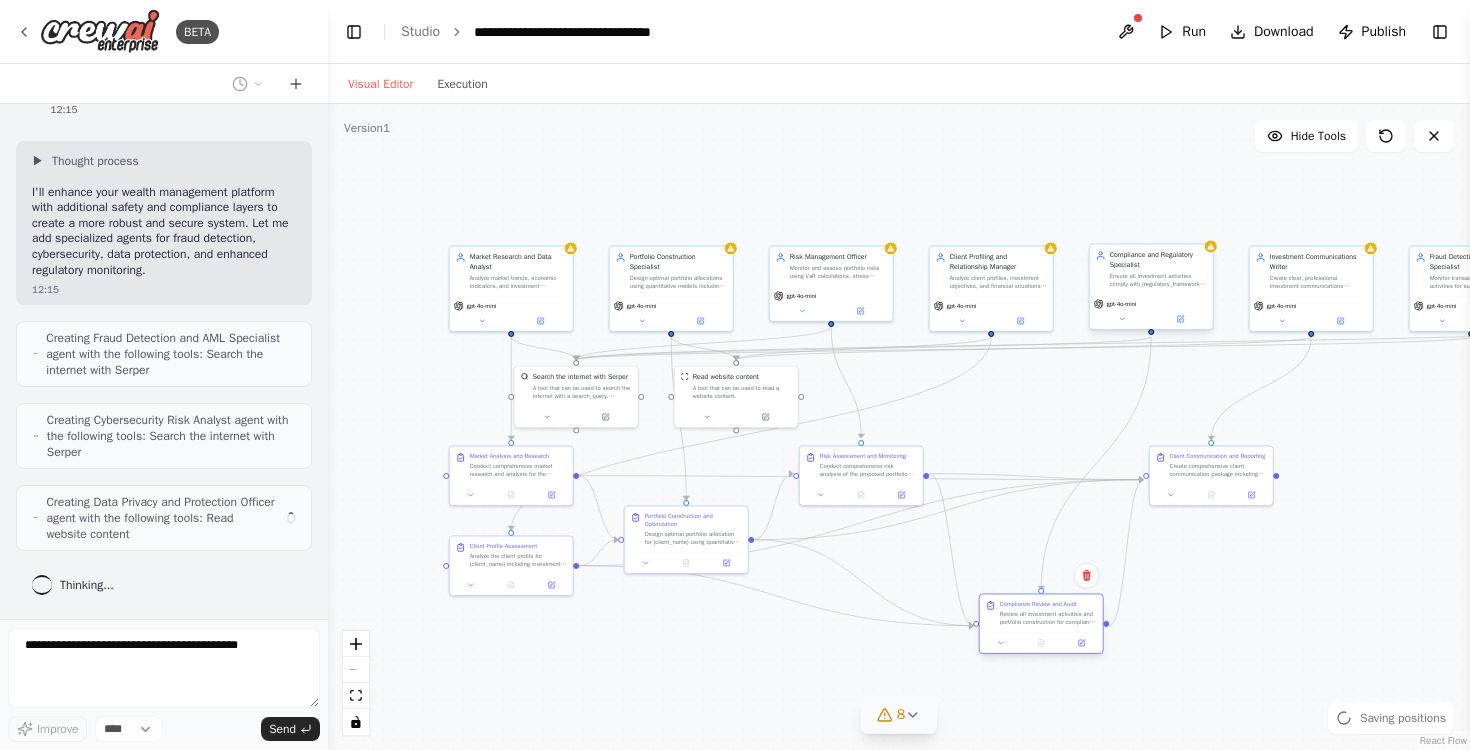 drag, startPoint x: 1015, startPoint y: 537, endPoint x: 1016, endPoint y: 629, distance: 92.00543 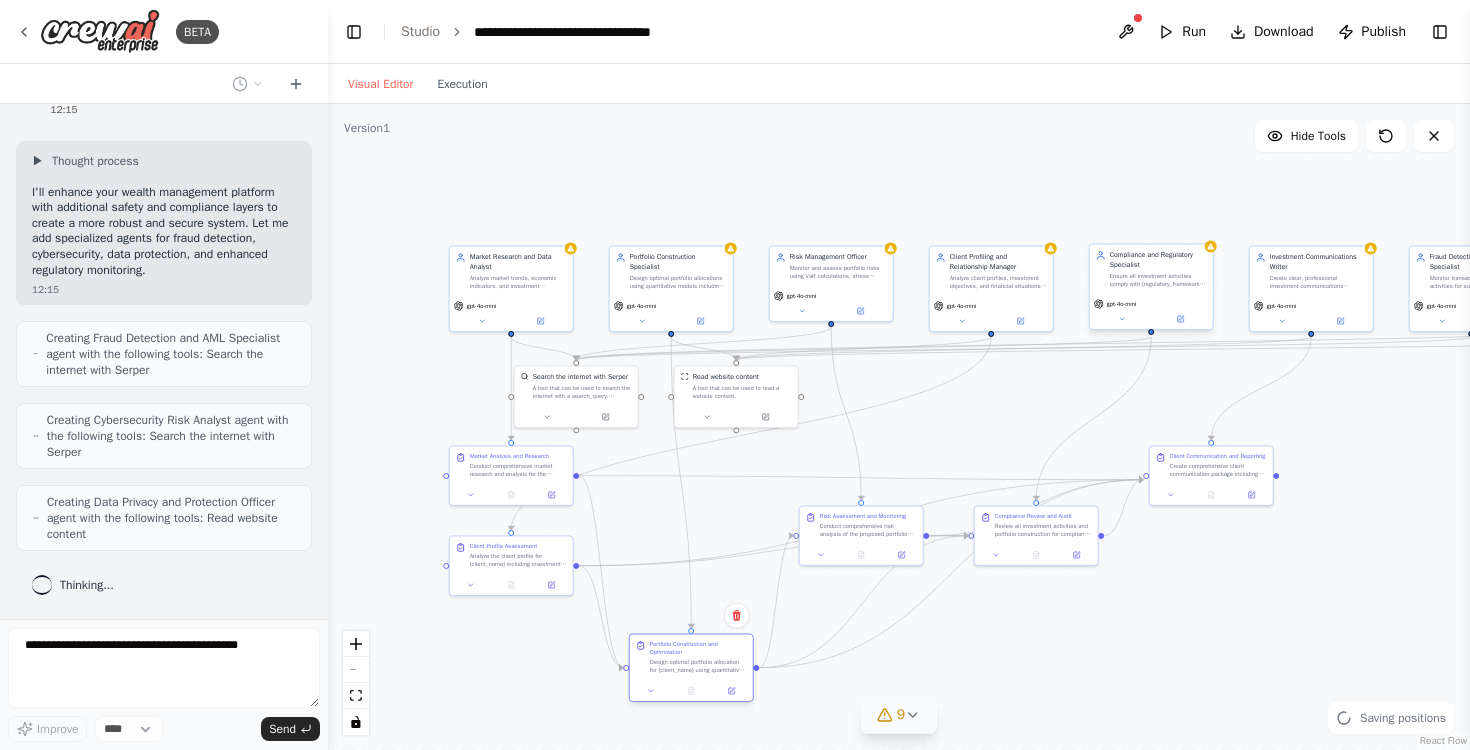 drag, startPoint x: 690, startPoint y: 543, endPoint x: 692, endPoint y: 671, distance: 128.01562 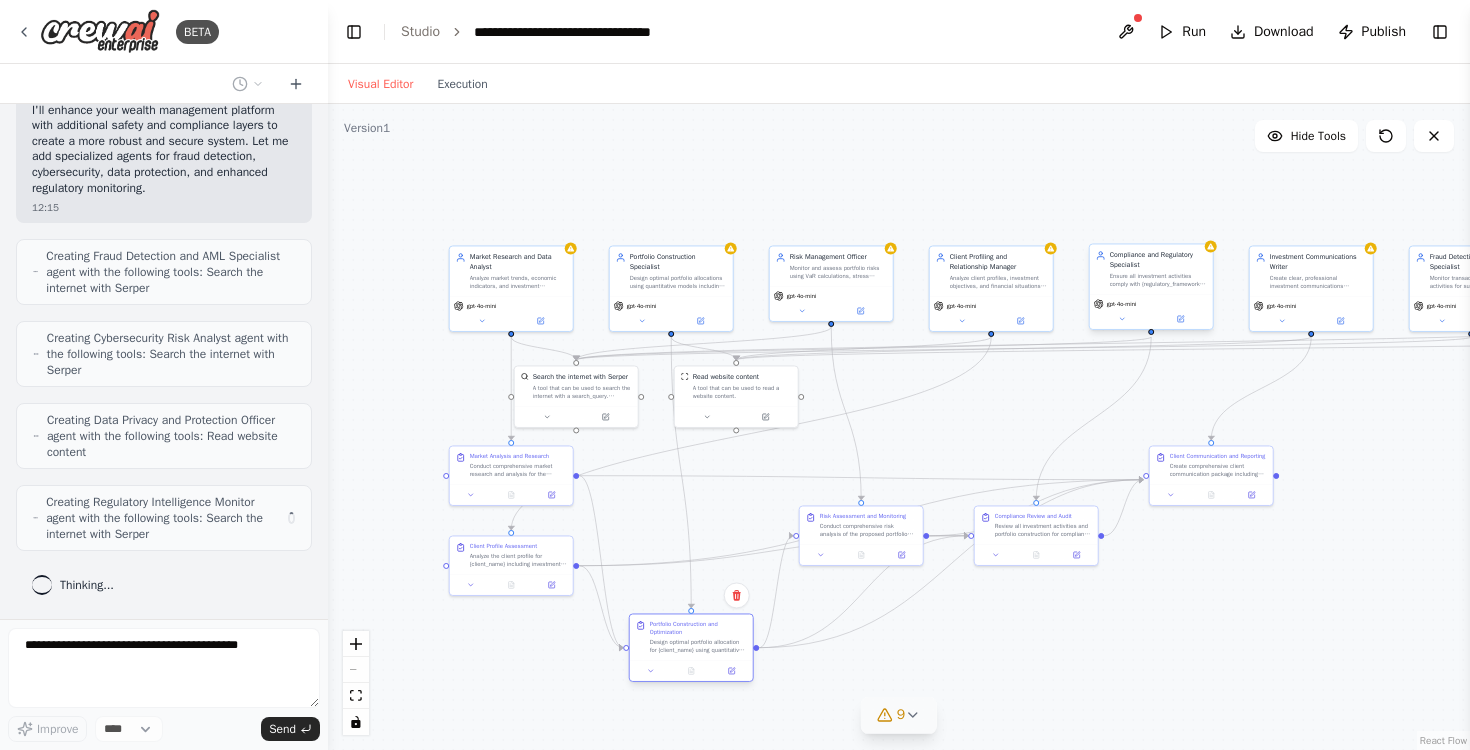 scroll, scrollTop: 5568, scrollLeft: 0, axis: vertical 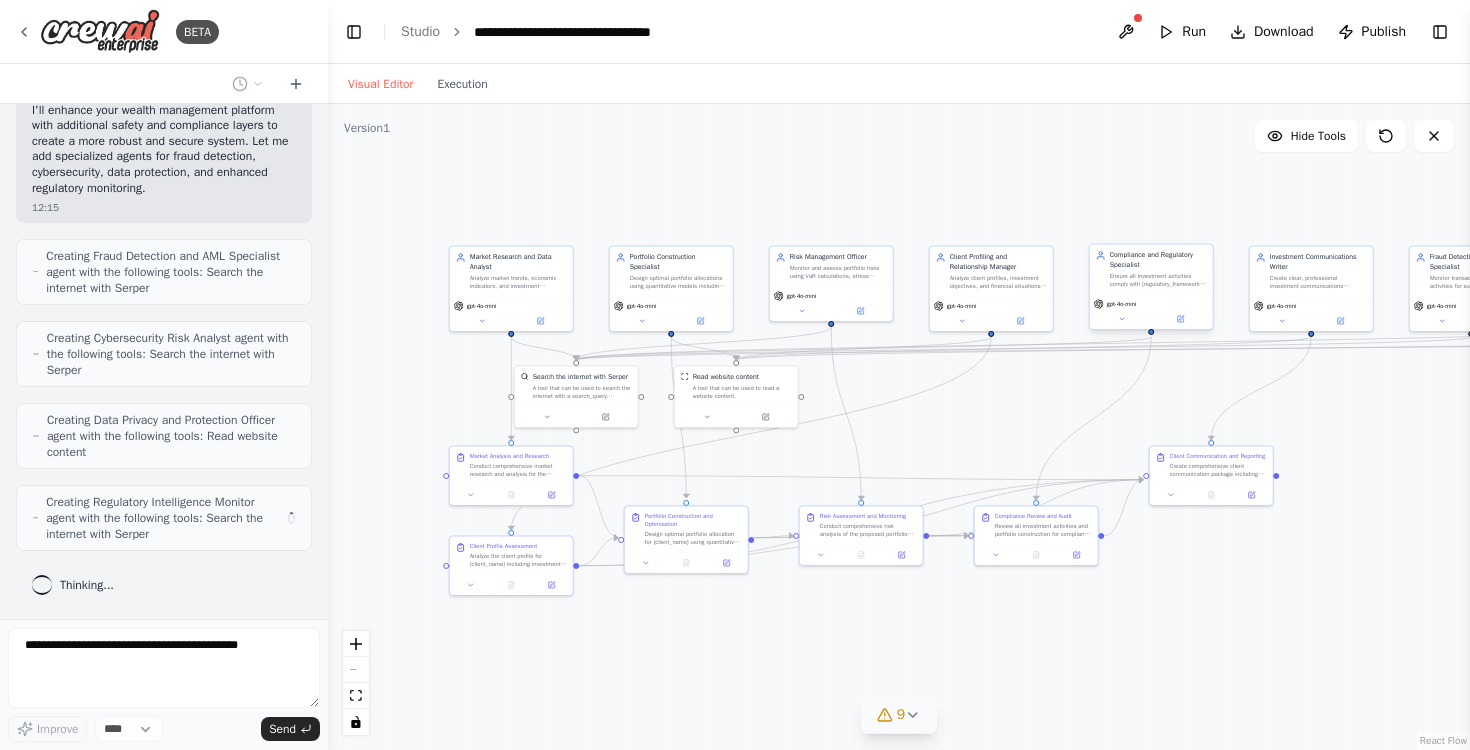 drag, startPoint x: 706, startPoint y: 669, endPoint x: 705, endPoint y: 652, distance: 17.029387 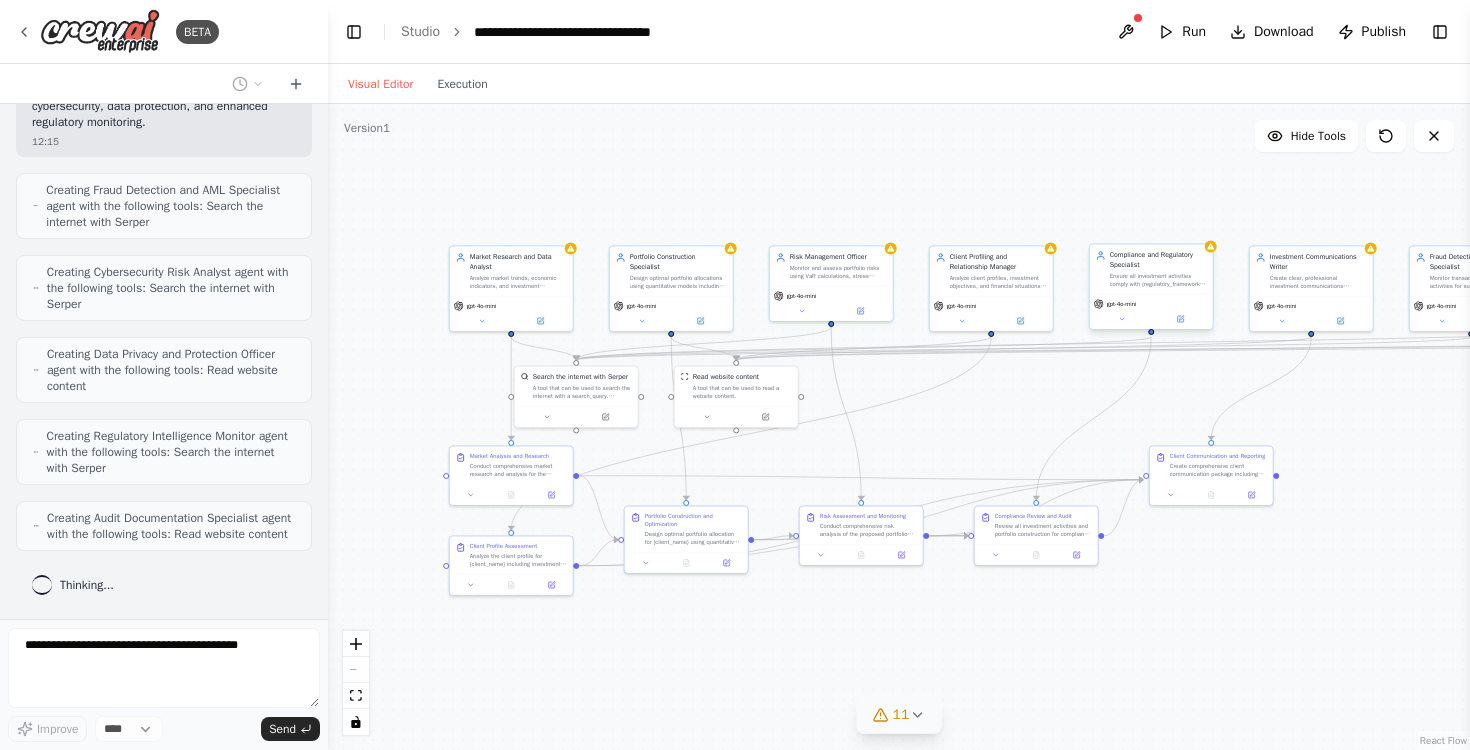 scroll, scrollTop: 5732, scrollLeft: 0, axis: vertical 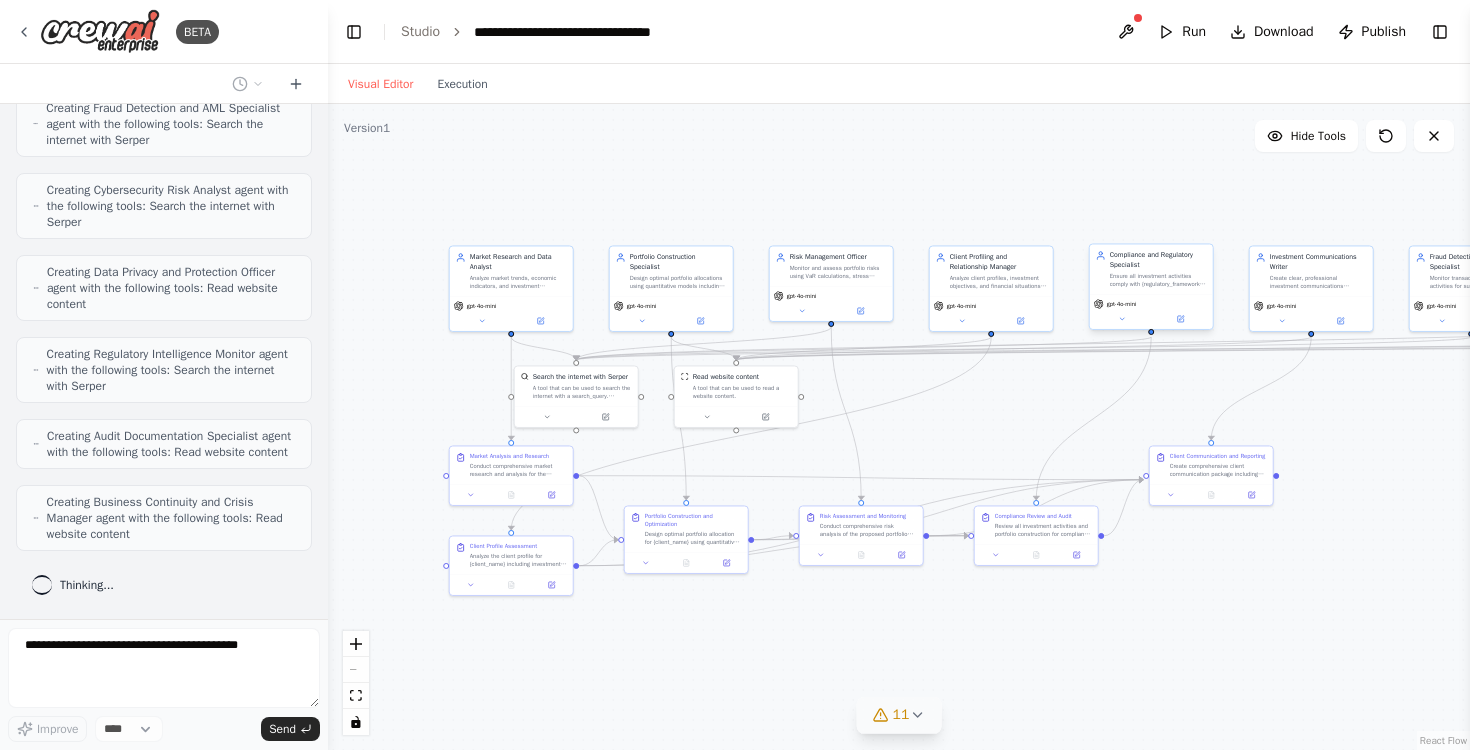 click on ".deletable-edge-delete-btn {
width: 20px;
height: 20px;
border: 0px solid #ffffff;
color: #6b7280;
background-color: #f8fafc;
cursor: pointer;
border-radius: 50%;
font-size: 12px;
padding: 3px;
display: flex;
align-items: center;
justify-content: center;
transition: all 0.2s cubic-bezier(0.4, 0, 0.2, 1);
box-shadow: 0 2px 4px rgba(0, 0, 0, 0.1);
}
.deletable-edge-delete-btn:hover {
background-color: #ef4444;
color: #ffffff;
border-color: #dc2626;
transform: scale(1.1);
box-shadow: 0 4px 12px rgba(239, 68, 68, 0.4);
}
.deletable-edge-delete-btn:active {
transform: scale(0.95);
box-shadow: 0 2px 4px rgba(239, 68, 68, 0.3);
}
Market Research and Data Analyst gpt-4o-mini gpt-4o-mini gpt-4o-mini" at bounding box center (899, 427) 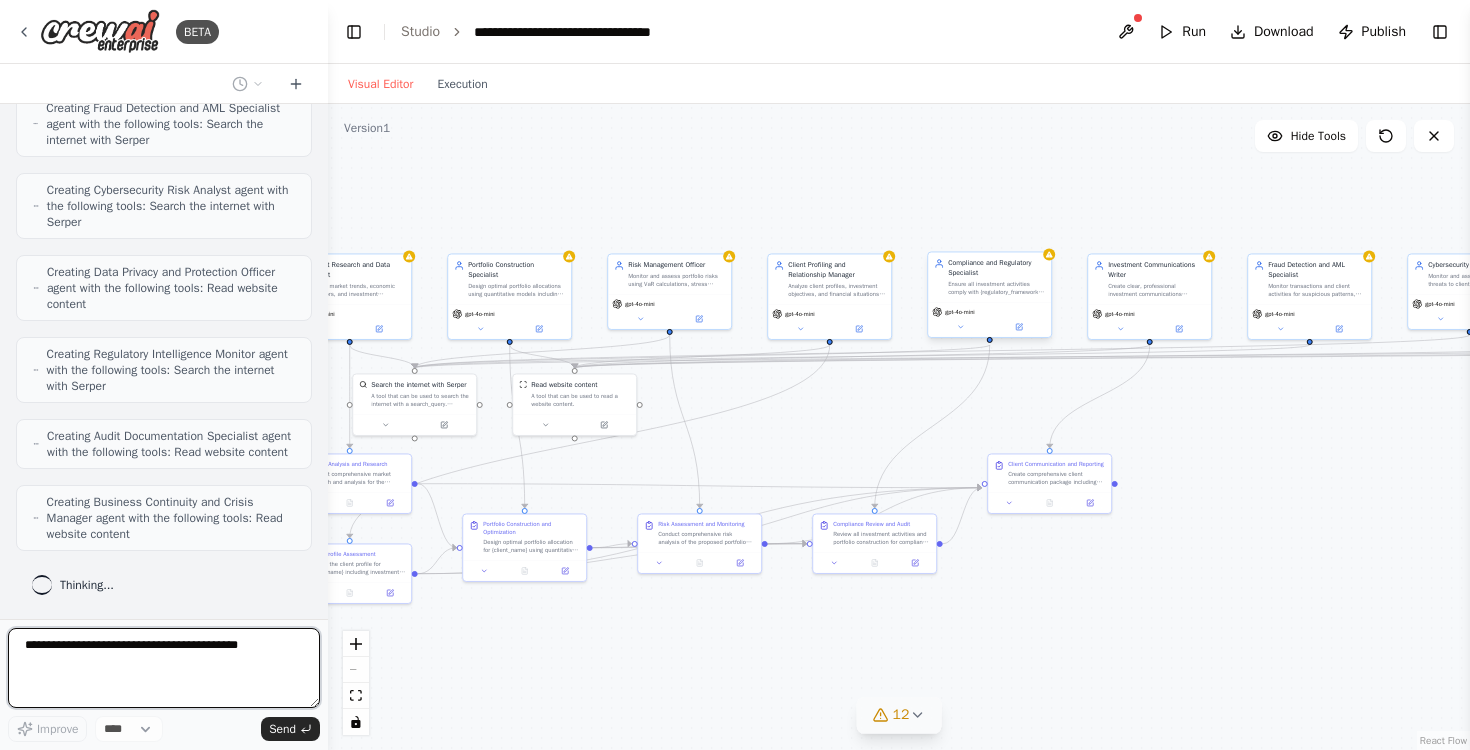 click at bounding box center (356, 683) 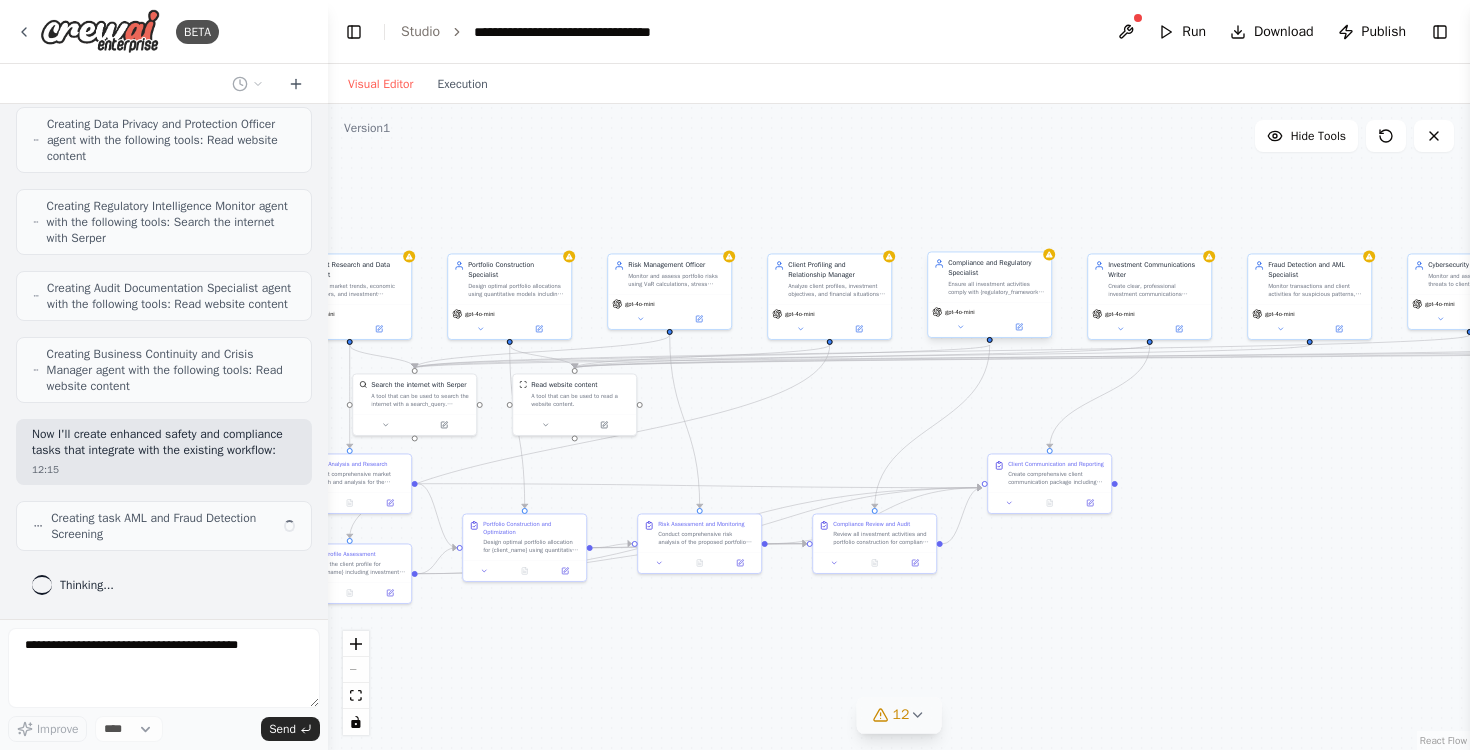 scroll, scrollTop: 5895, scrollLeft: 0, axis: vertical 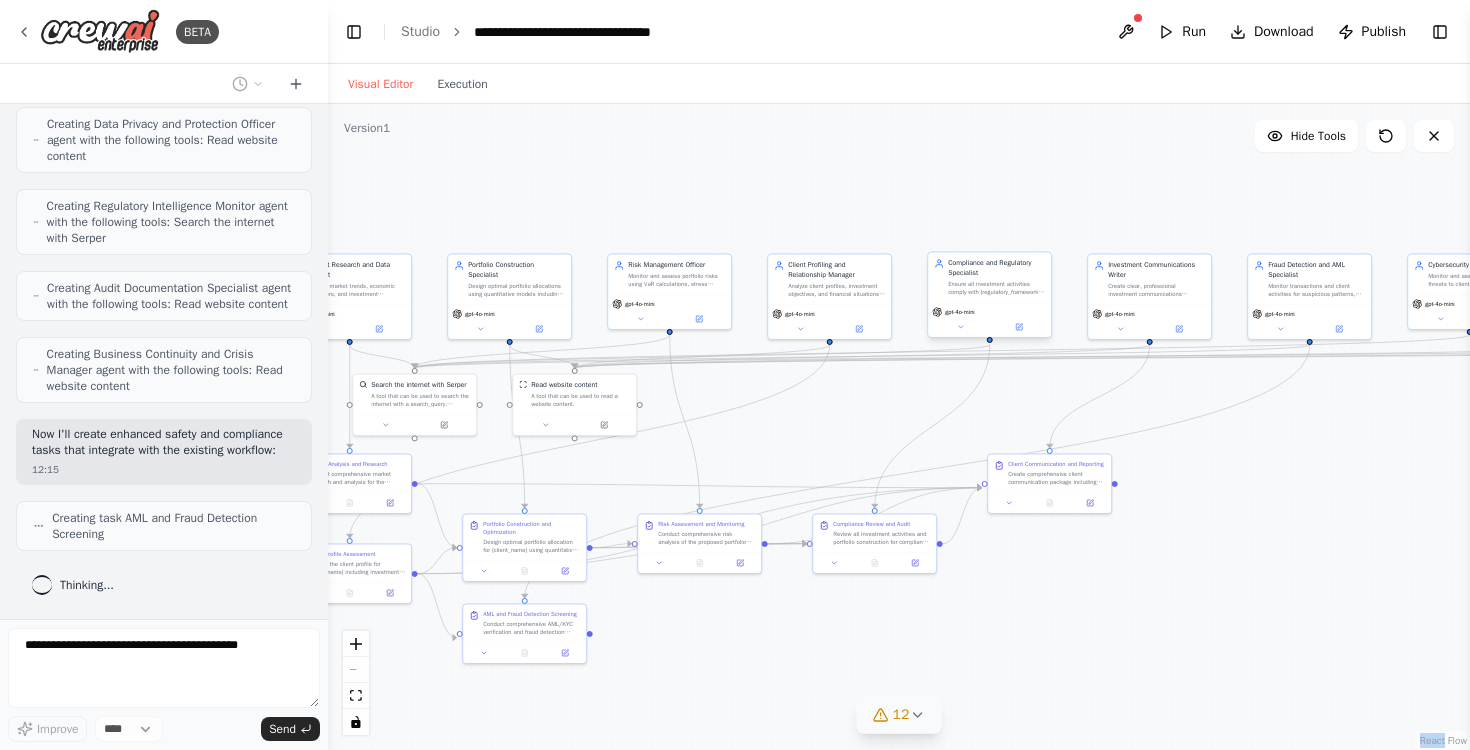 click at bounding box center [356, 683] 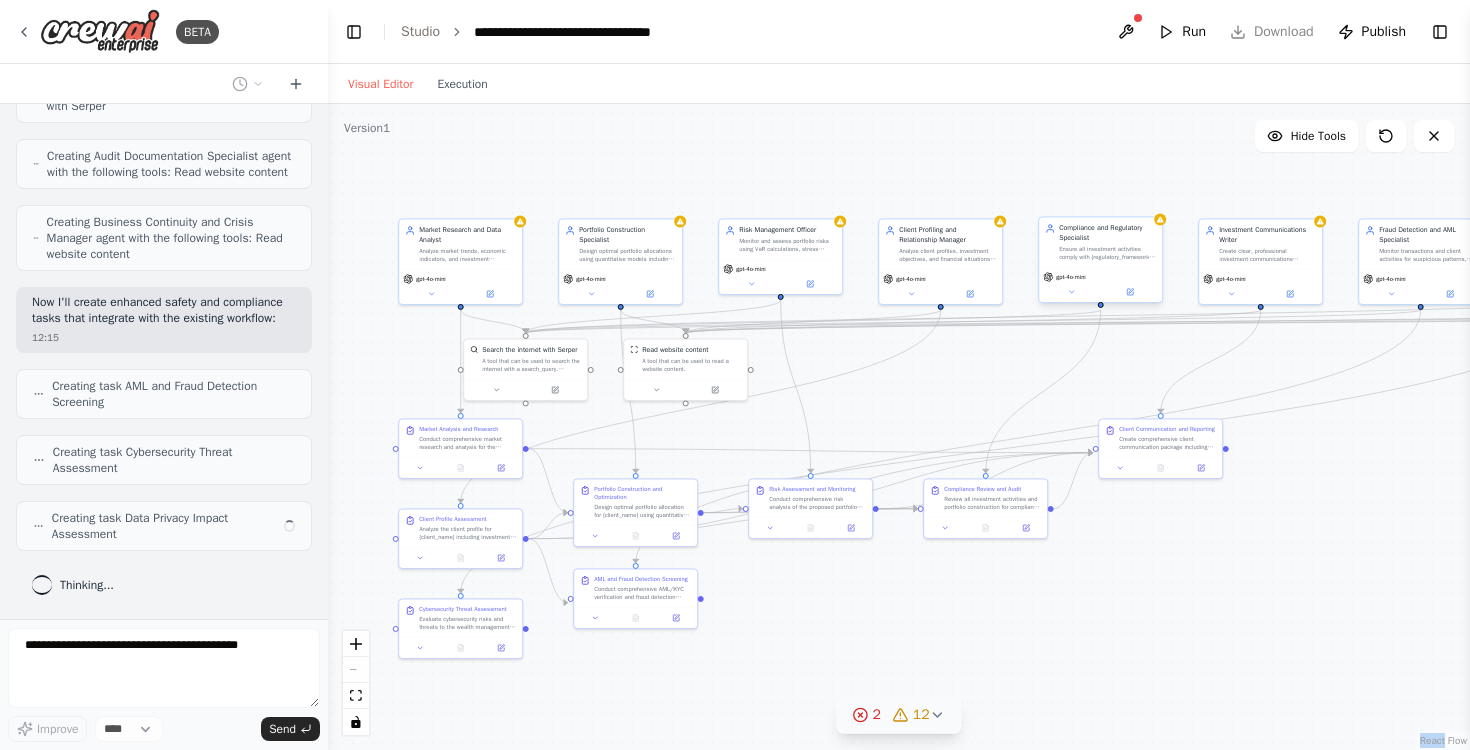 scroll, scrollTop: 6027, scrollLeft: 0, axis: vertical 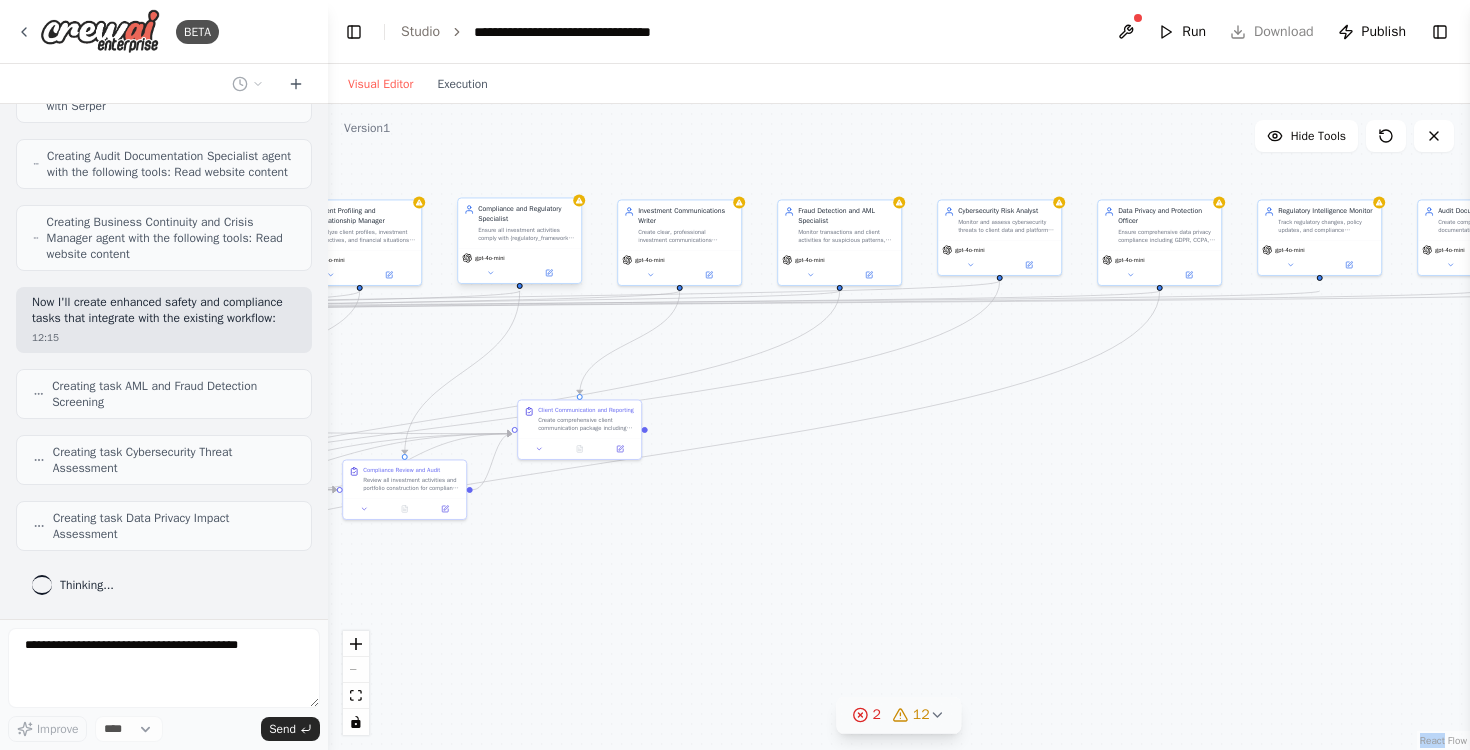 drag, startPoint x: 1012, startPoint y: 614, endPoint x: 541, endPoint y: 560, distance: 474.08545 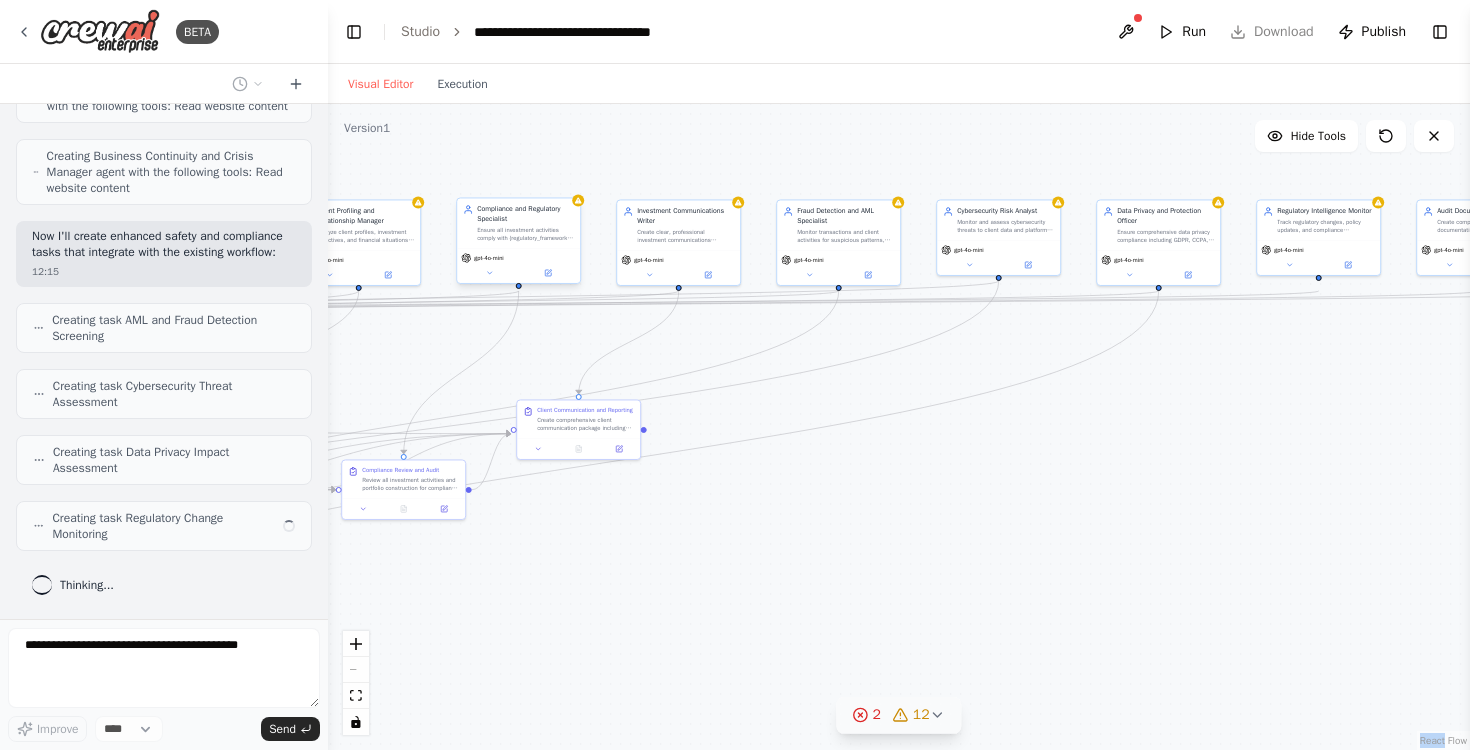 scroll, scrollTop: 6093, scrollLeft: 0, axis: vertical 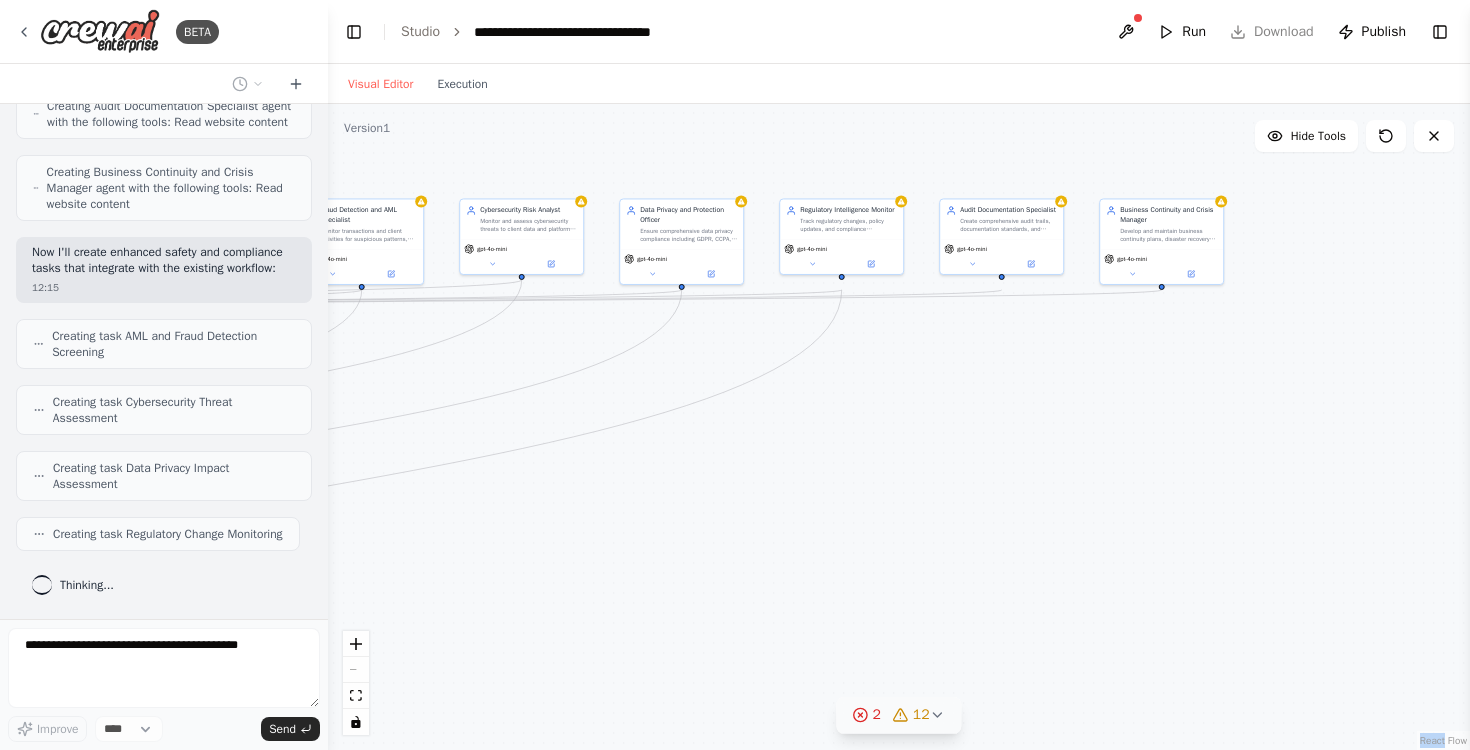 drag, startPoint x: 955, startPoint y: 522, endPoint x: 478, endPoint y: 521, distance: 477.00104 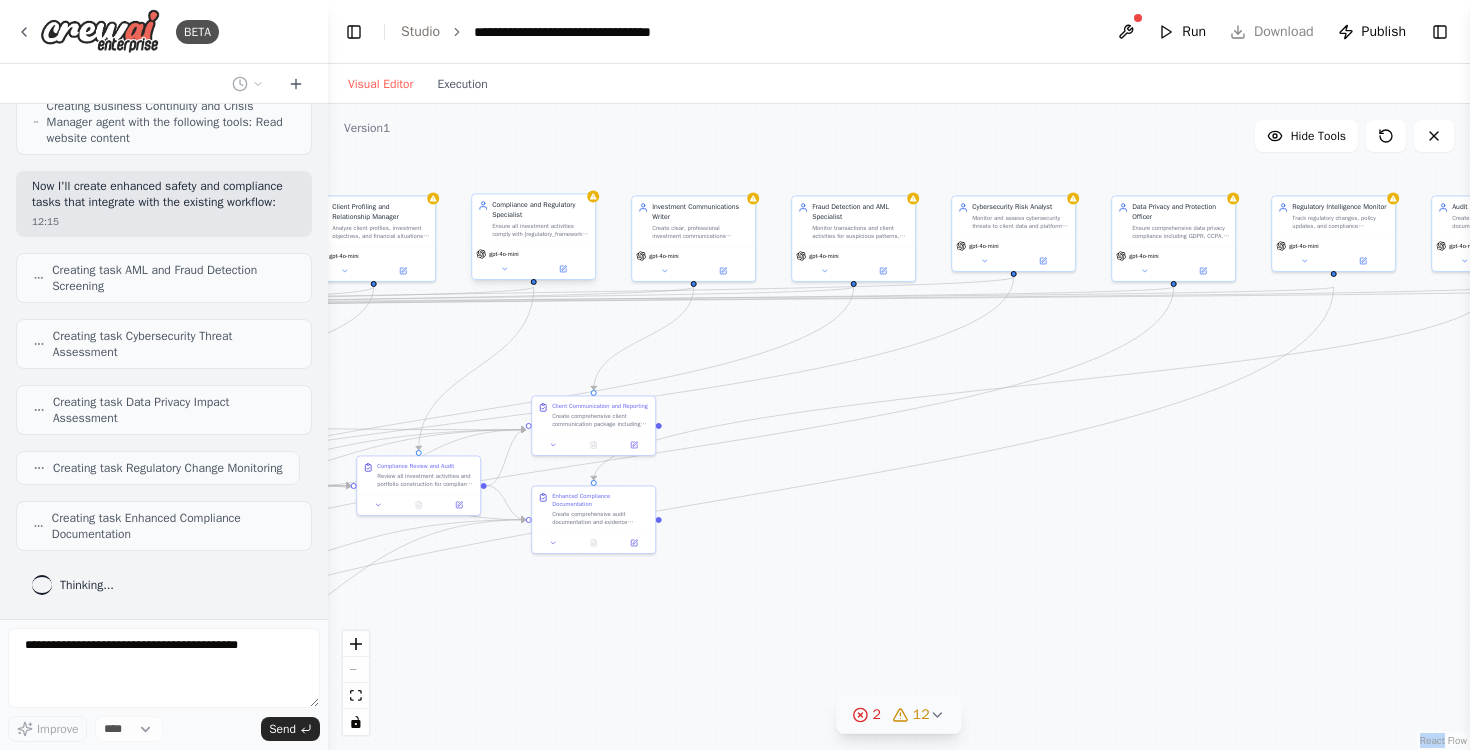drag, startPoint x: 653, startPoint y: 527, endPoint x: 1431, endPoint y: 442, distance: 782.6295 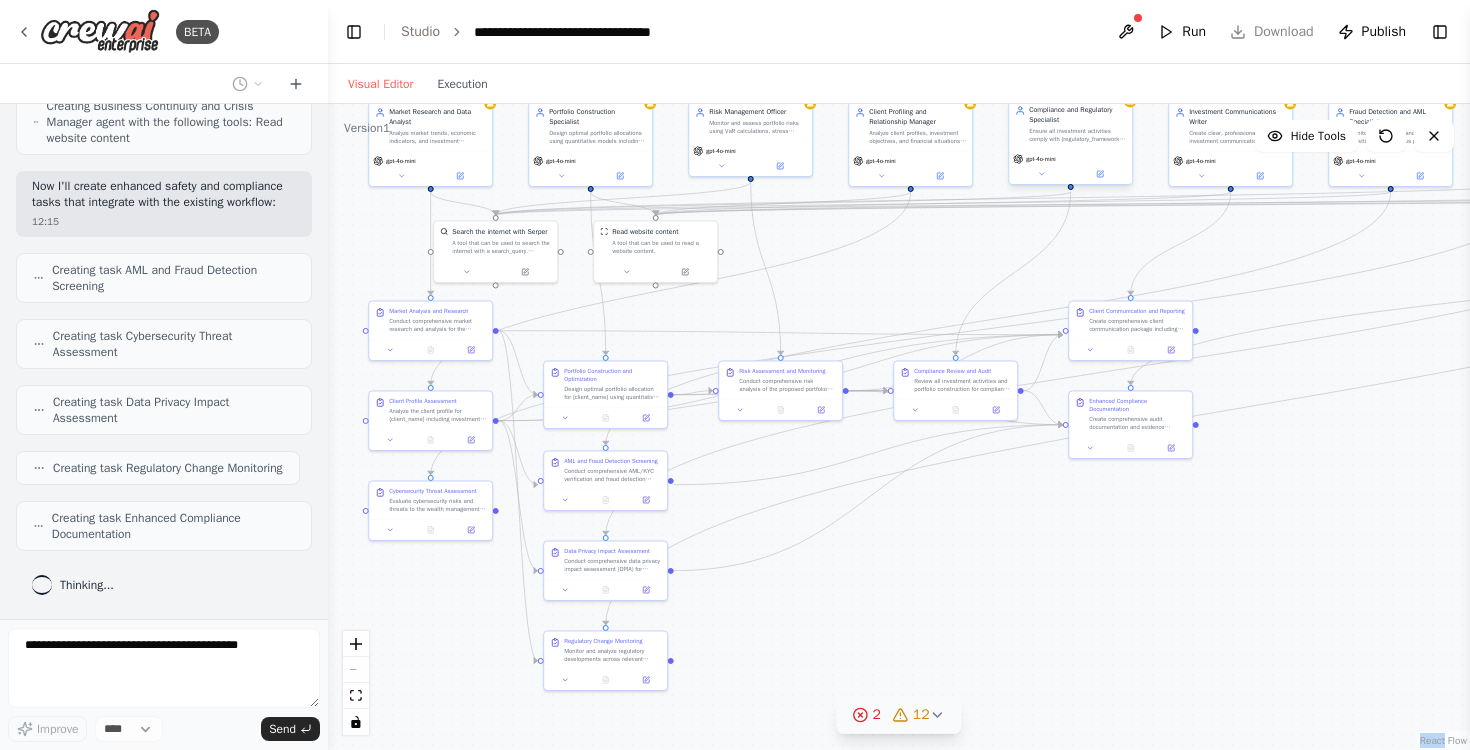 scroll, scrollTop: 6225, scrollLeft: 0, axis: vertical 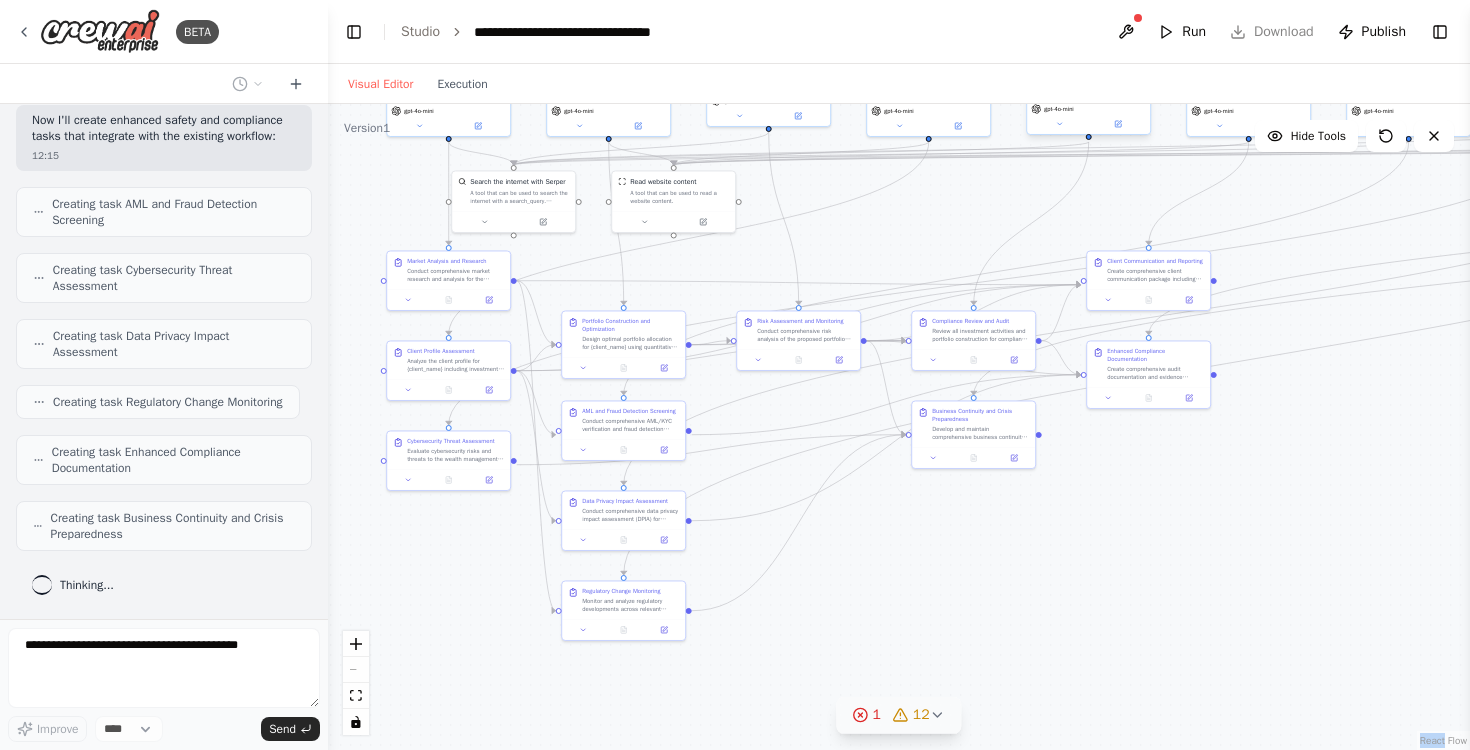 drag, startPoint x: 1030, startPoint y: 532, endPoint x: 1286, endPoint y: 443, distance: 271.0295 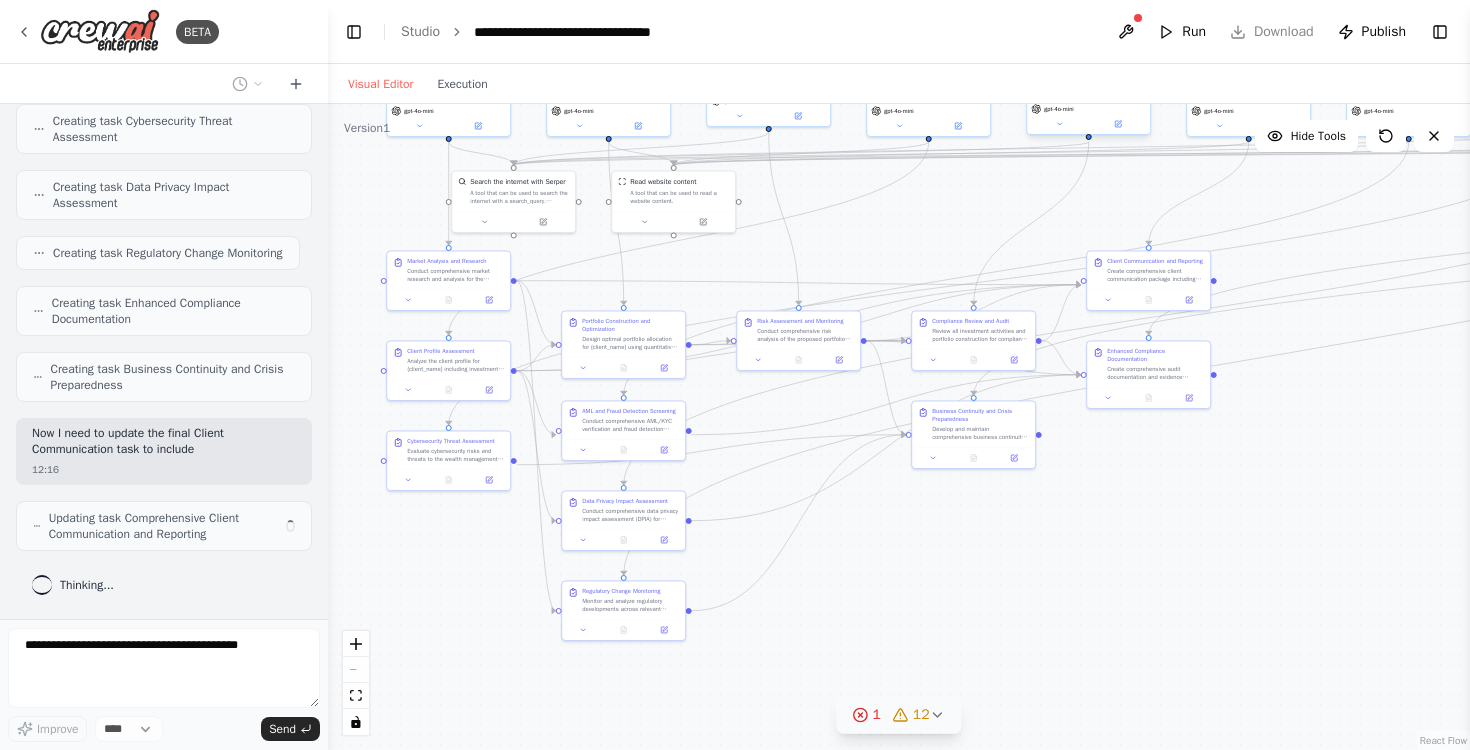scroll, scrollTop: 6405, scrollLeft: 0, axis: vertical 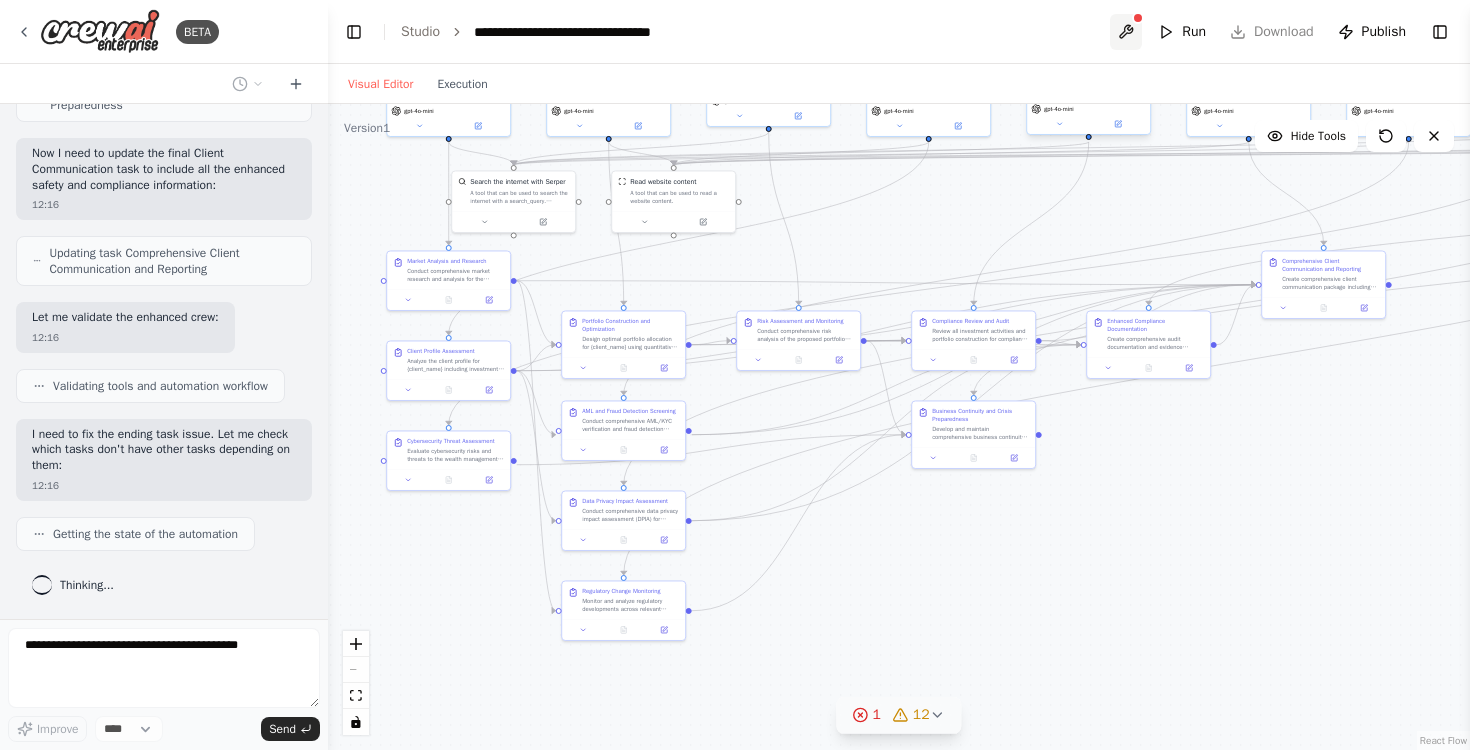 click at bounding box center (1126, 32) 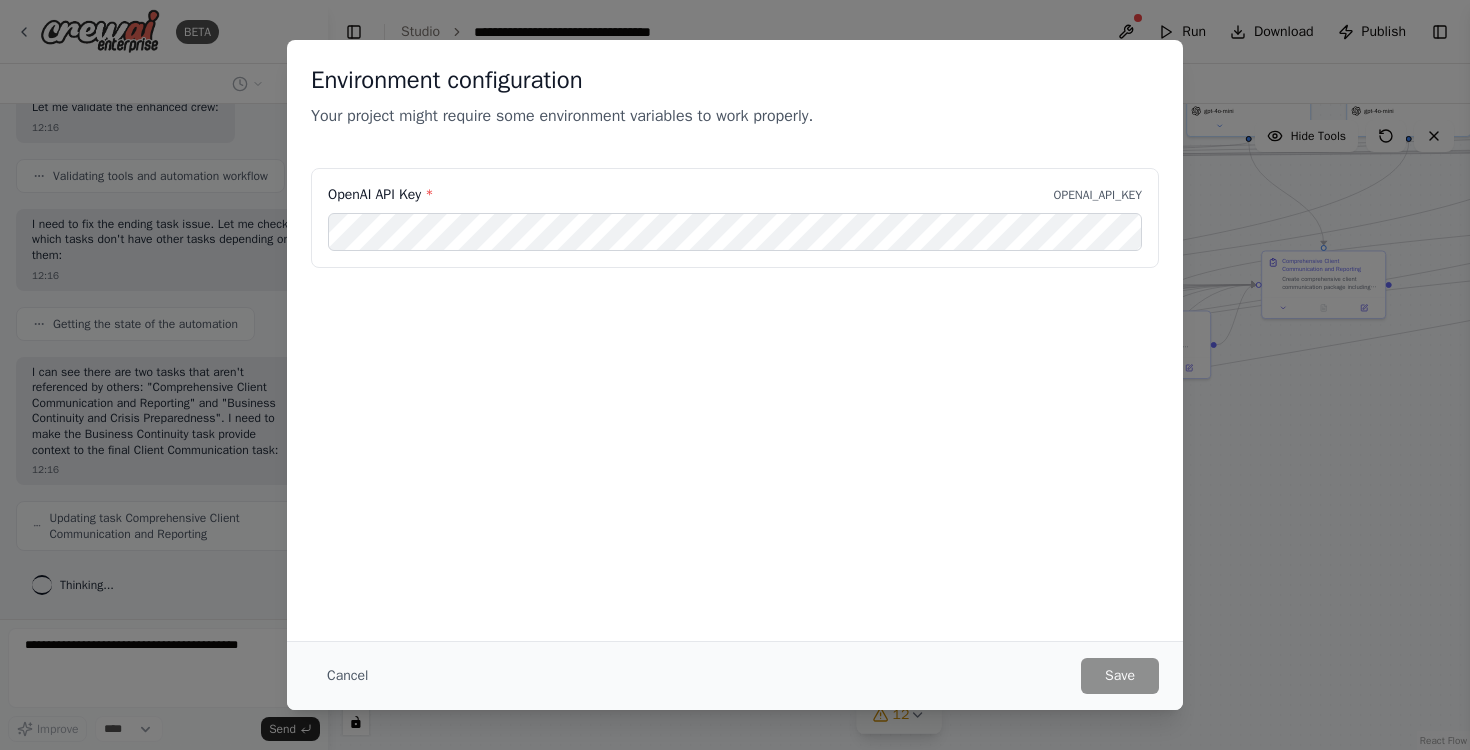 scroll, scrollTop: 7044, scrollLeft: 0, axis: vertical 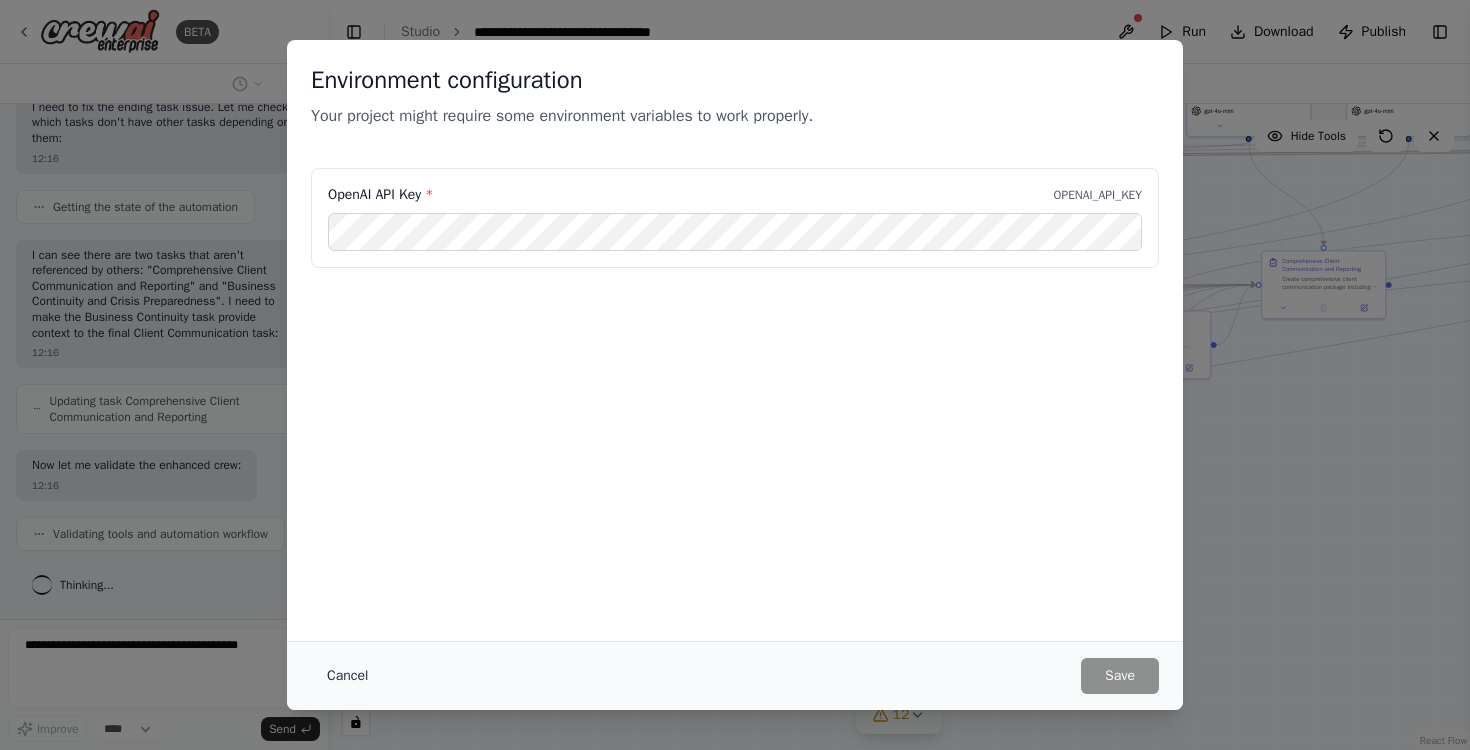 click on "Cancel" at bounding box center [347, 676] 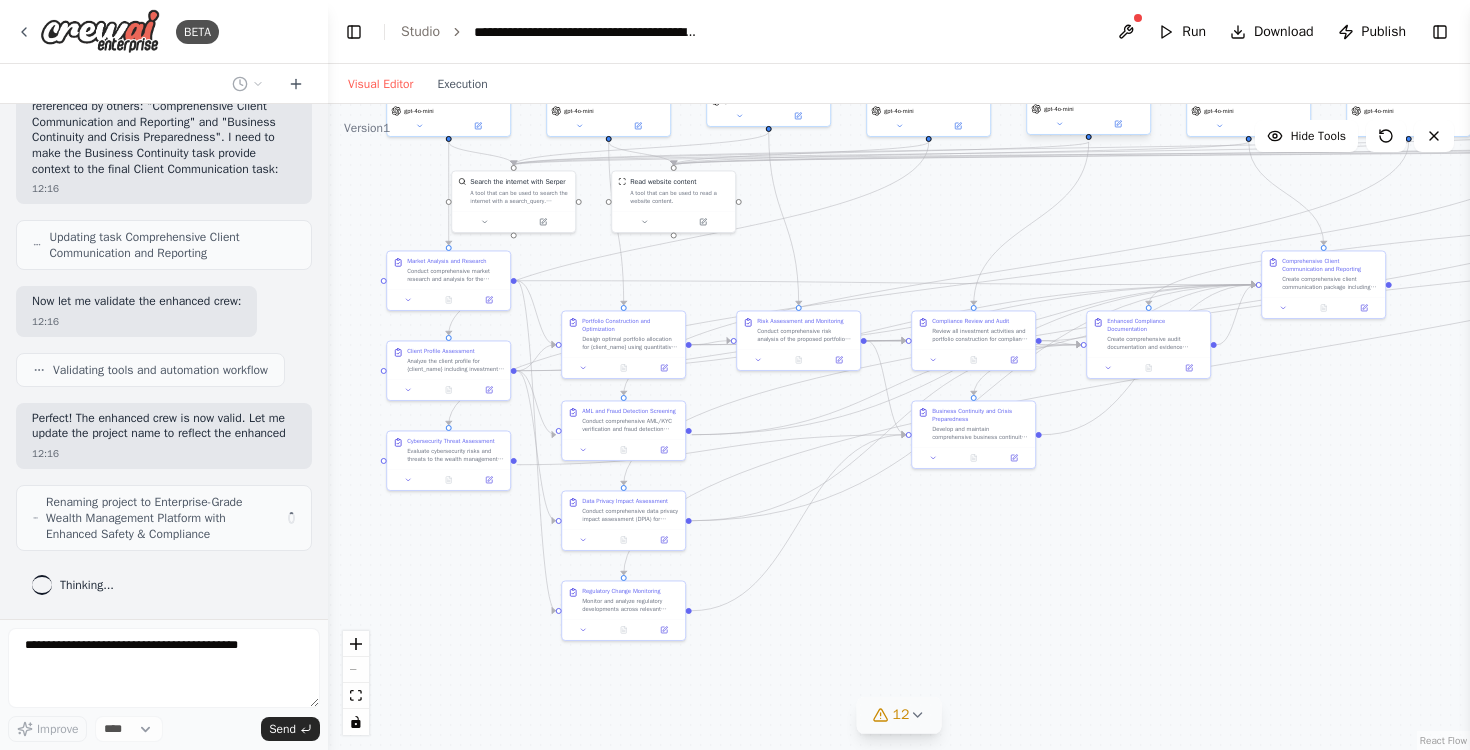 scroll, scrollTop: 7239, scrollLeft: 0, axis: vertical 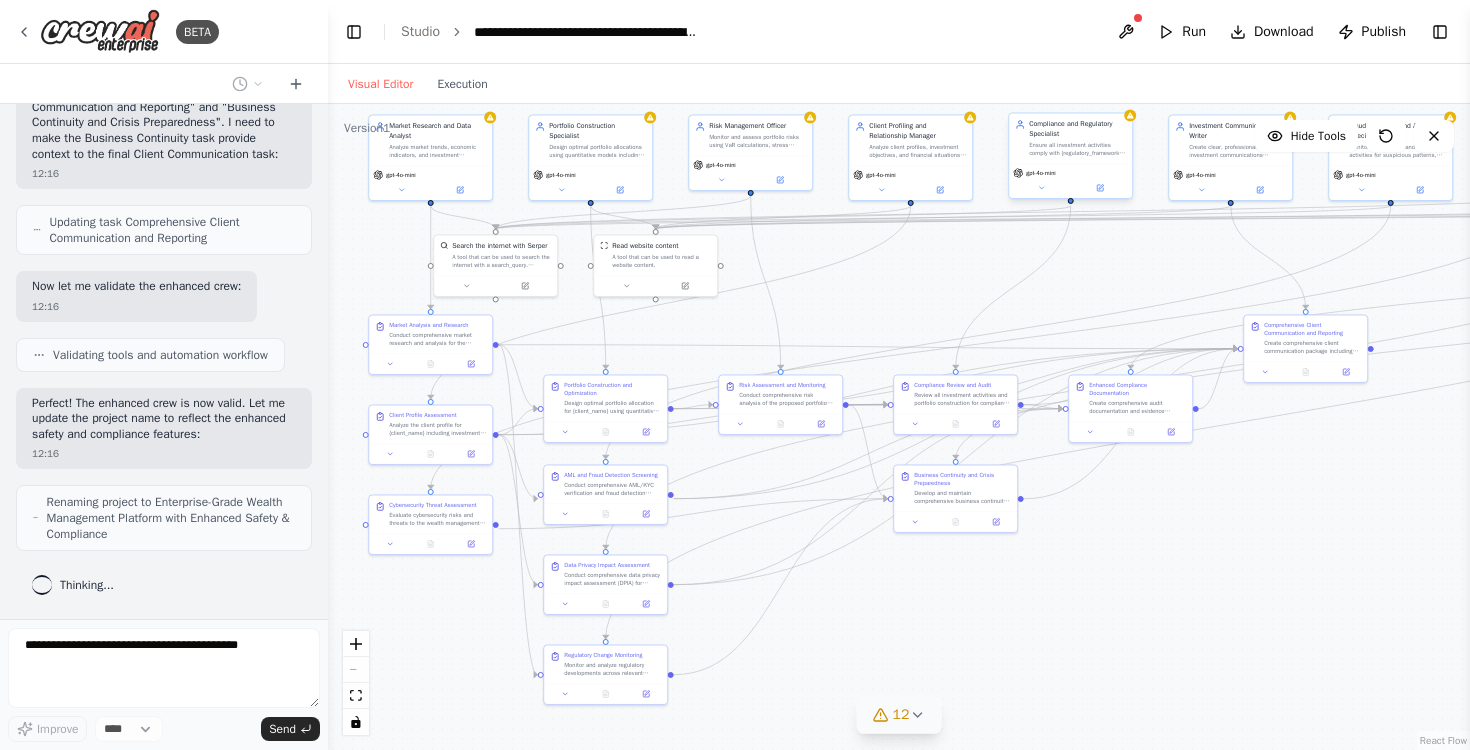 drag, startPoint x: 1246, startPoint y: 441, endPoint x: 1228, endPoint y: 505, distance: 66.48308 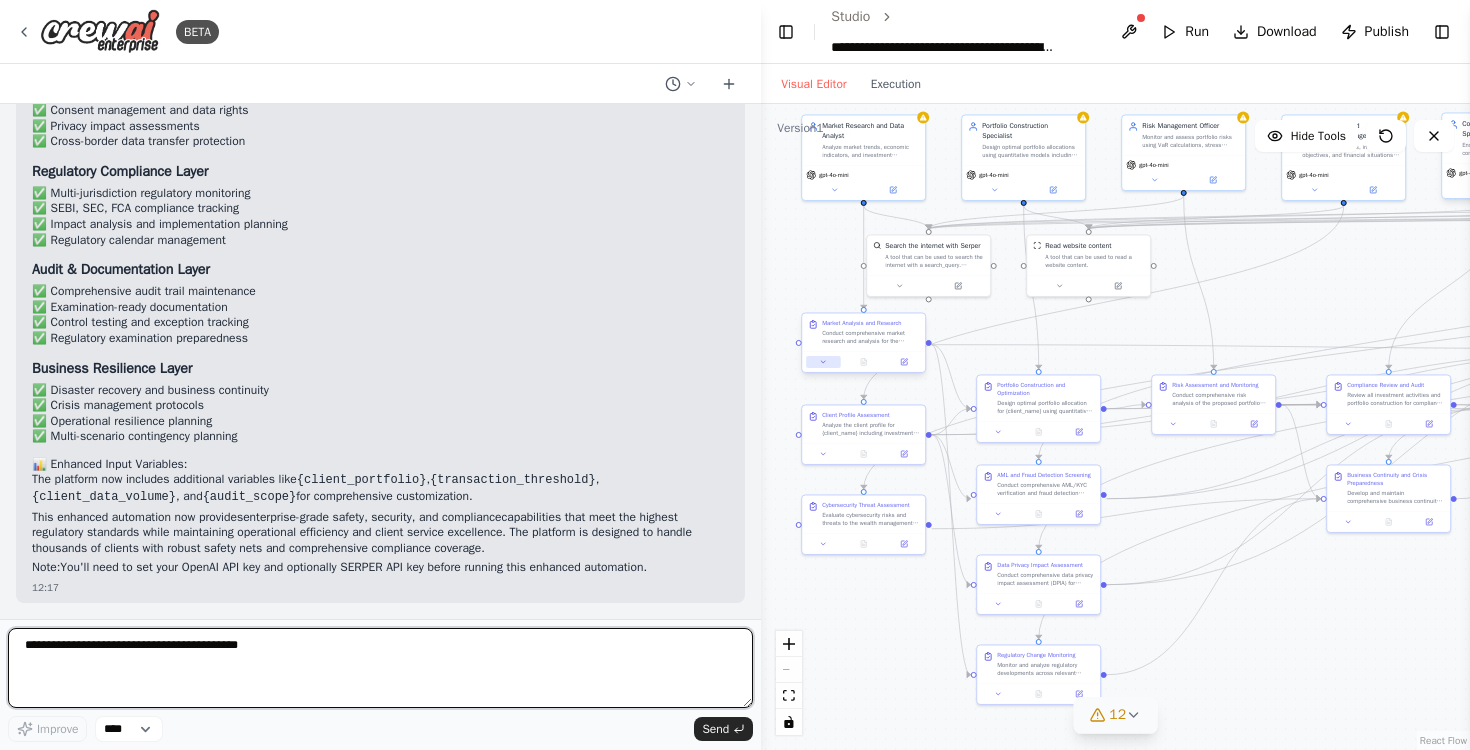 drag, startPoint x: 323, startPoint y: 360, endPoint x: 813, endPoint y: 365, distance: 490.0255 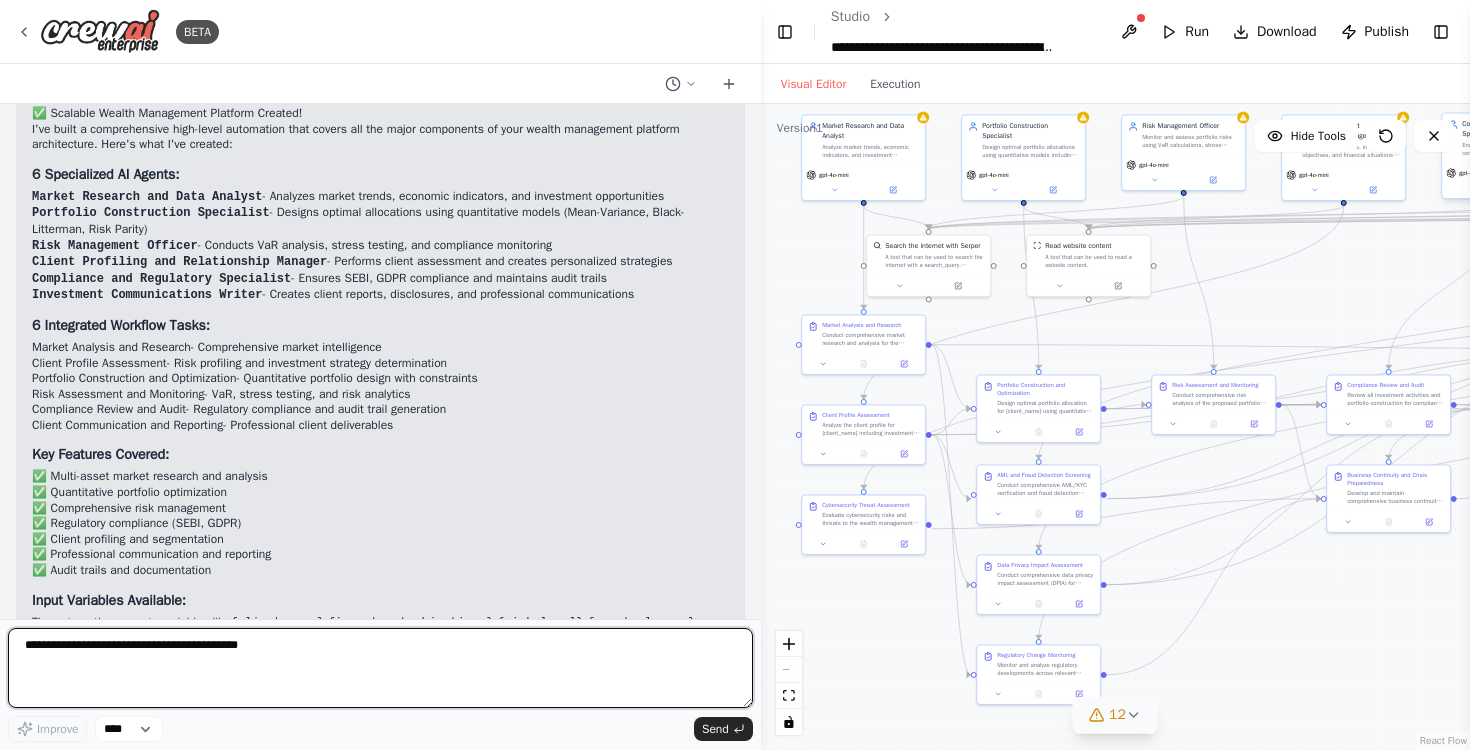 scroll, scrollTop: 2734, scrollLeft: 0, axis: vertical 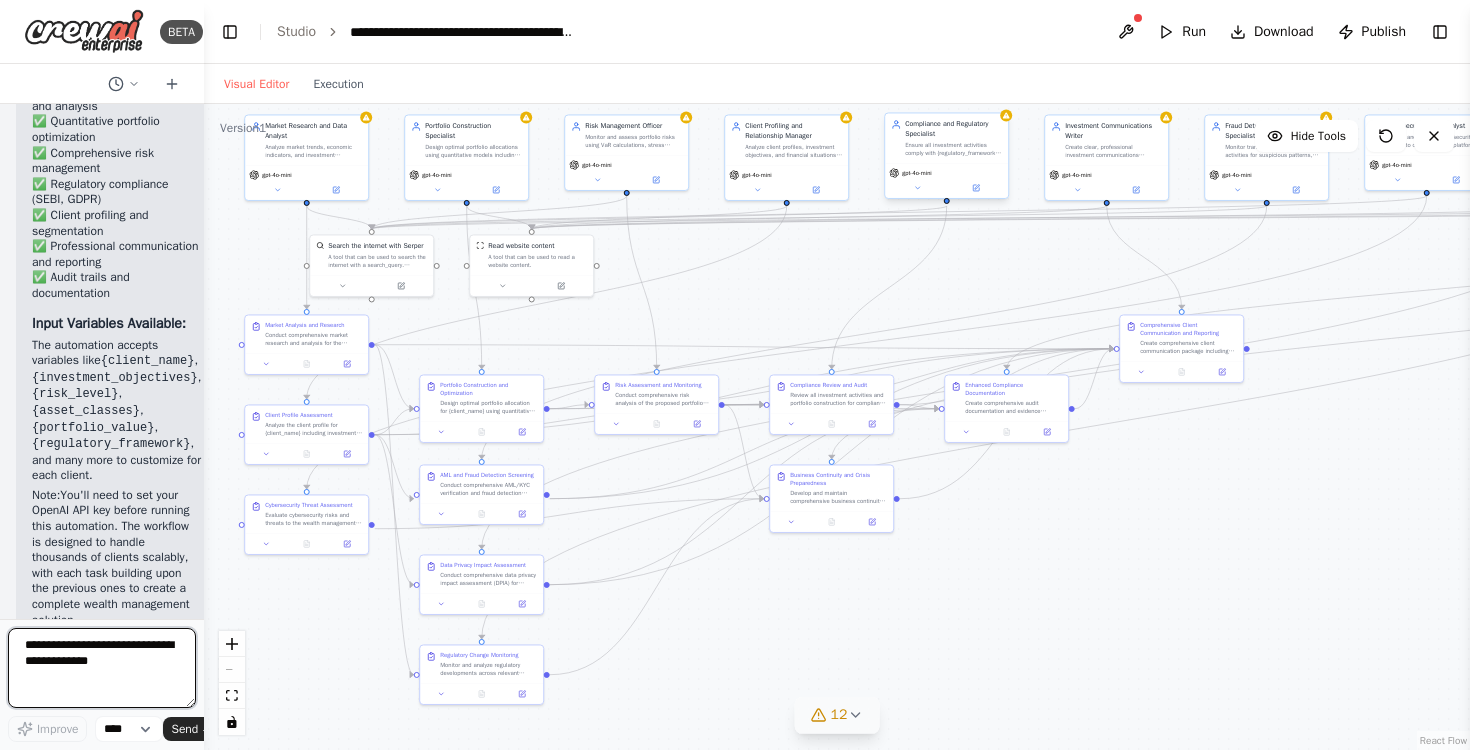 drag, startPoint x: 757, startPoint y: 313, endPoint x: 88, endPoint y: 348, distance: 669.9149 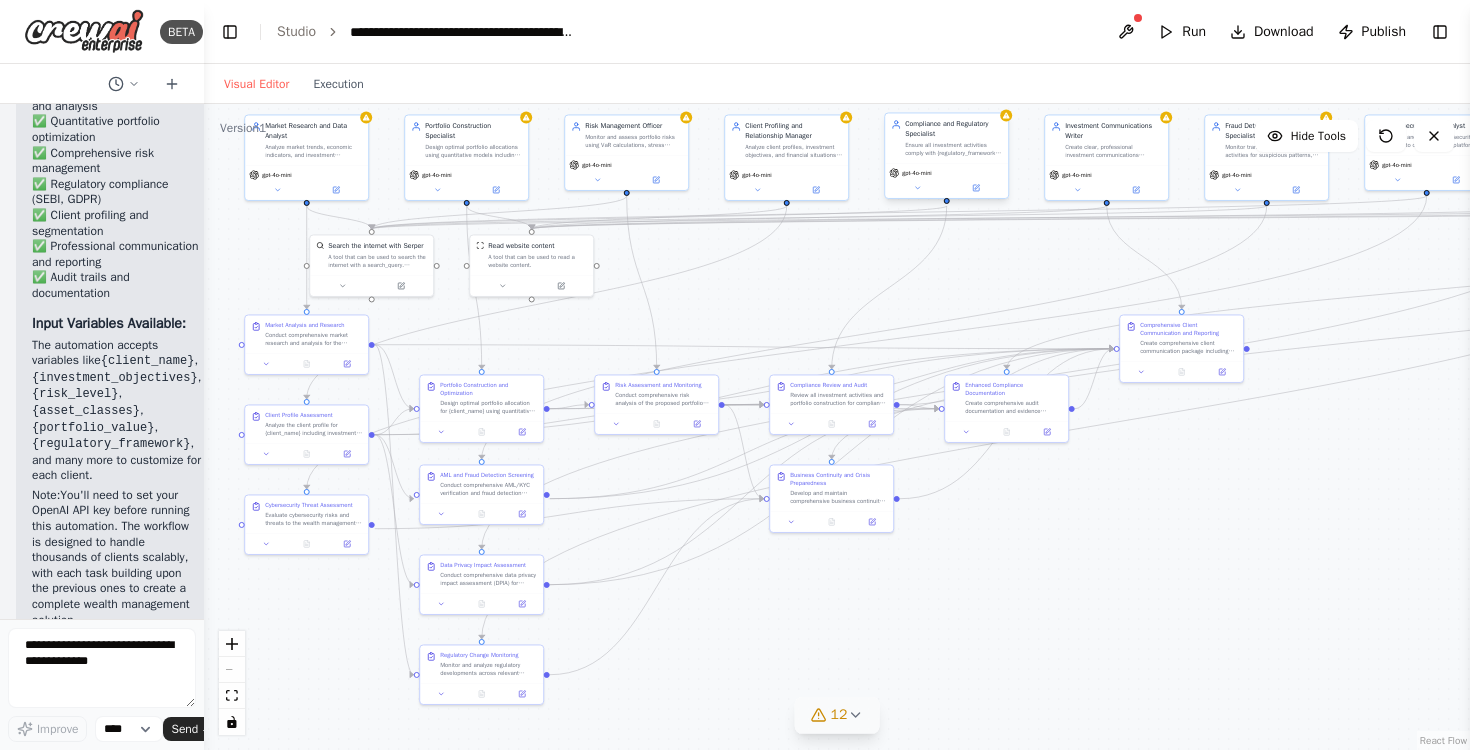 click on "Version  1" at bounding box center (243, 128) 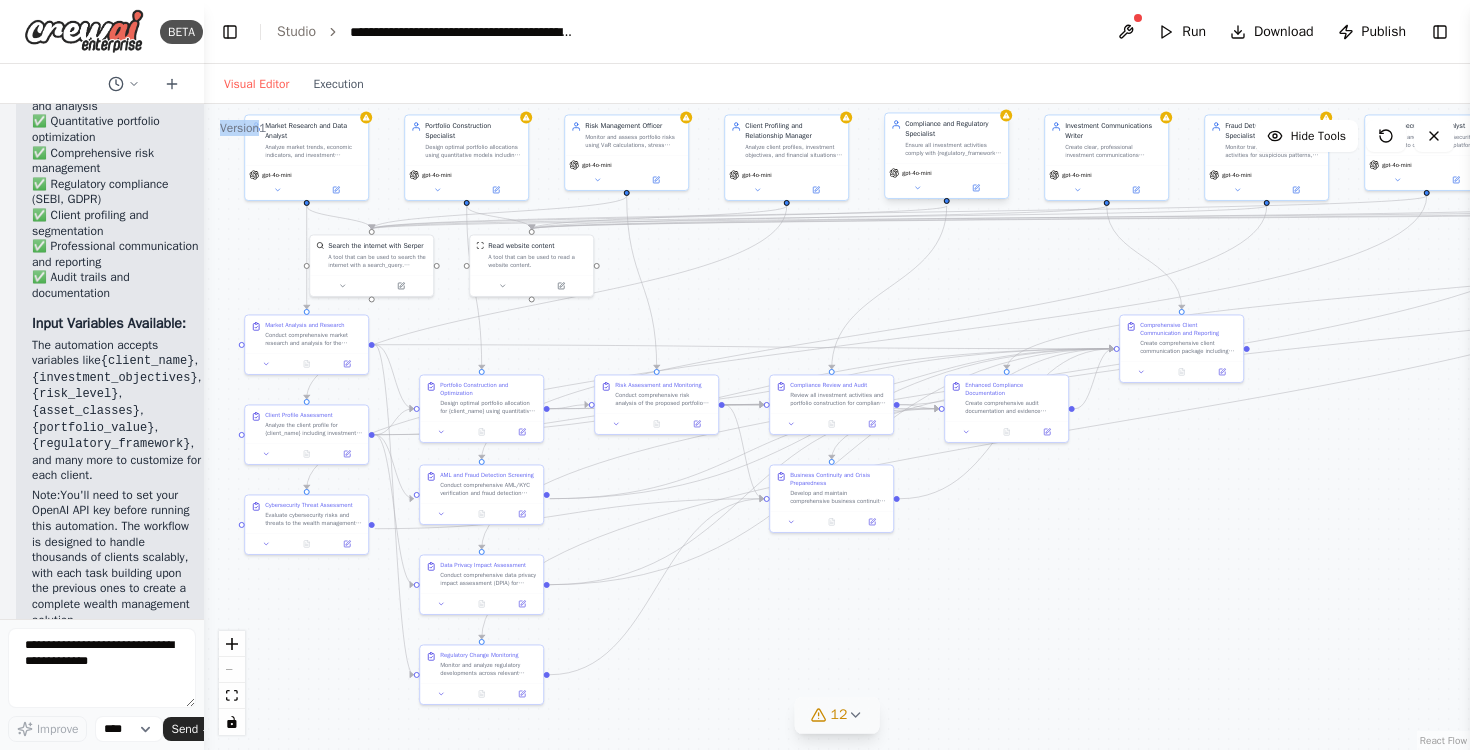 click on "Version  1" at bounding box center [243, 128] 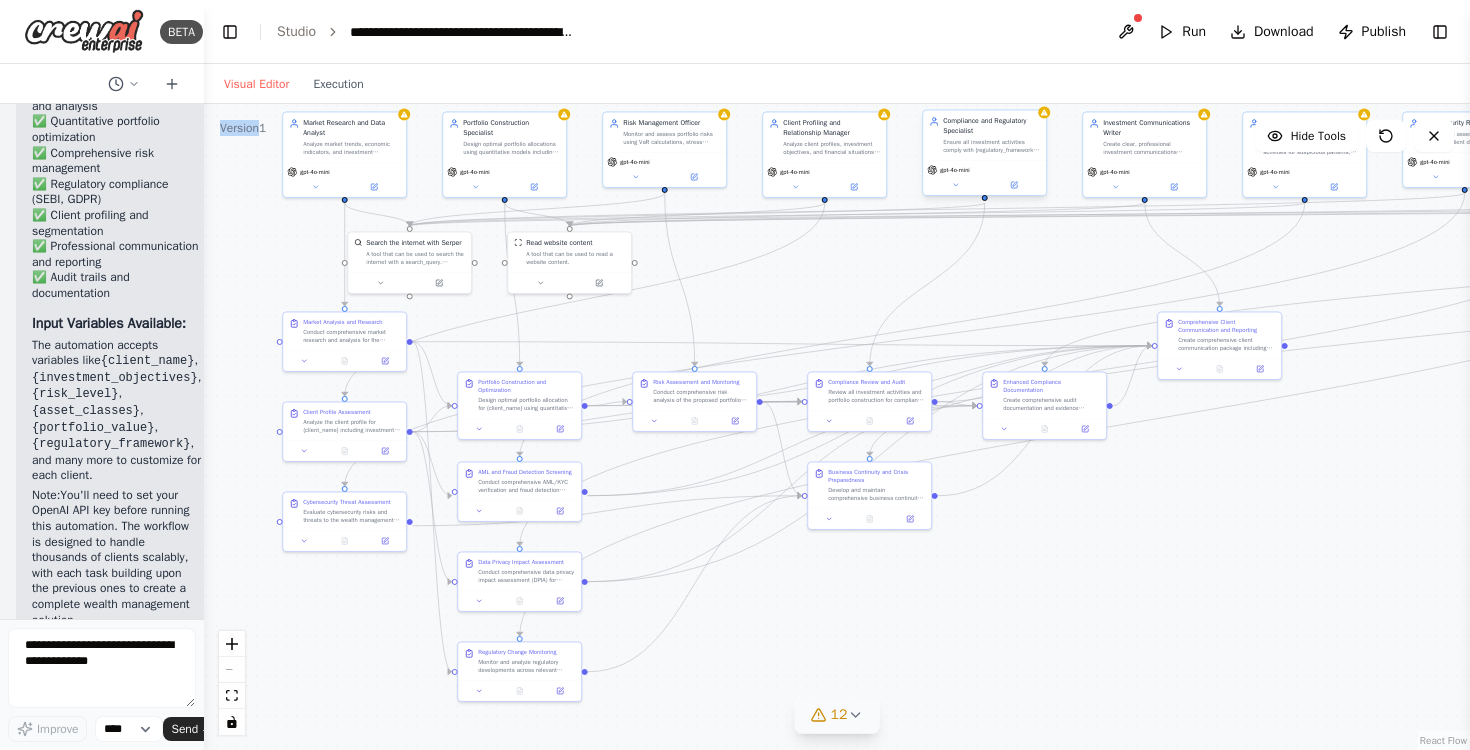 drag, startPoint x: 257, startPoint y: 237, endPoint x: 295, endPoint y: 234, distance: 38.118237 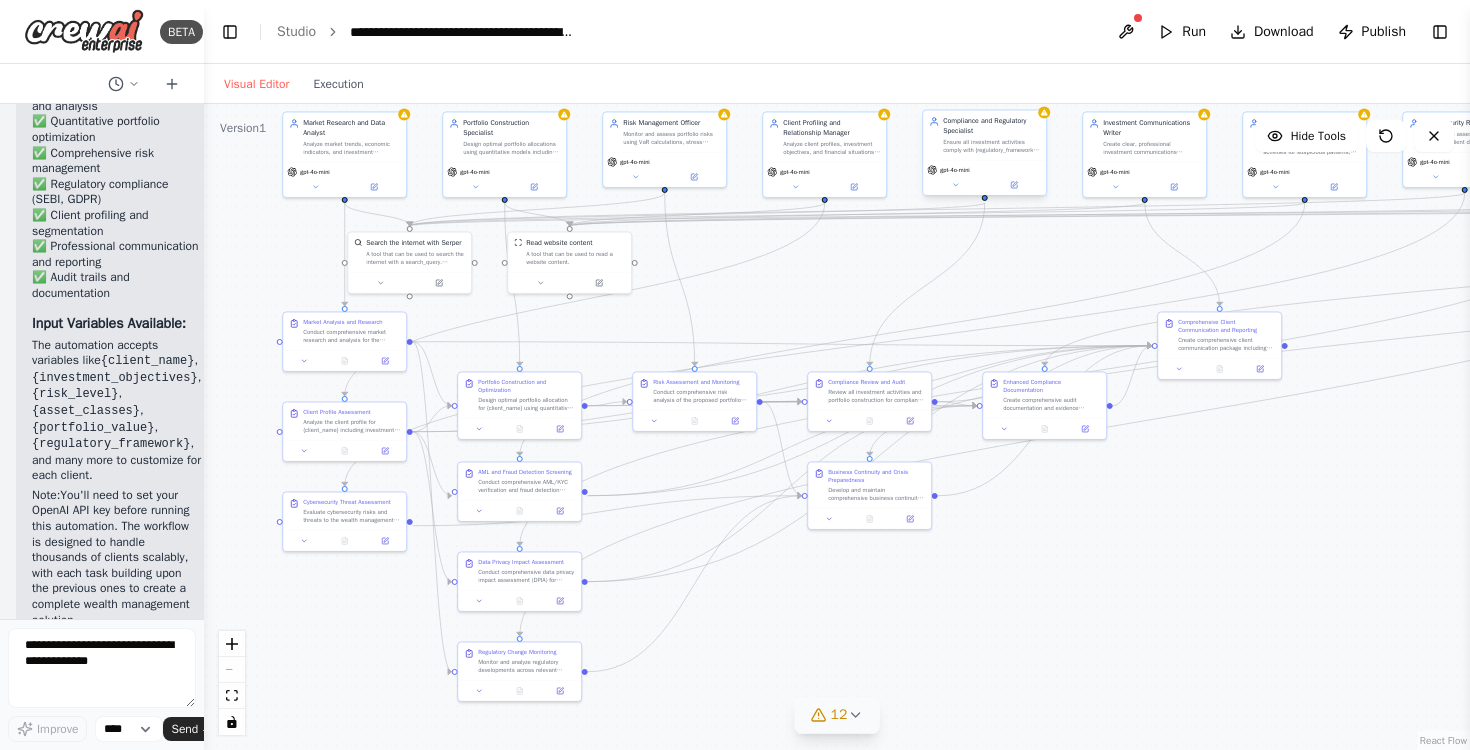 click on "**********" at bounding box center [837, 32] 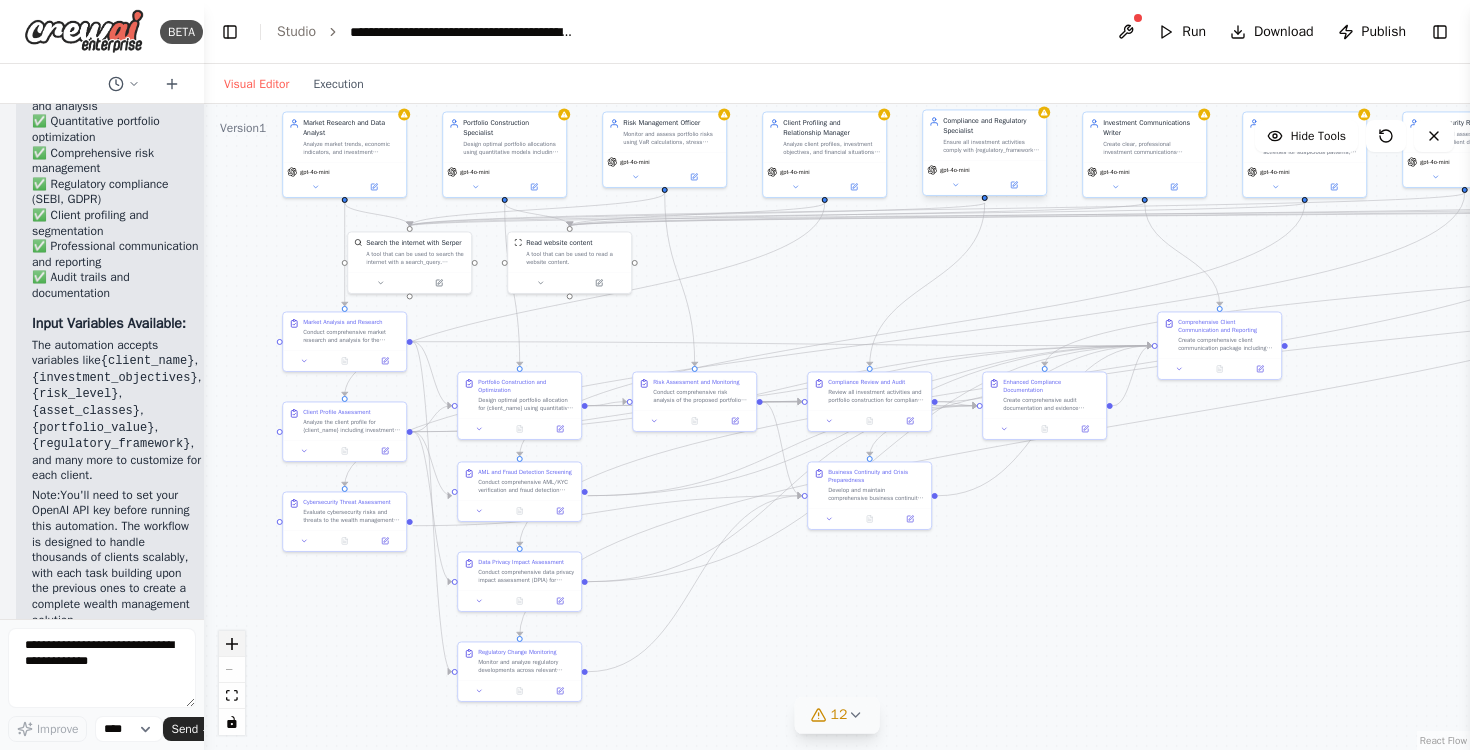 click 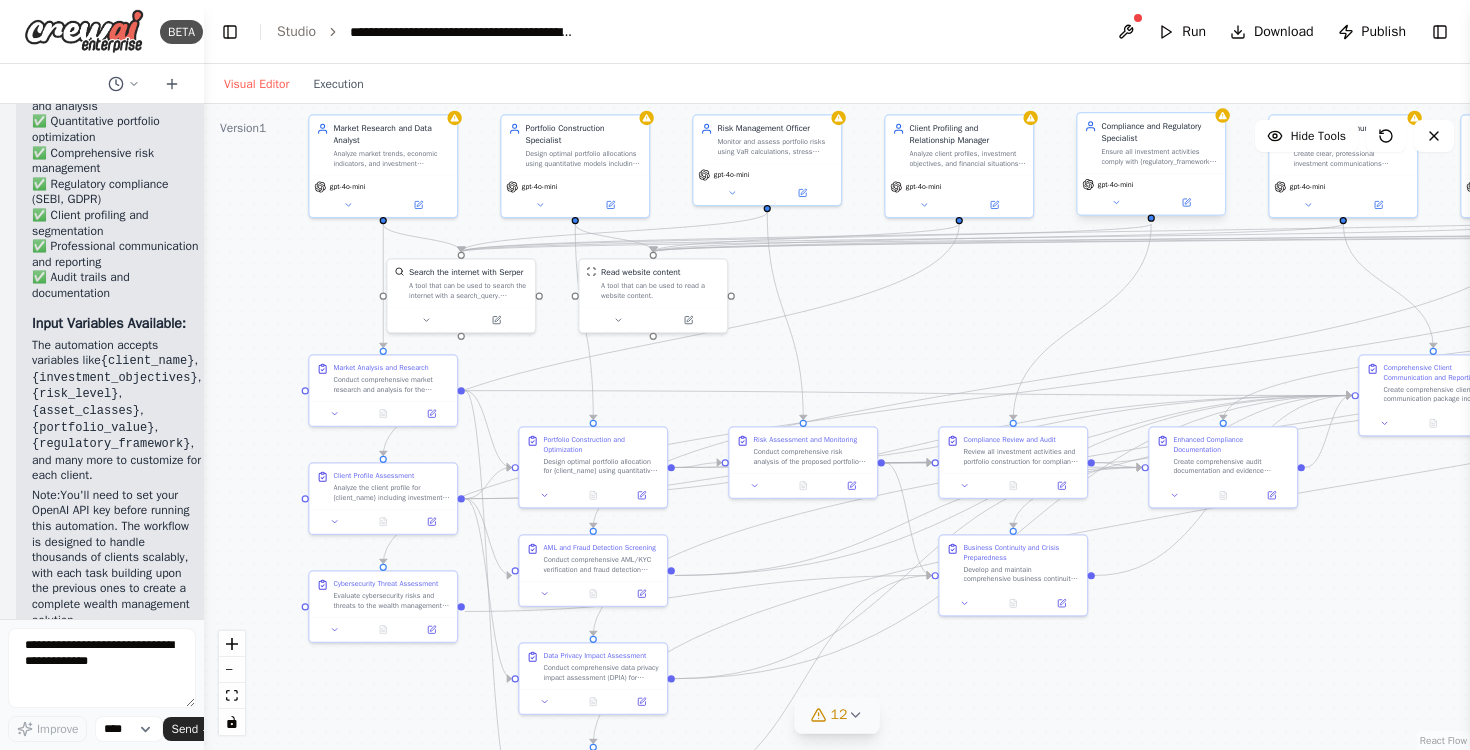drag, startPoint x: 798, startPoint y: 631, endPoint x: 934, endPoint y: 697, distance: 151.16878 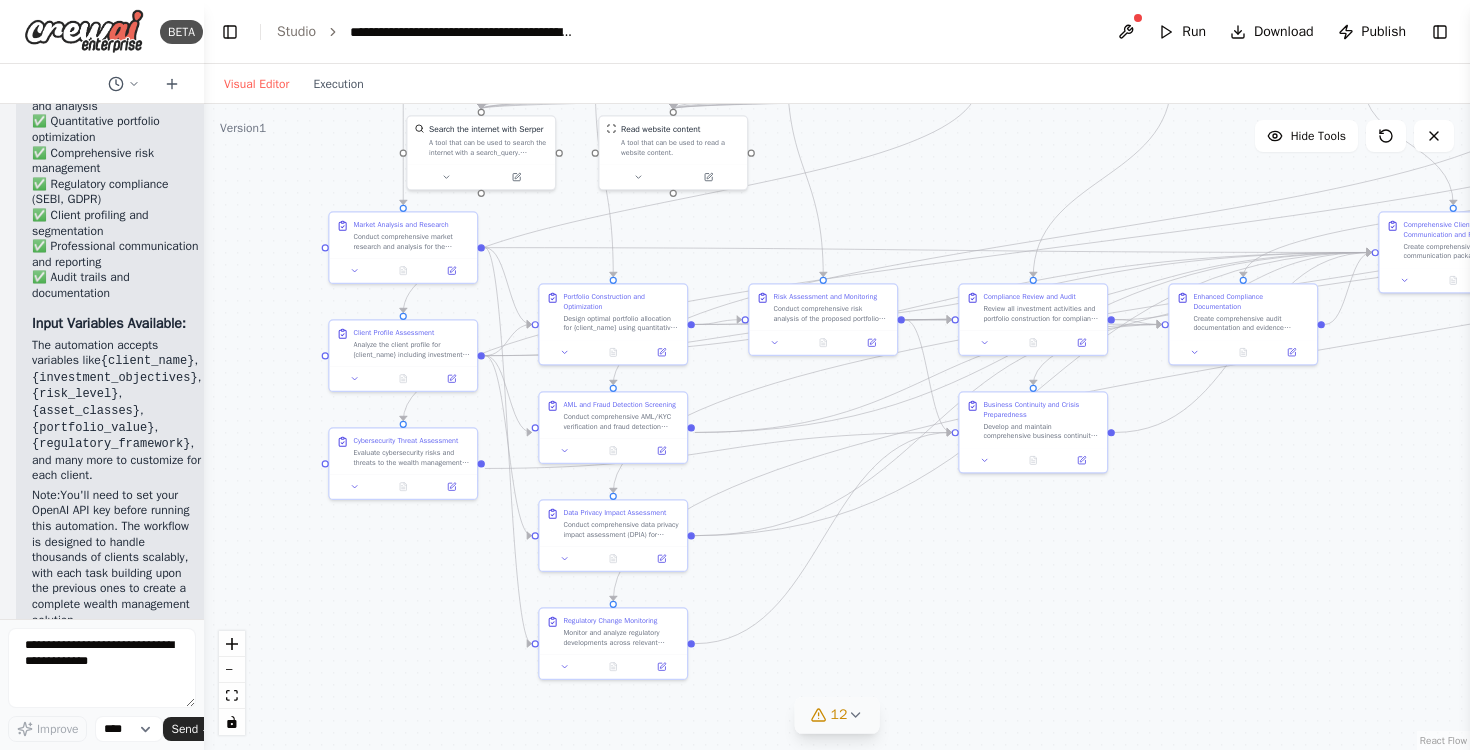 drag, startPoint x: 1222, startPoint y: 279, endPoint x: 1241, endPoint y: 133, distance: 147.23111 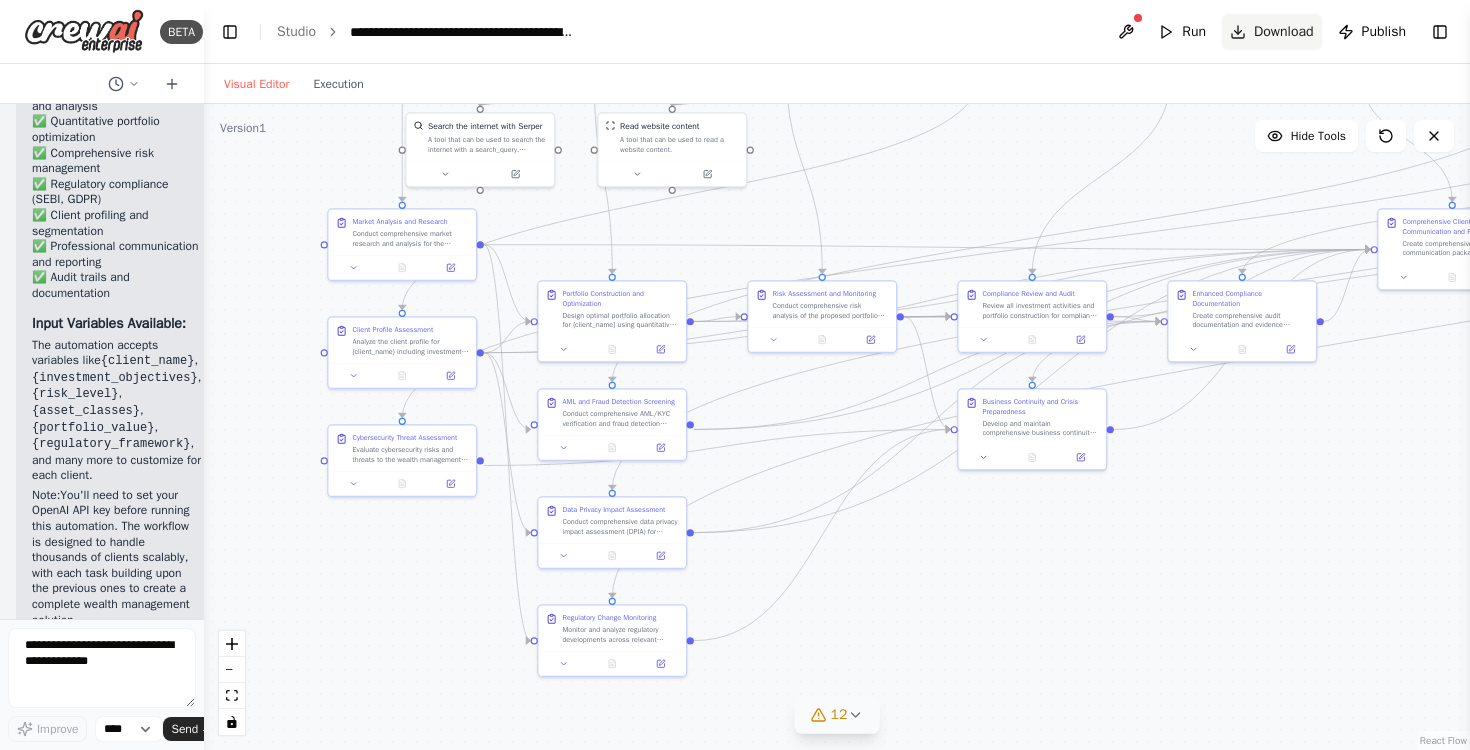 click on "Download" at bounding box center (1284, 32) 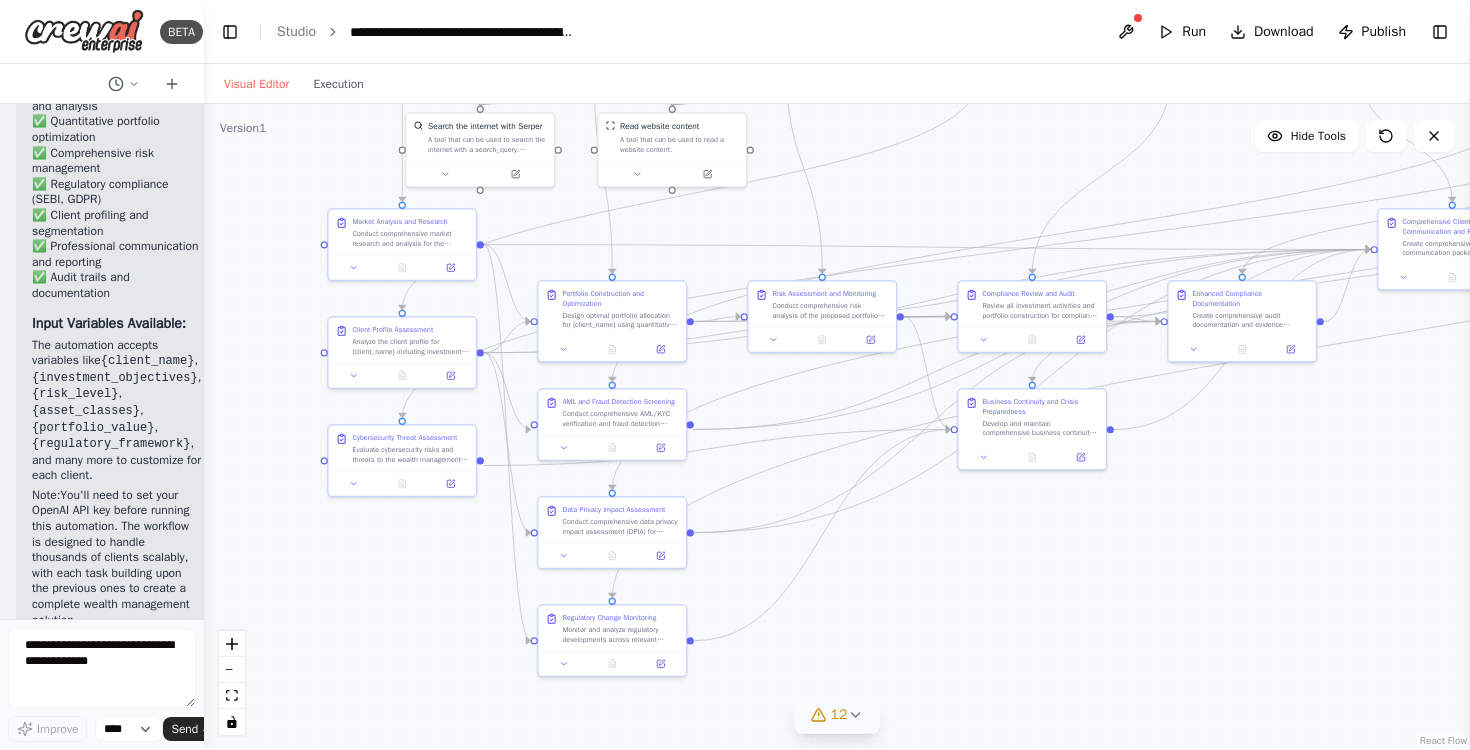 click 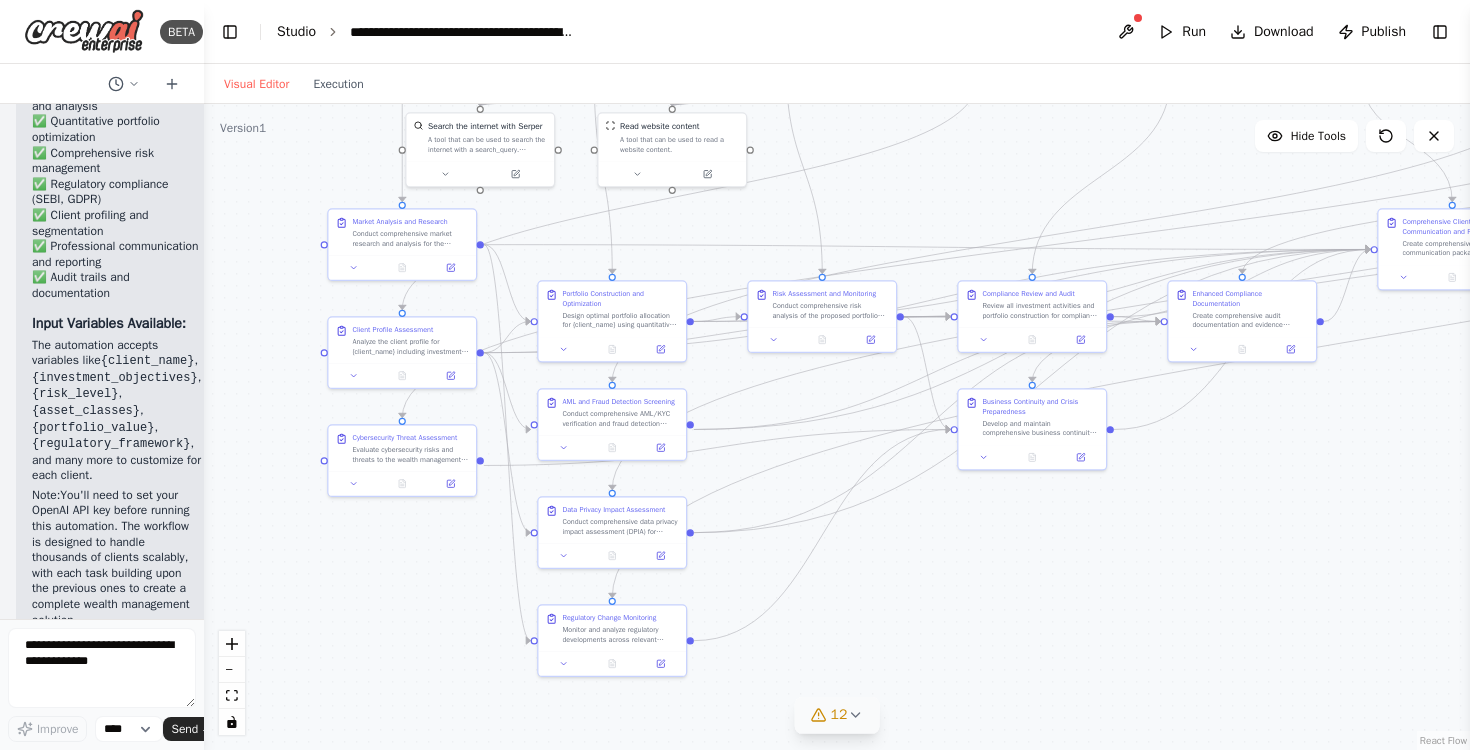 click on "Studio" at bounding box center (296, 31) 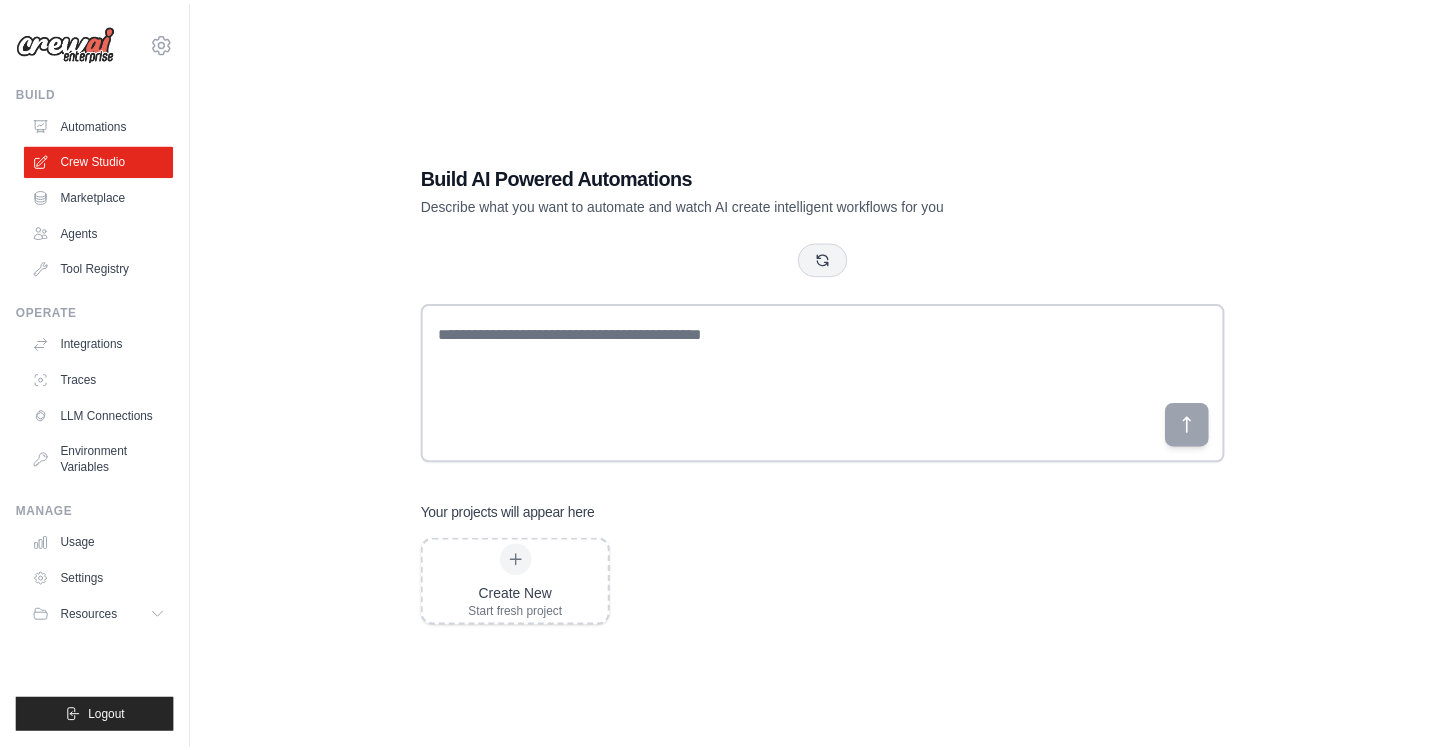 scroll, scrollTop: 0, scrollLeft: 0, axis: both 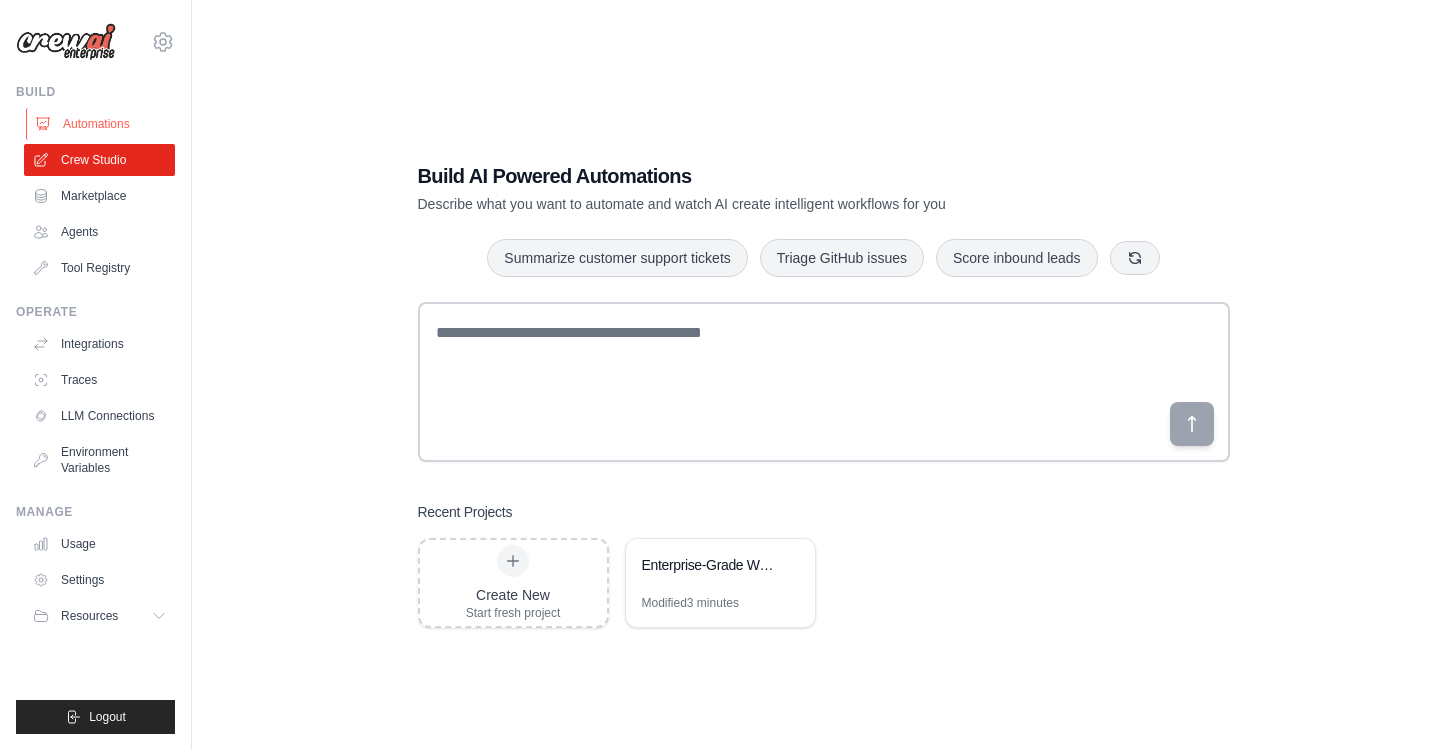 click on "Automations" at bounding box center [101, 124] 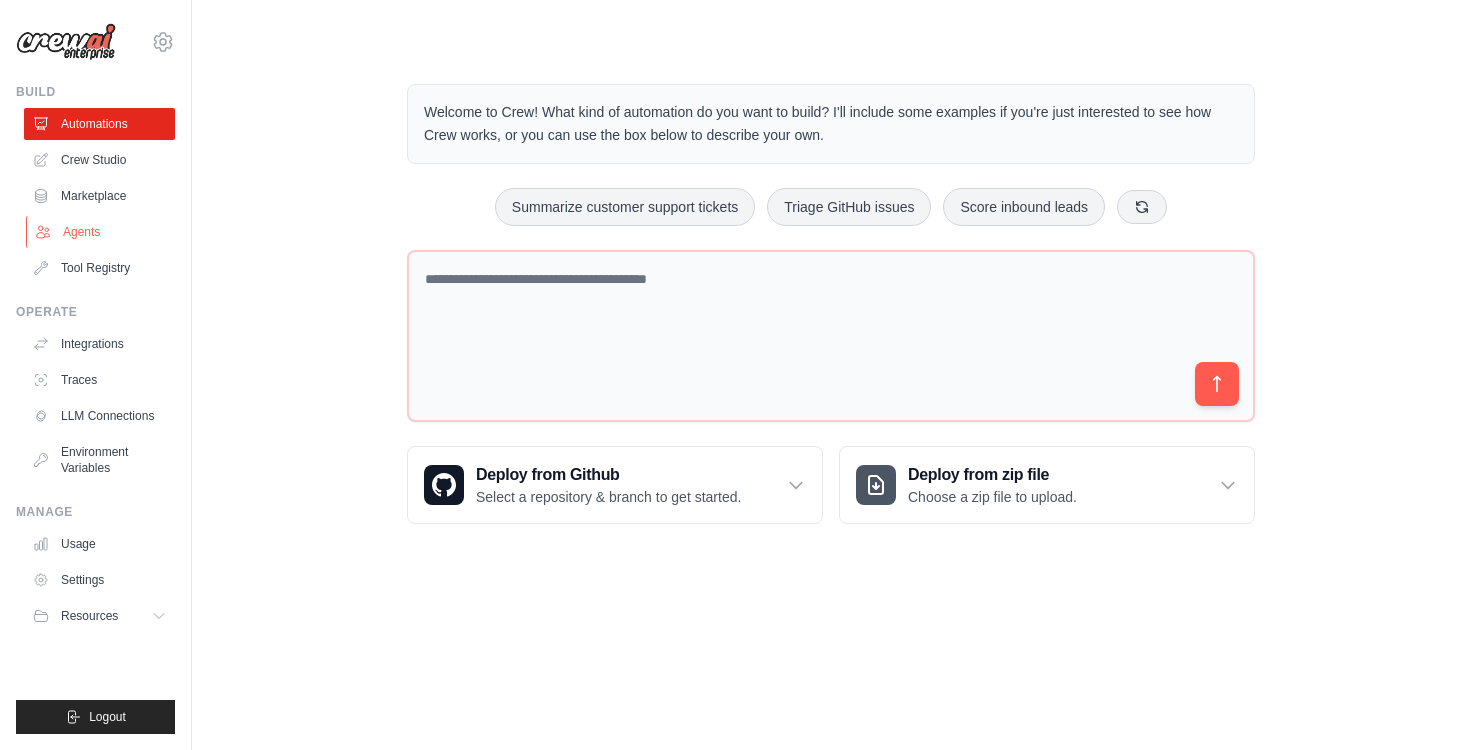 click on "Agents" at bounding box center [101, 232] 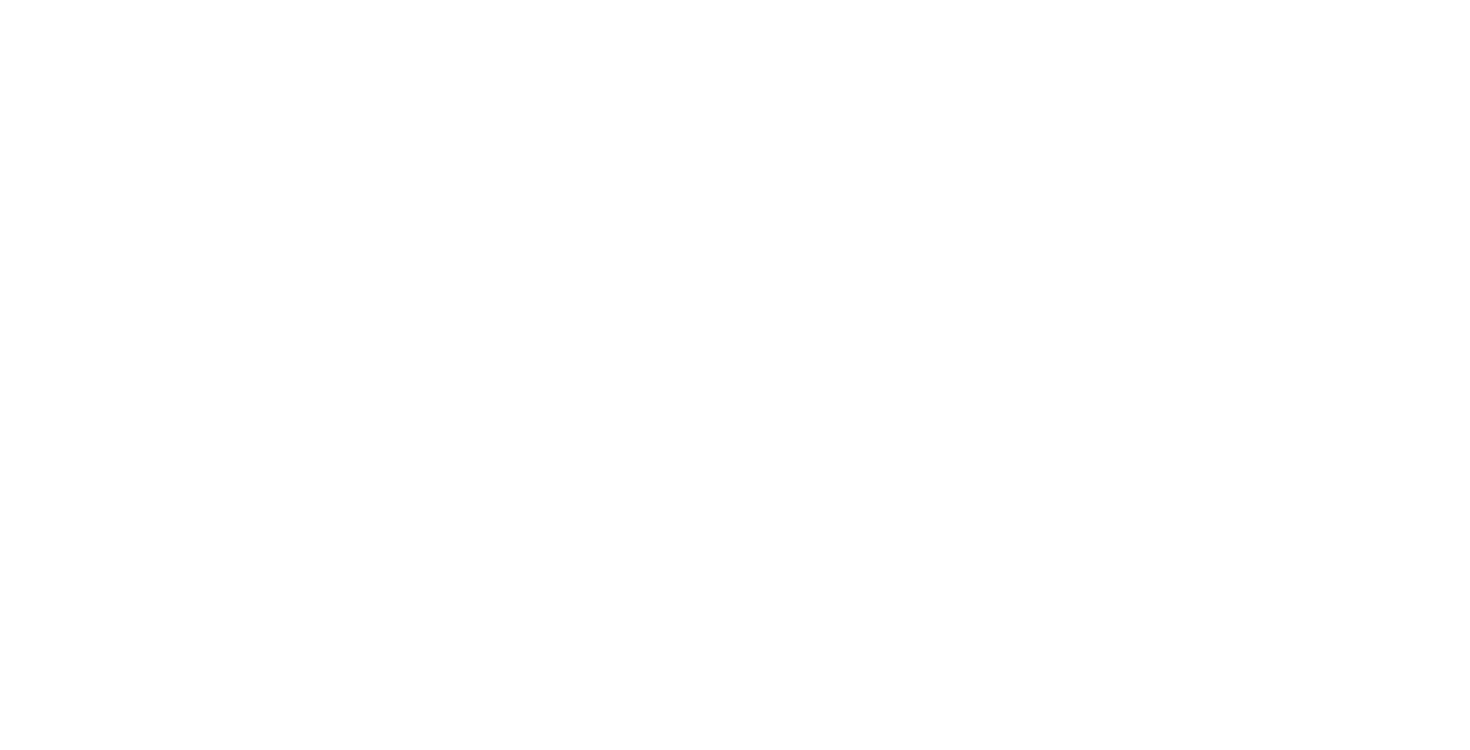 scroll, scrollTop: 0, scrollLeft: 0, axis: both 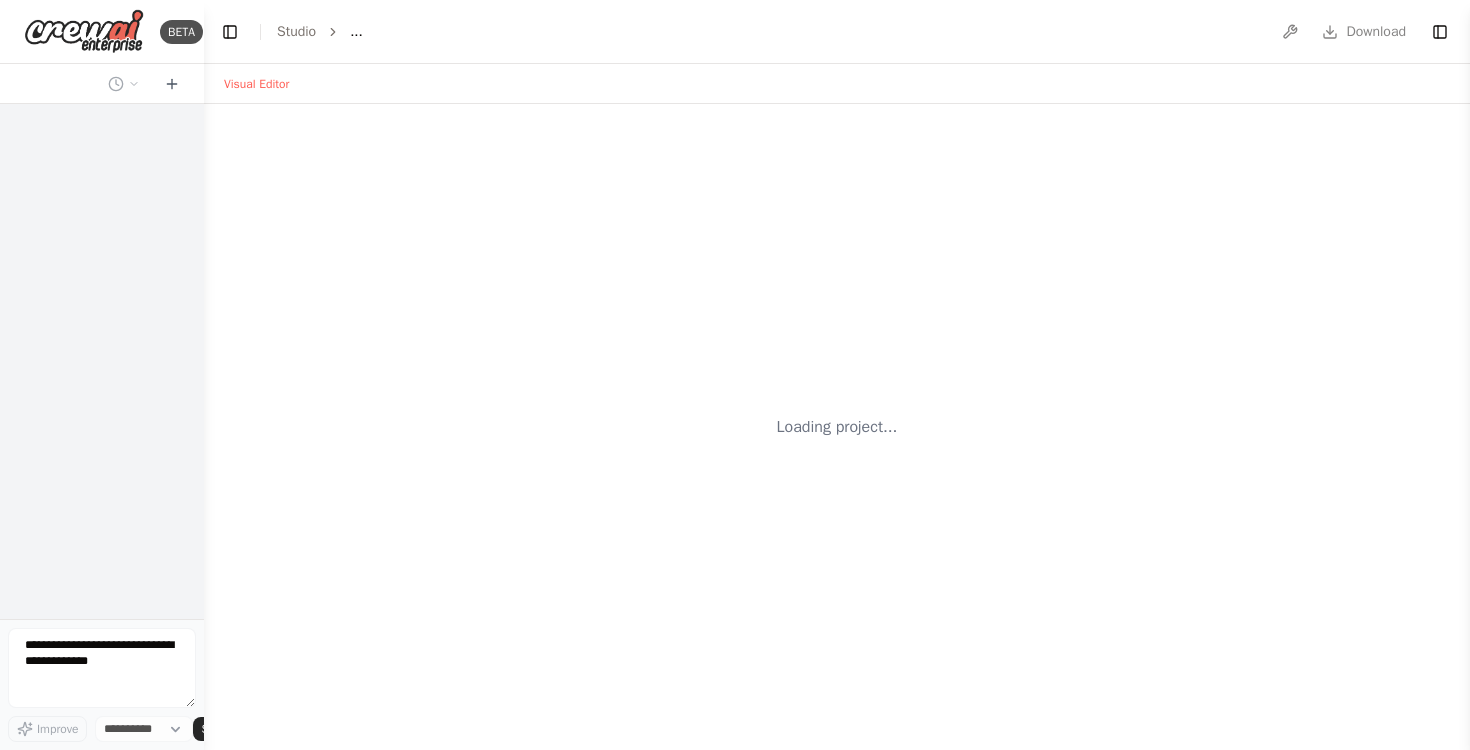 select on "****" 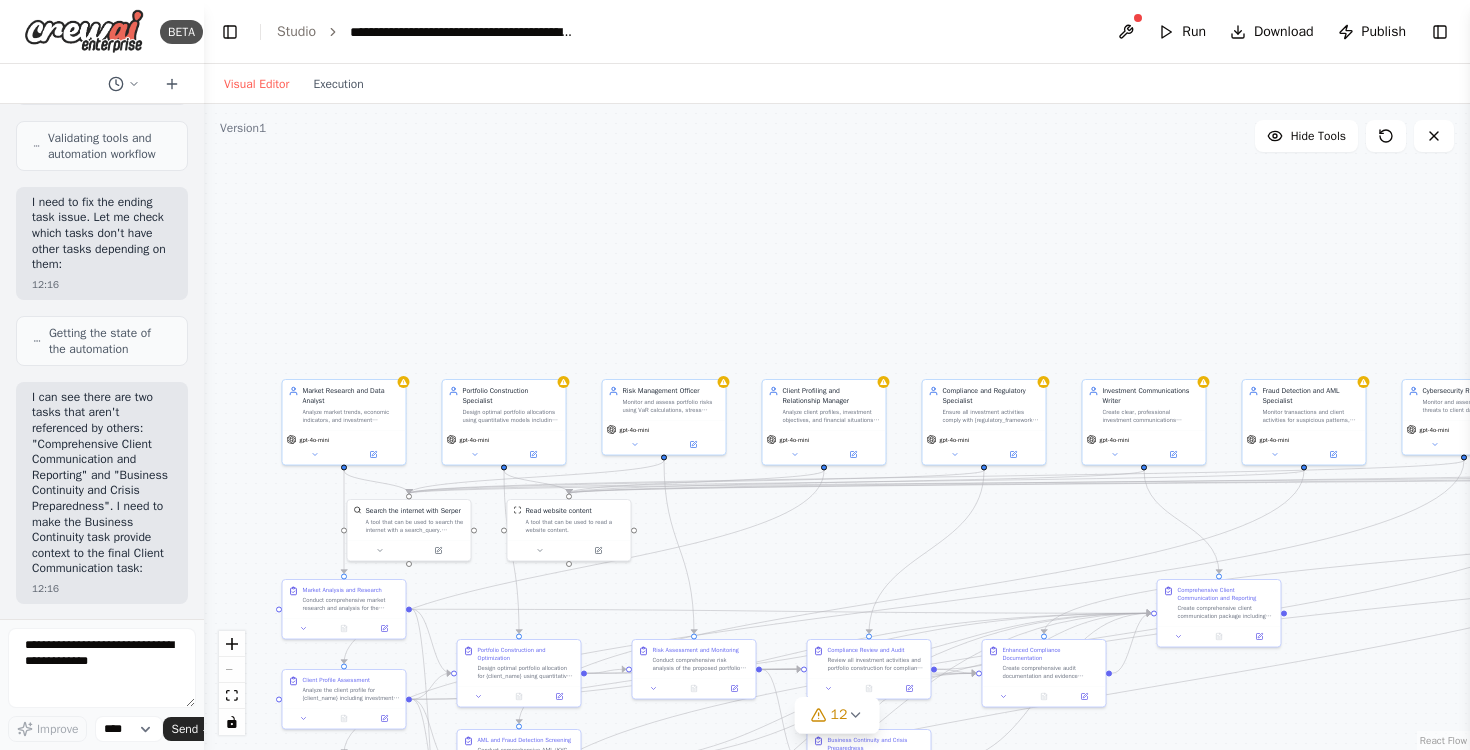 scroll, scrollTop: 9569, scrollLeft: 0, axis: vertical 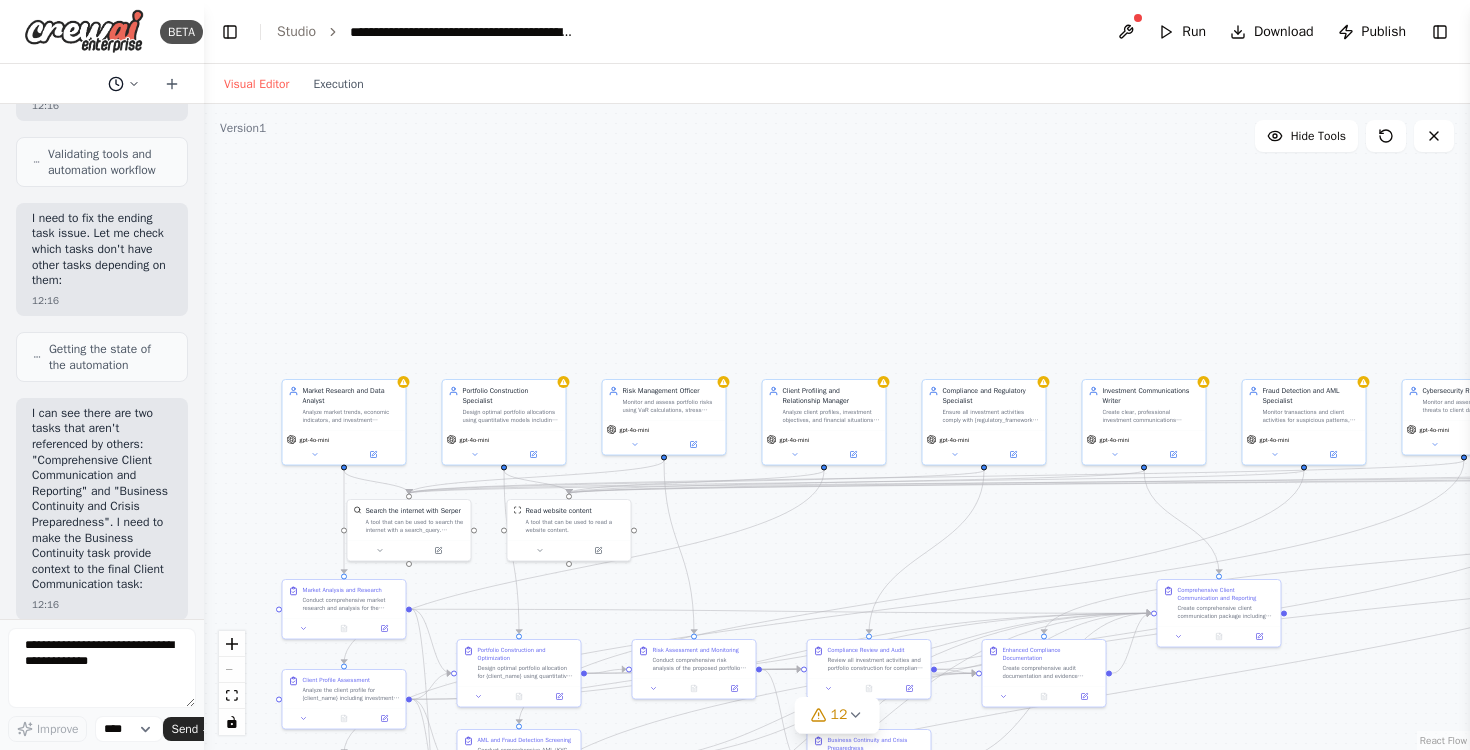 click 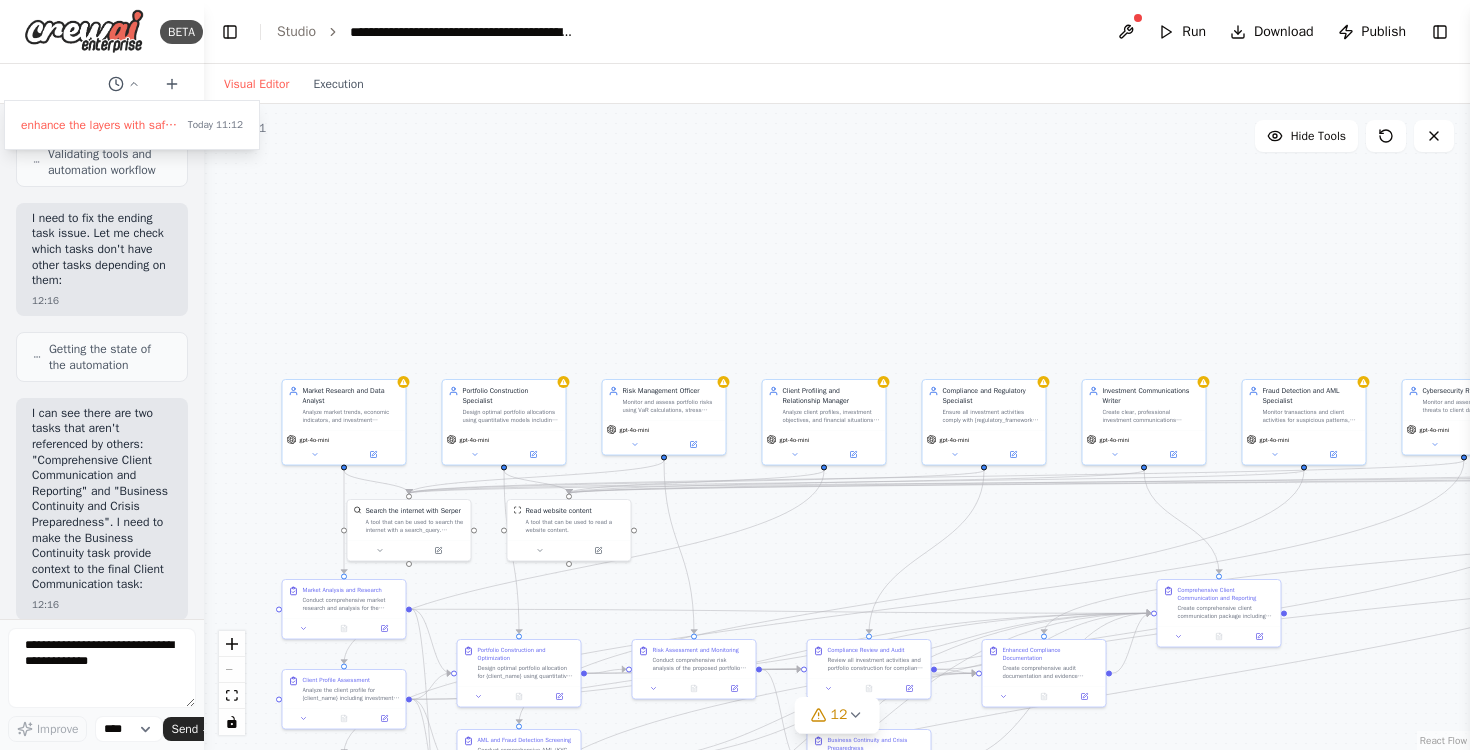 click on ".deletable-edge-delete-btn {
width: 20px;
height: 20px;
border: 0px solid #ffffff;
color: #6b7280;
background-color: #f8fafc;
cursor: pointer;
border-radius: 50%;
font-size: 12px;
padding: 3px;
display: flex;
align-items: center;
justify-content: center;
transition: all 0.2s cubic-bezier(0.4, 0, 0.2, 1);
box-shadow: 0 2px 4px rgba(0, 0, 0, 0.1);
}
.deletable-edge-delete-btn:hover {
background-color: #ef4444;
color: #ffffff;
border-color: #dc2626;
transform: scale(1.1);
box-shadow: 0 4px 12px rgba(239, 68, 68, 0.4);
}
.deletable-edge-delete-btn:active {
transform: scale(0.95);
box-shadow: 0 2px 4px rgba(239, 68, 68, 0.3);
}
Market Research and Data Analyst gpt-4o-mini gpt-4o-mini gpt-4o-mini" at bounding box center [837, 427] 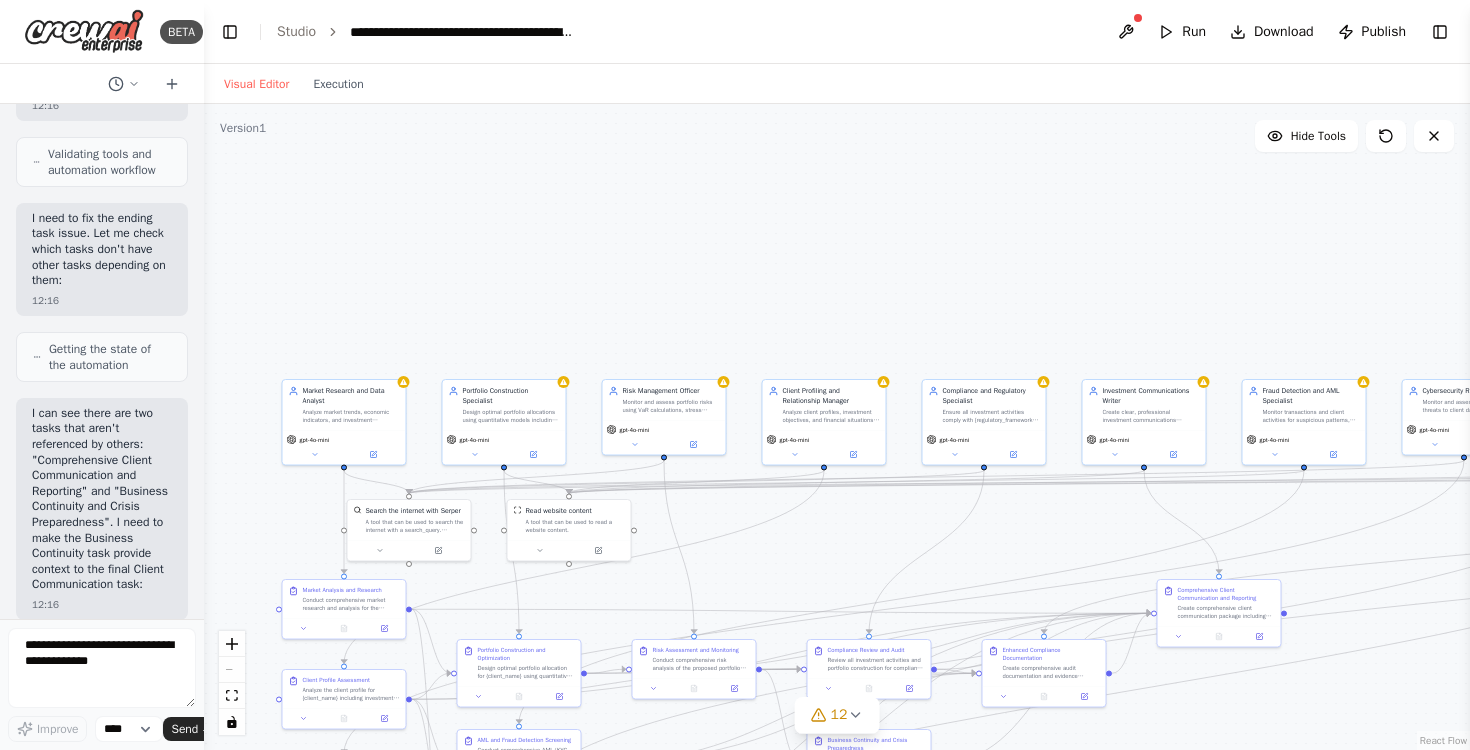 click 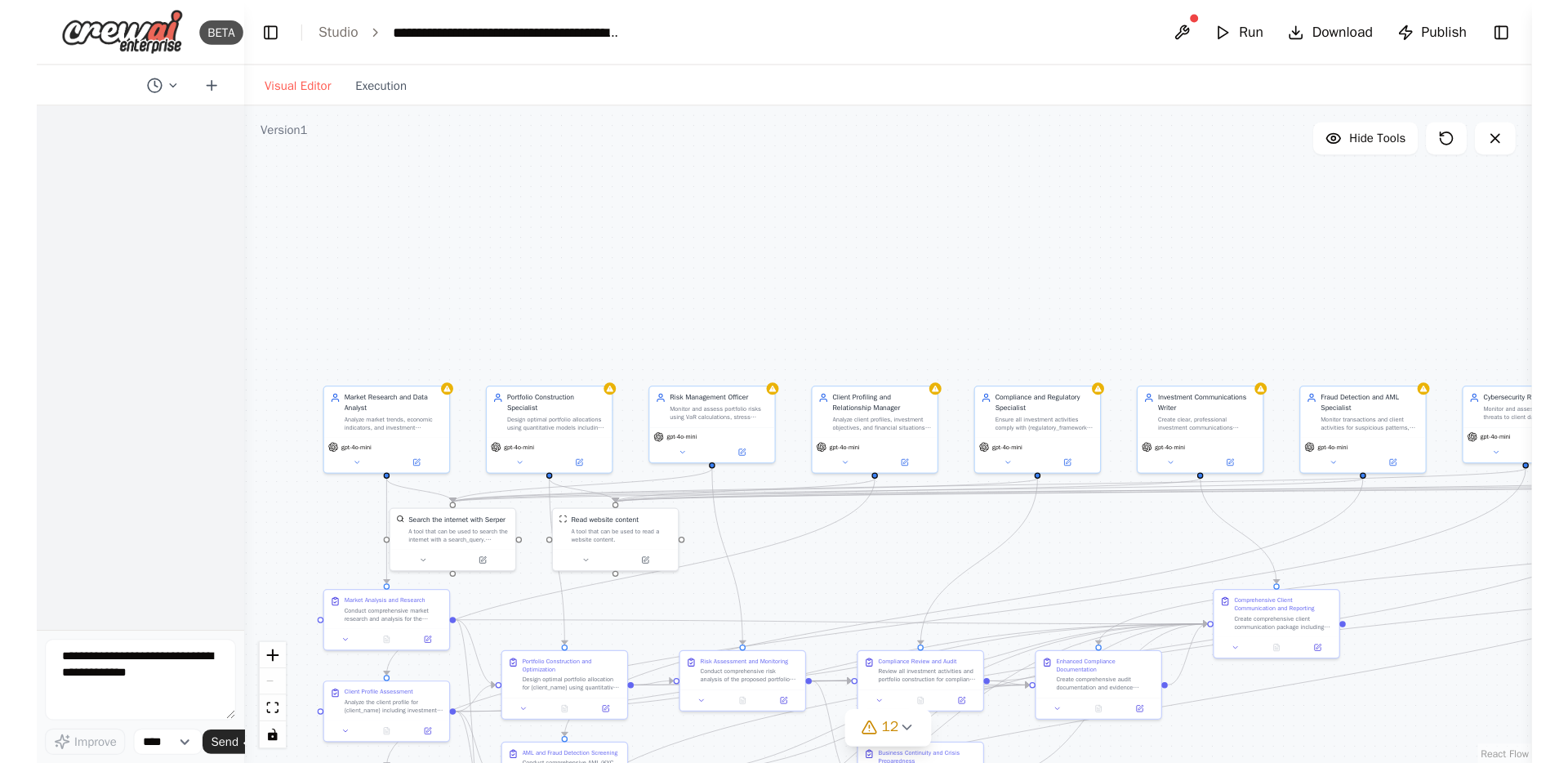 scroll, scrollTop: 0, scrollLeft: 0, axis: both 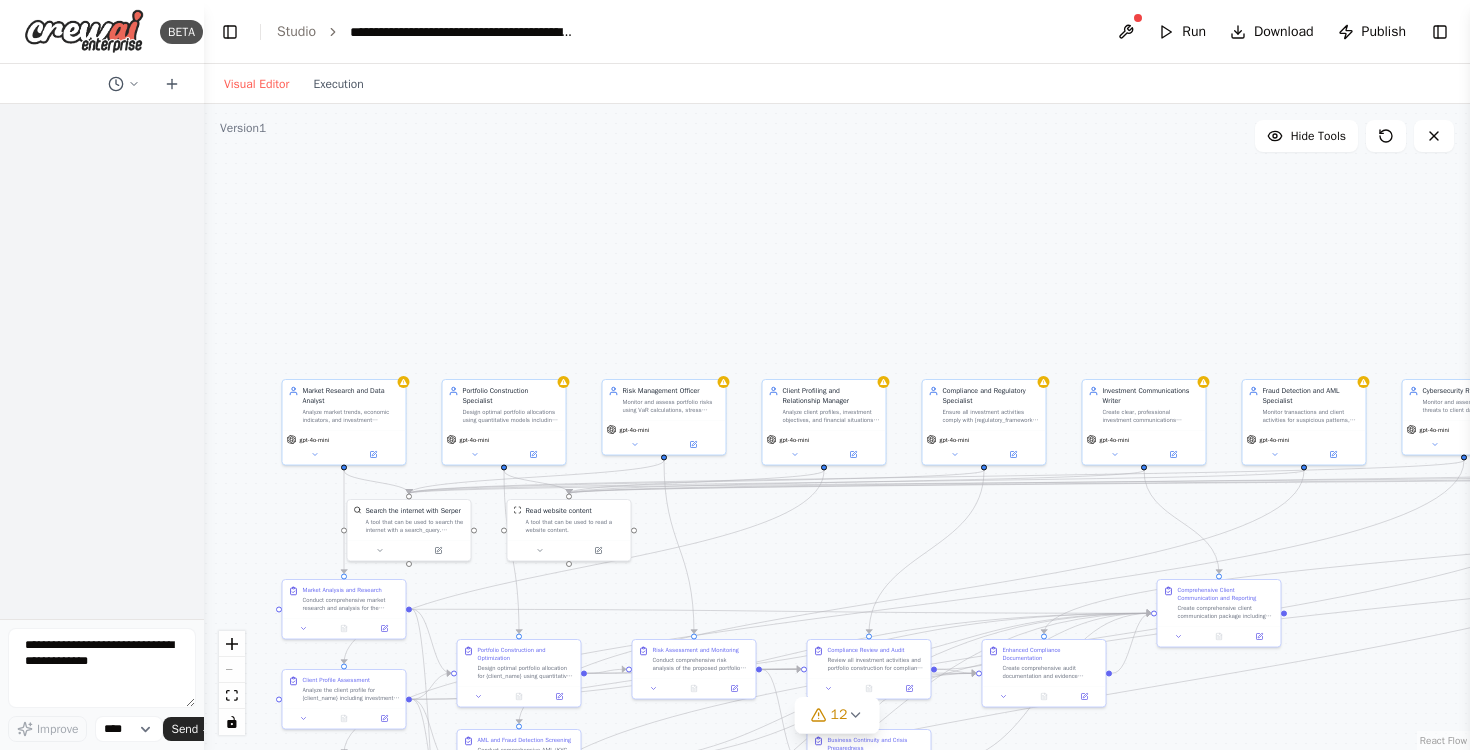 click 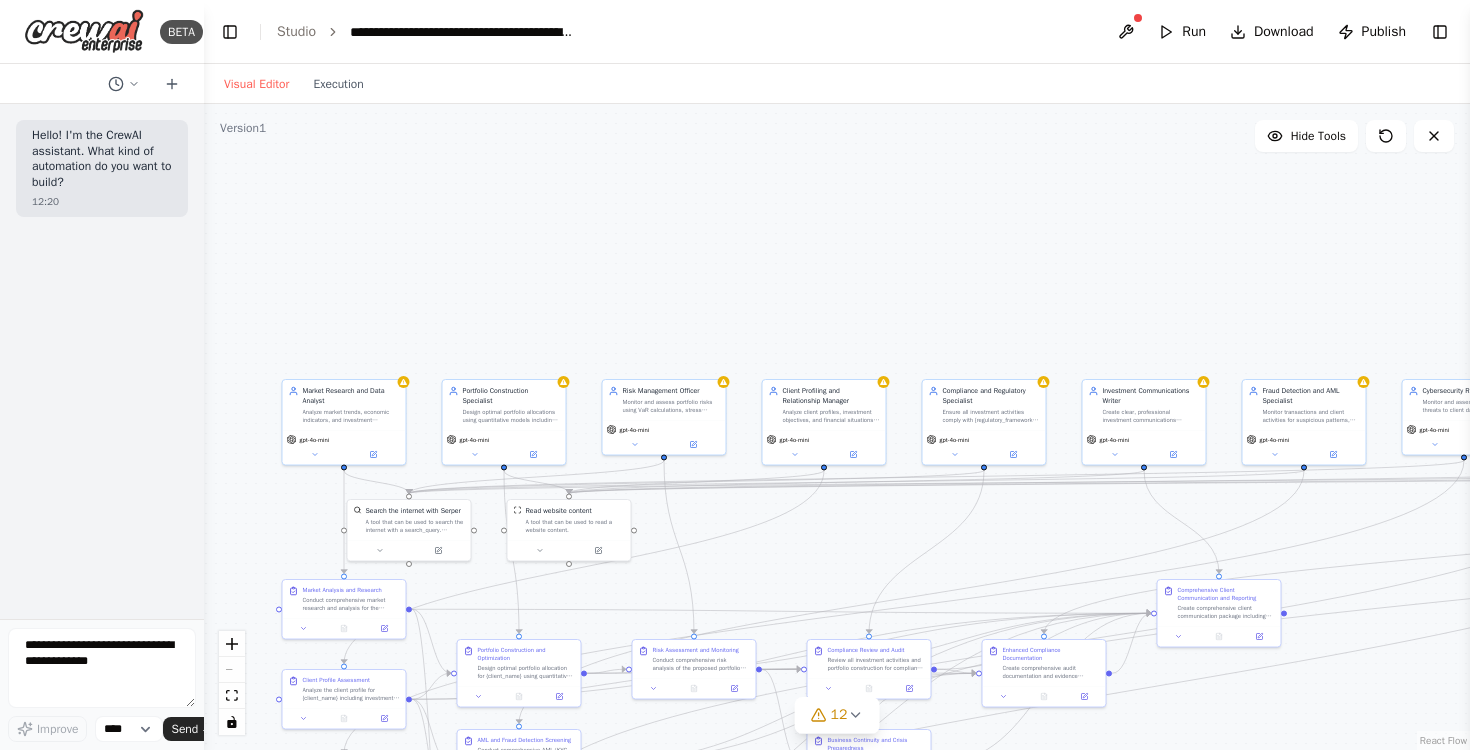 type 